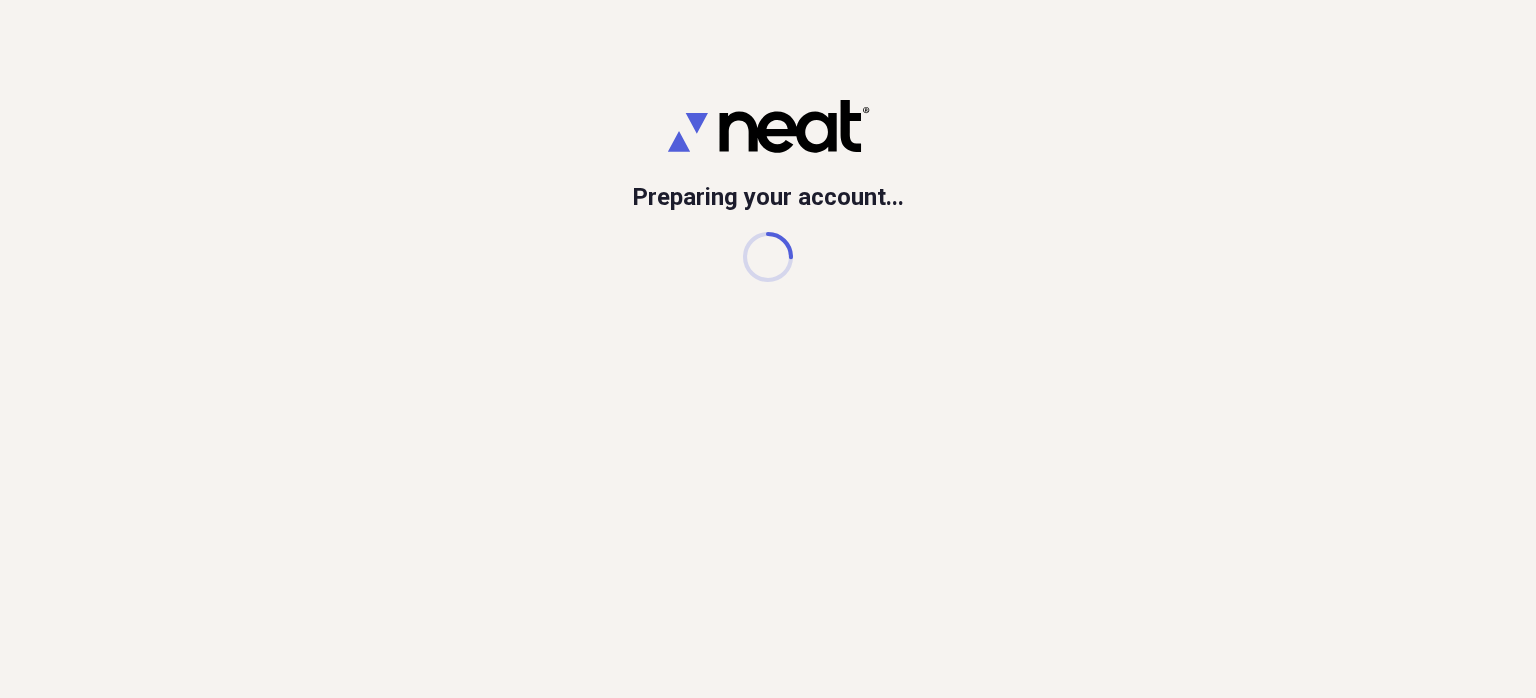 scroll, scrollTop: 0, scrollLeft: 0, axis: both 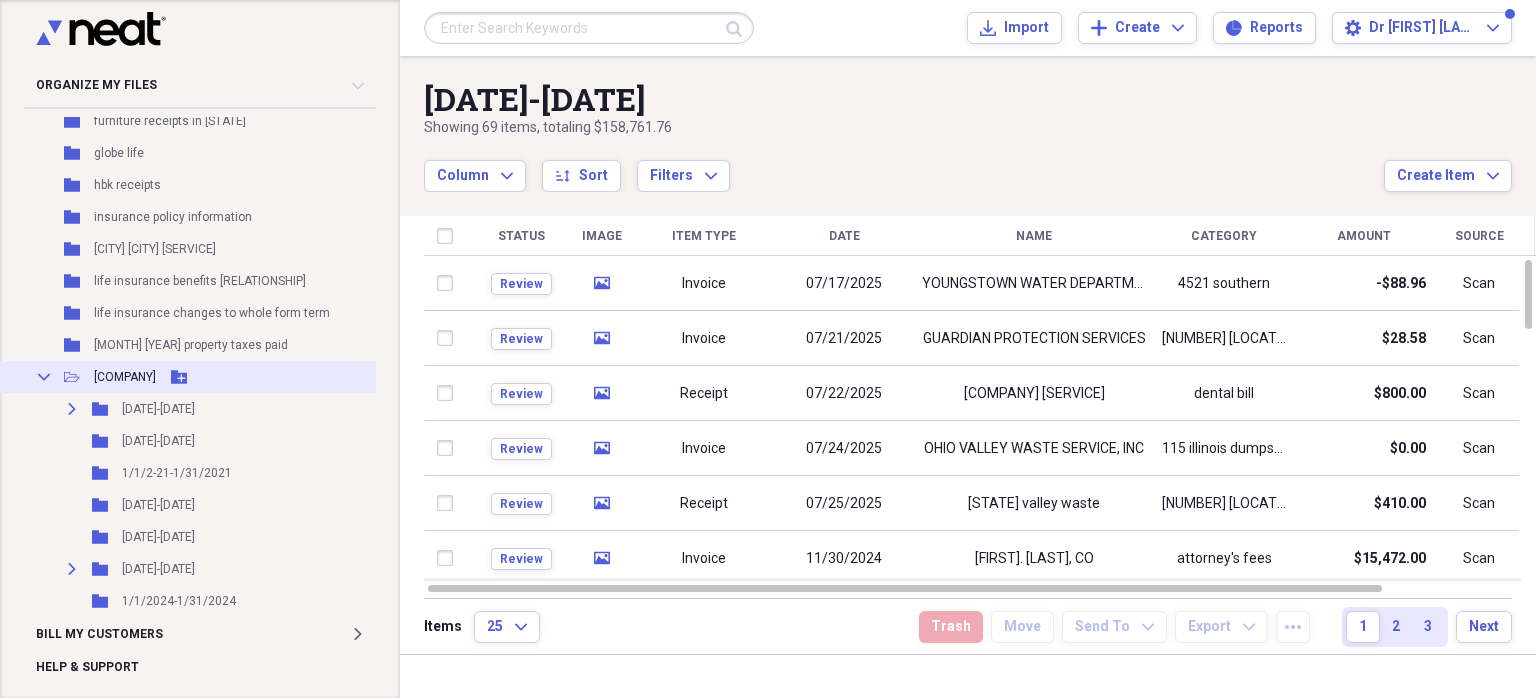 click on "Collapse Open Folder NBRT Properties Add Folder" at bounding box center (218, 377) 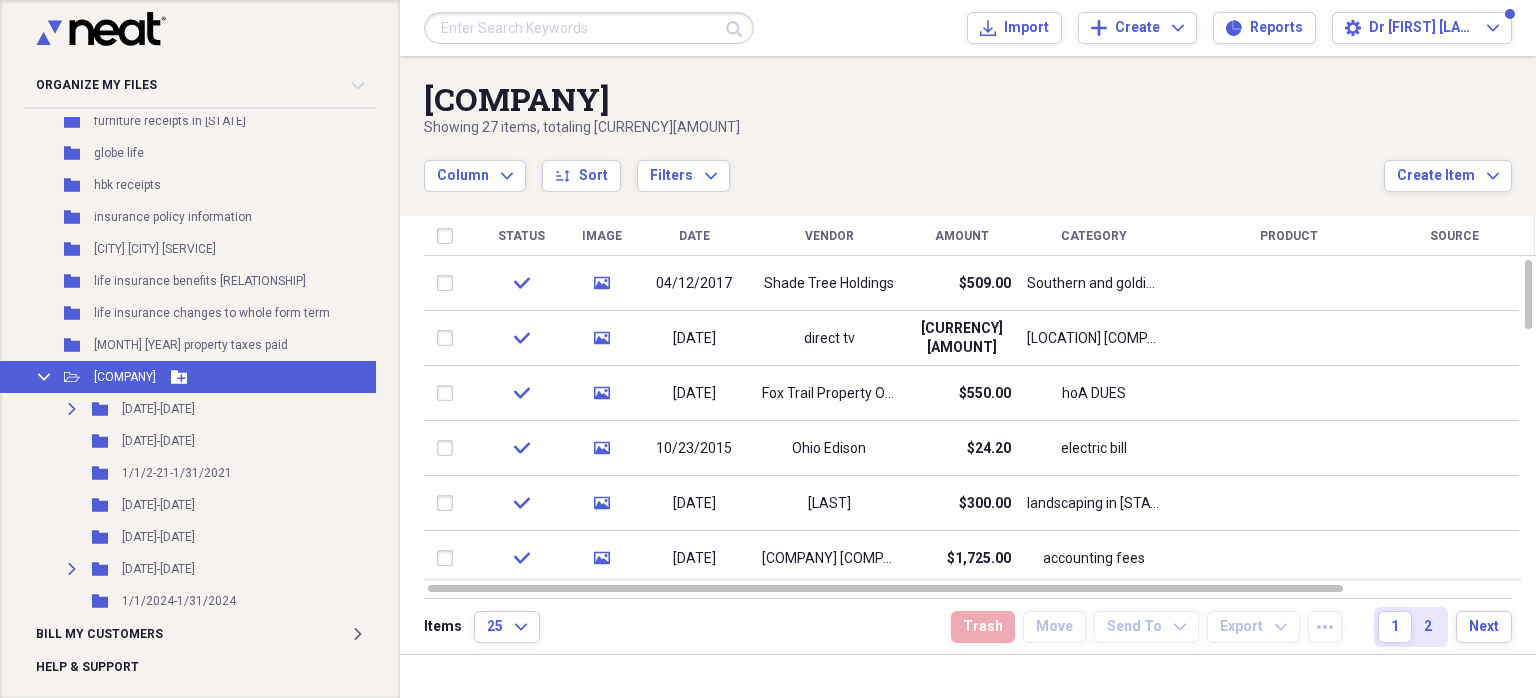 click 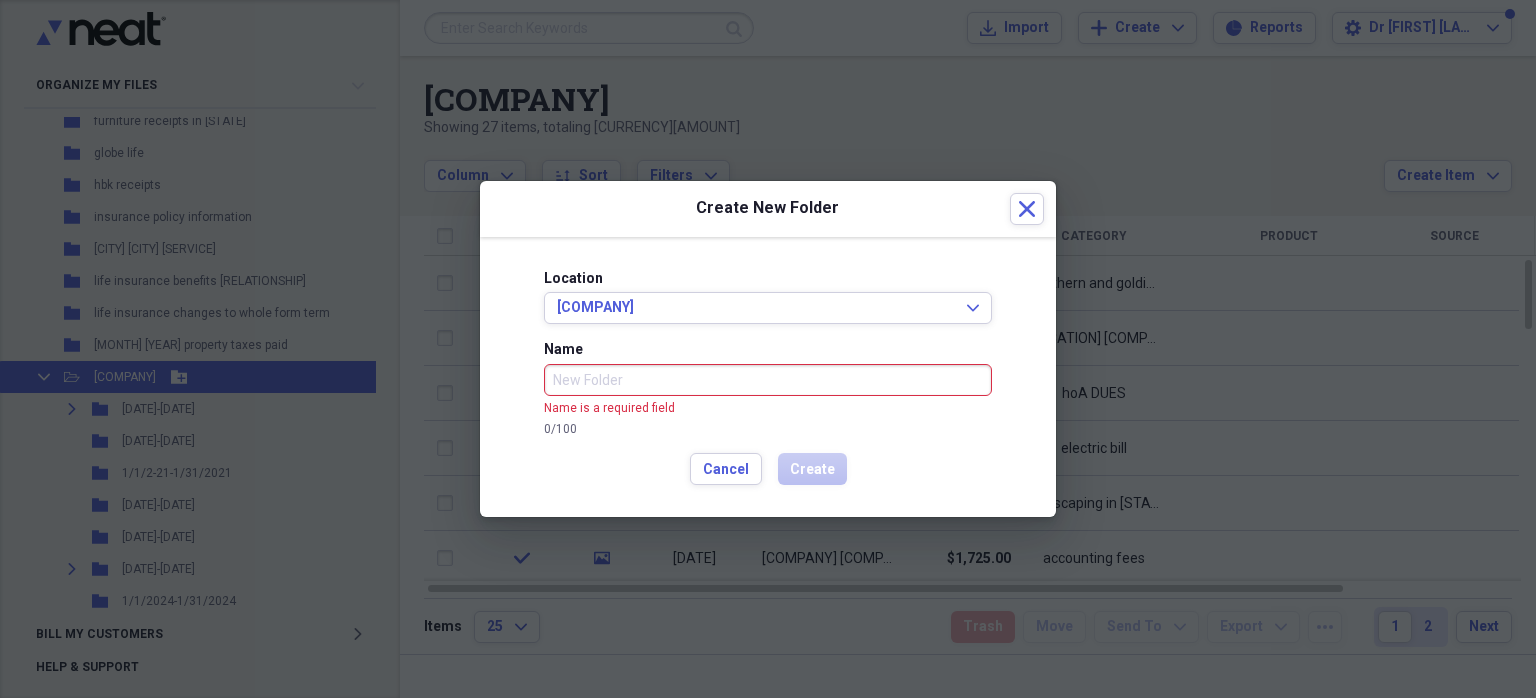 click at bounding box center [768, 349] 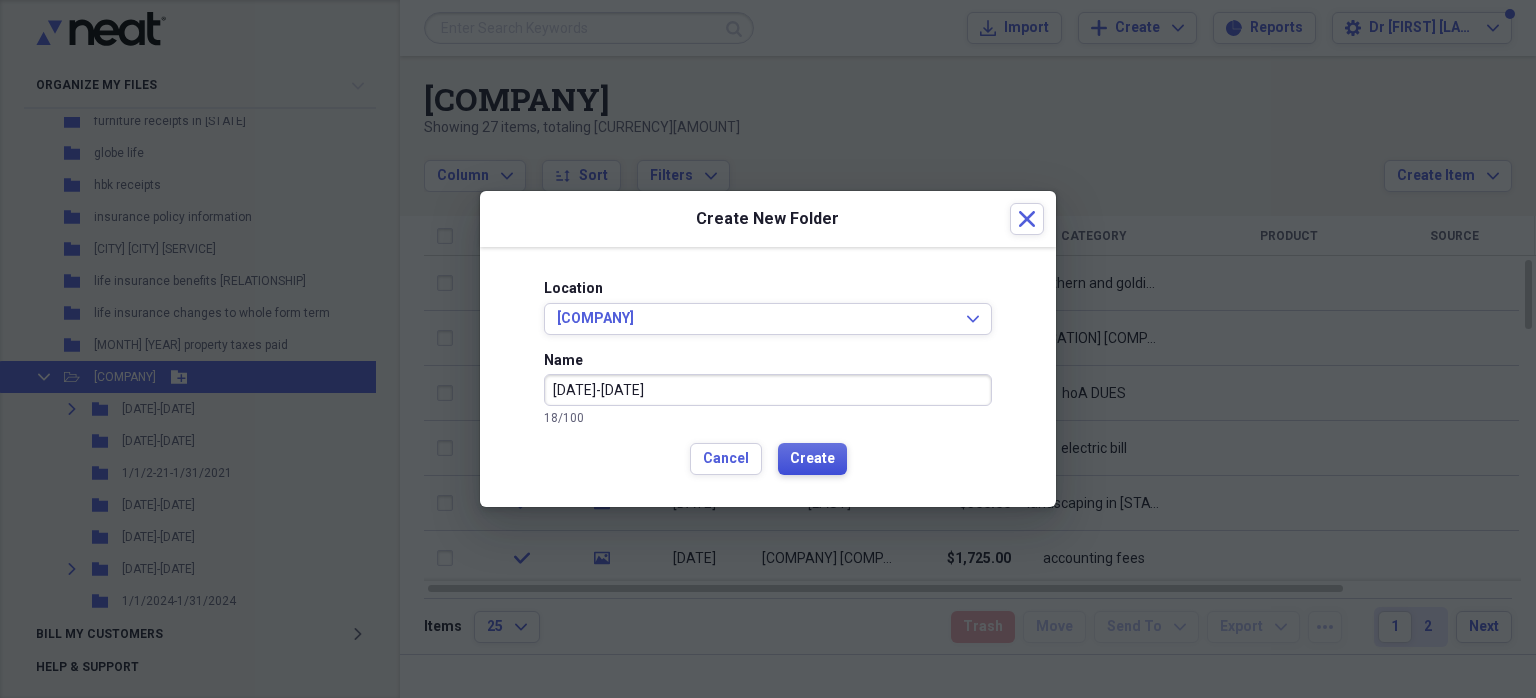 type on "[DATE]-[DATE]" 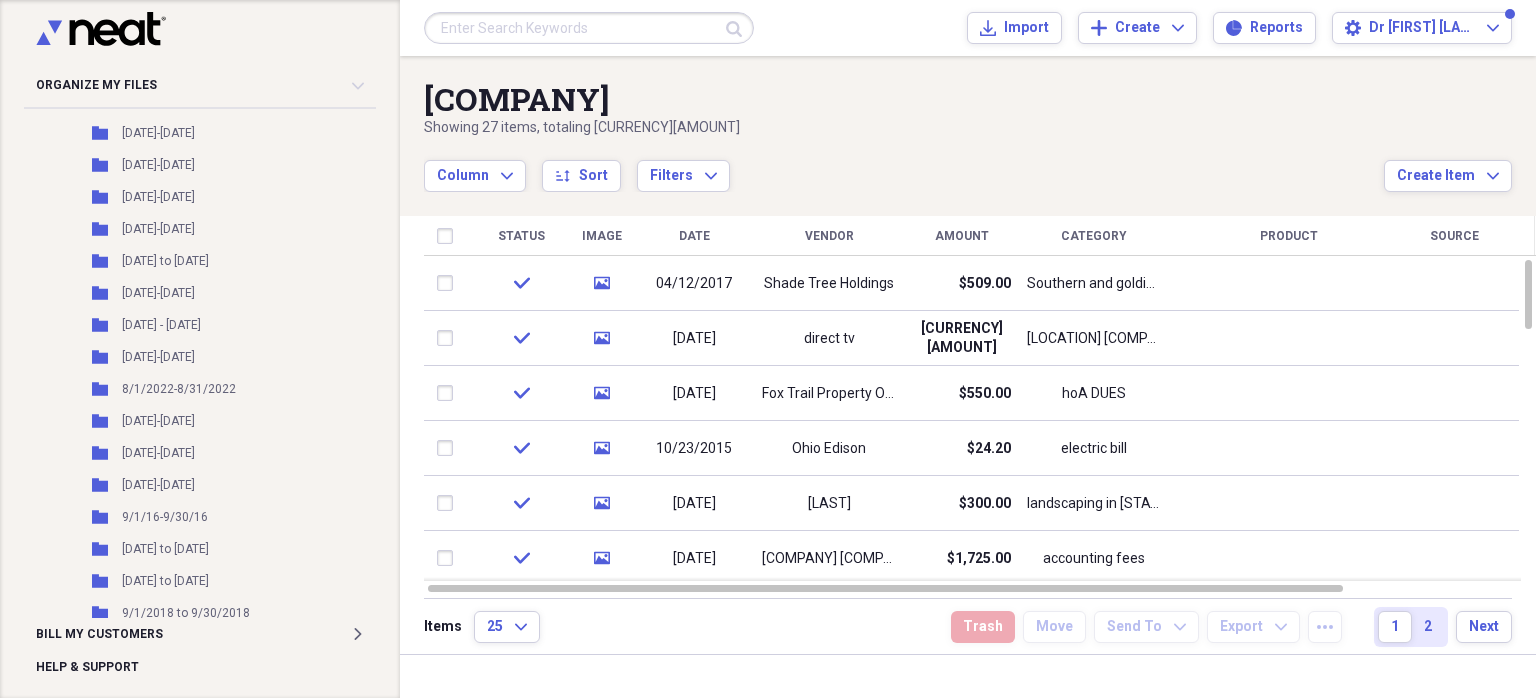 scroll, scrollTop: 3529, scrollLeft: 0, axis: vertical 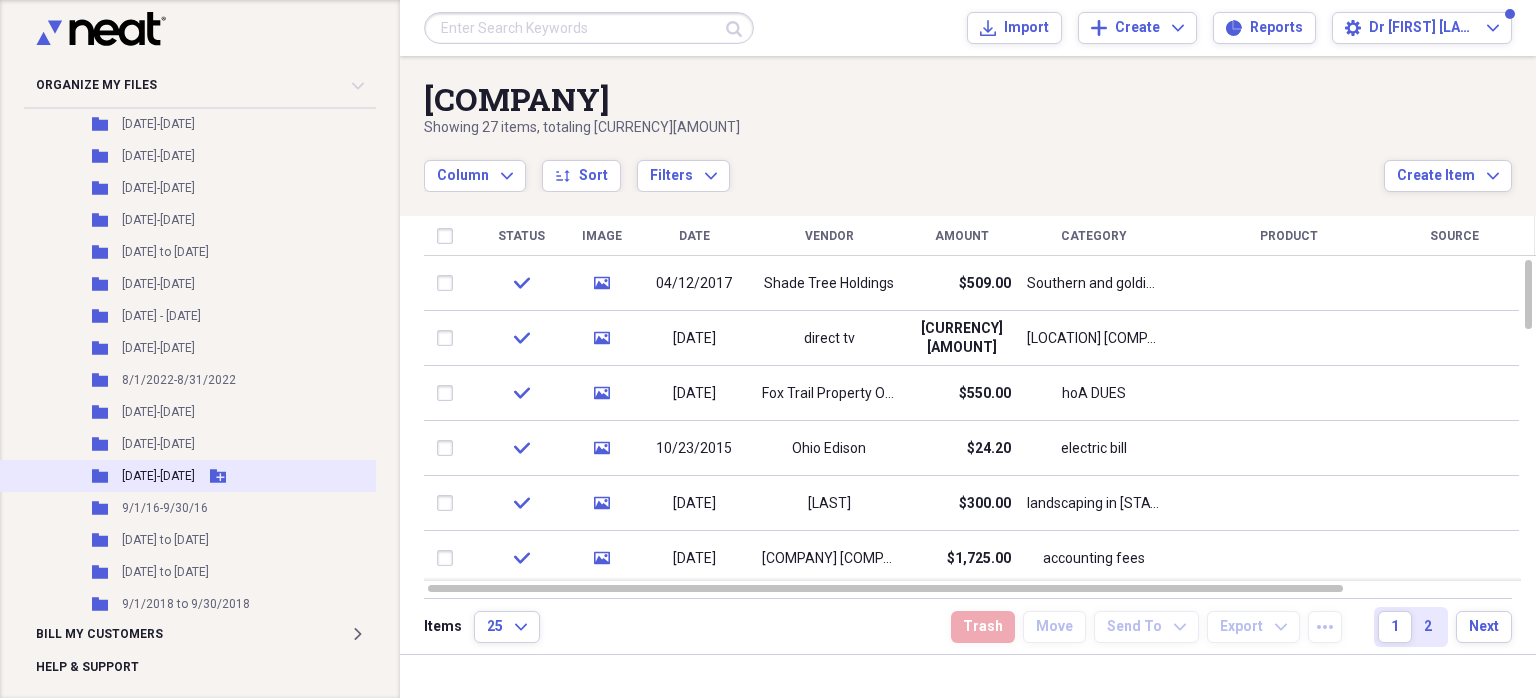 click on "[DATE]-[DATE]" at bounding box center (158, 476) 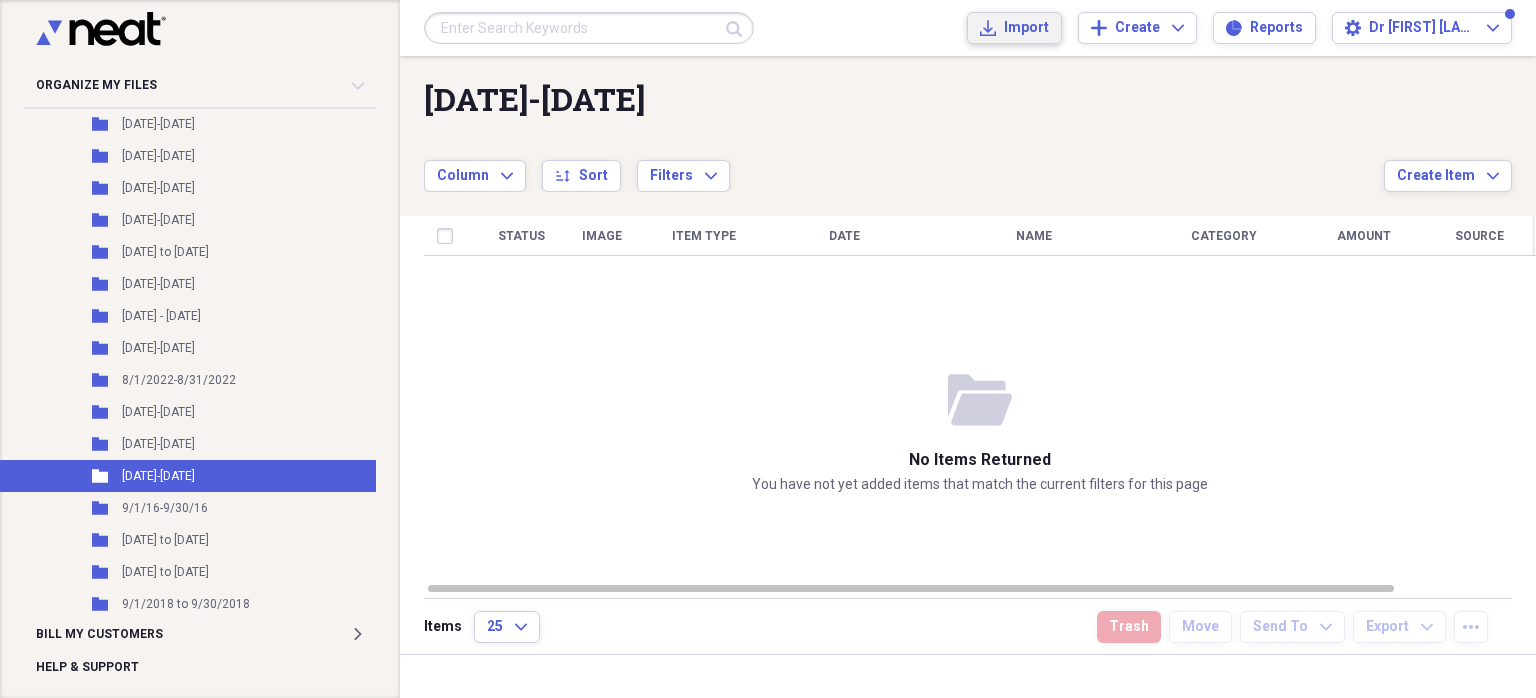 click 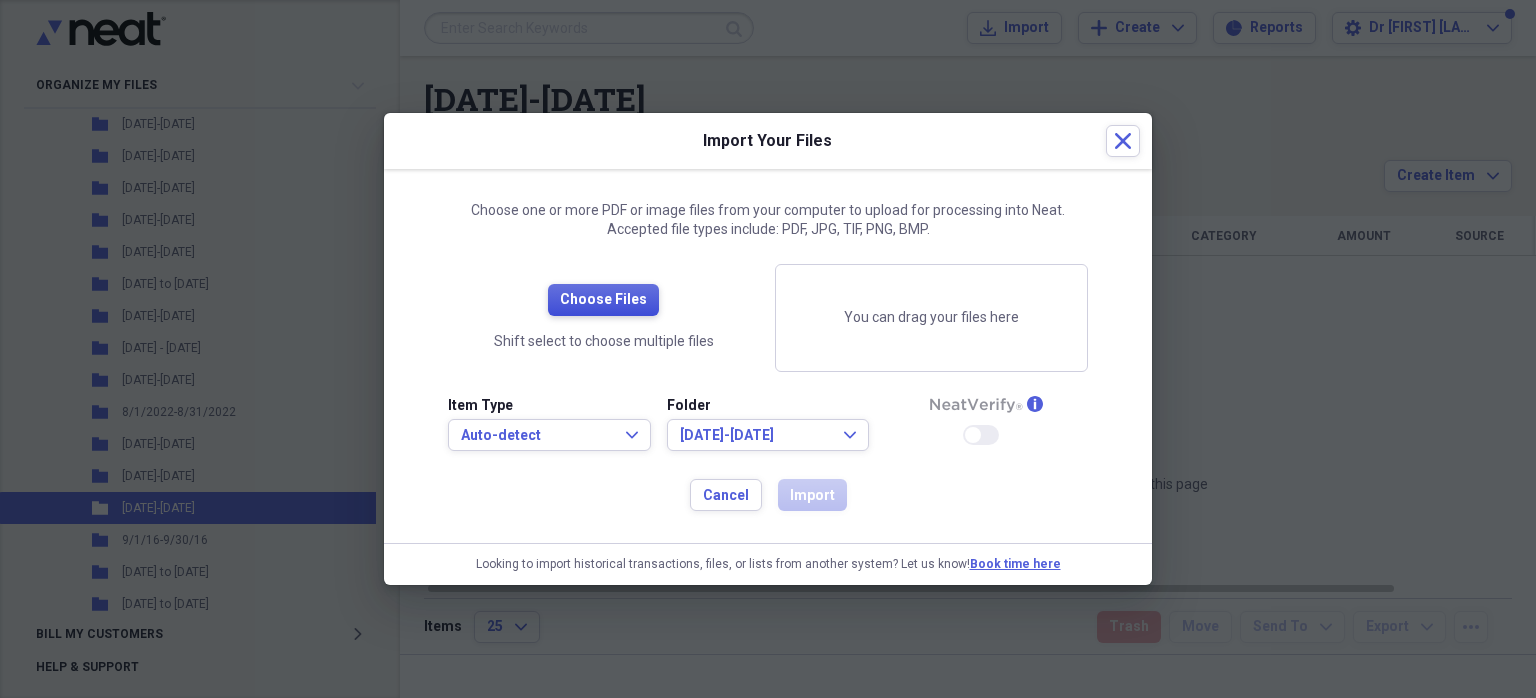 click on "Choose Files" at bounding box center (603, 300) 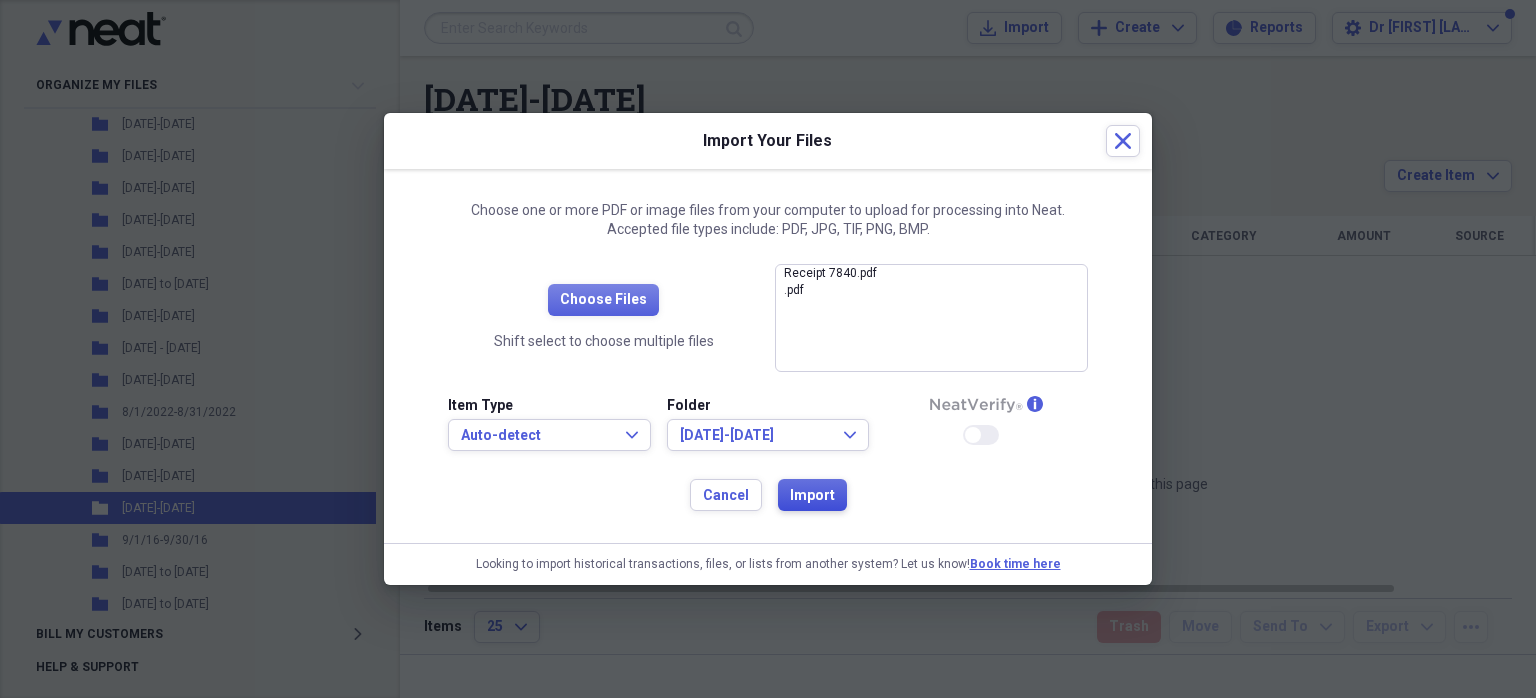 click on "Import" at bounding box center (812, 496) 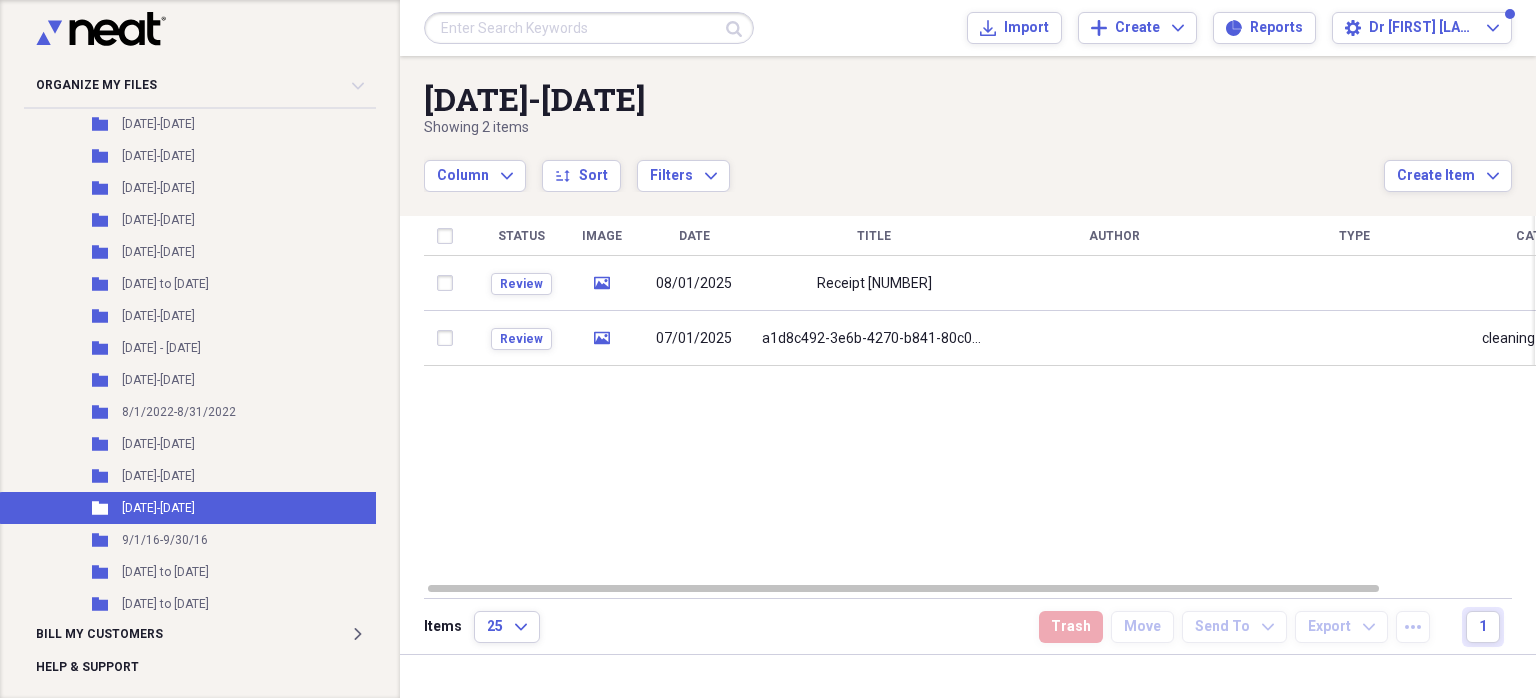 click at bounding box center (589, 28) 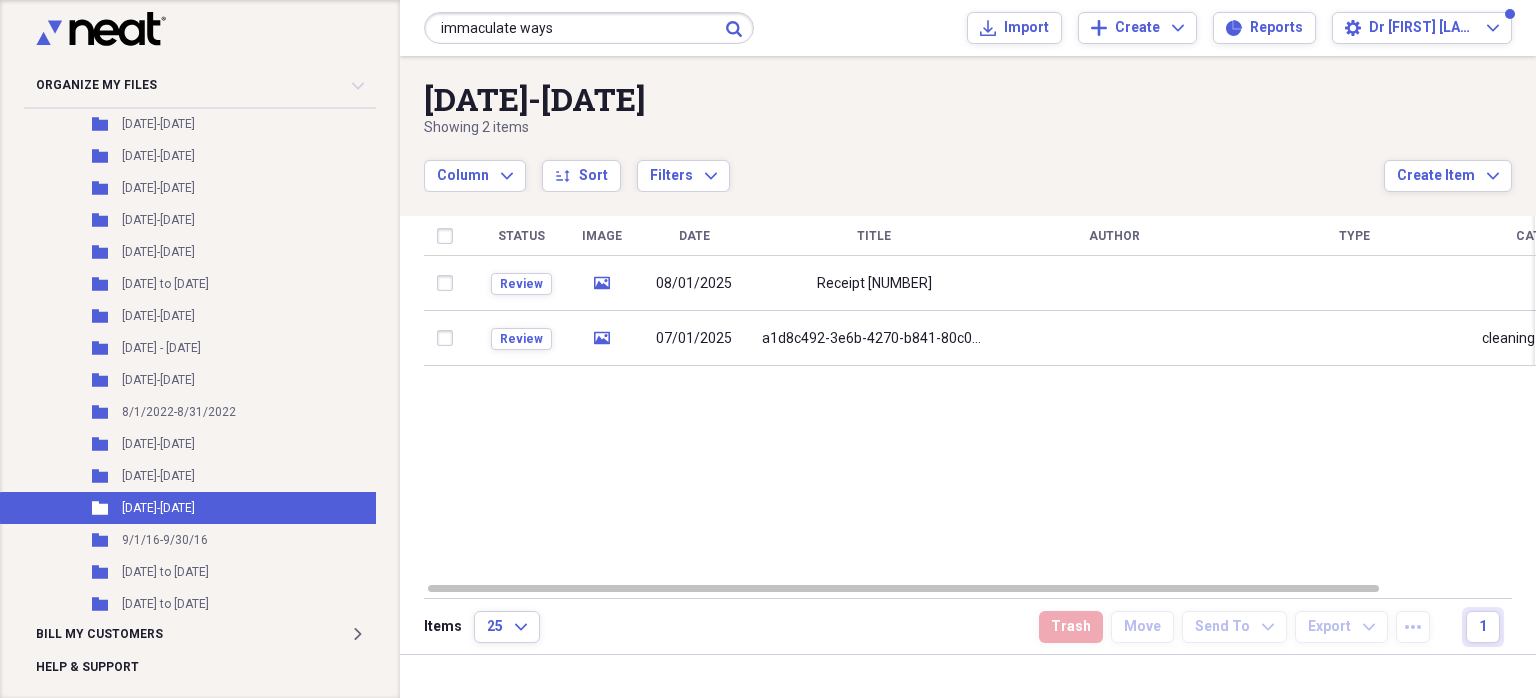 type on "immaculate ways" 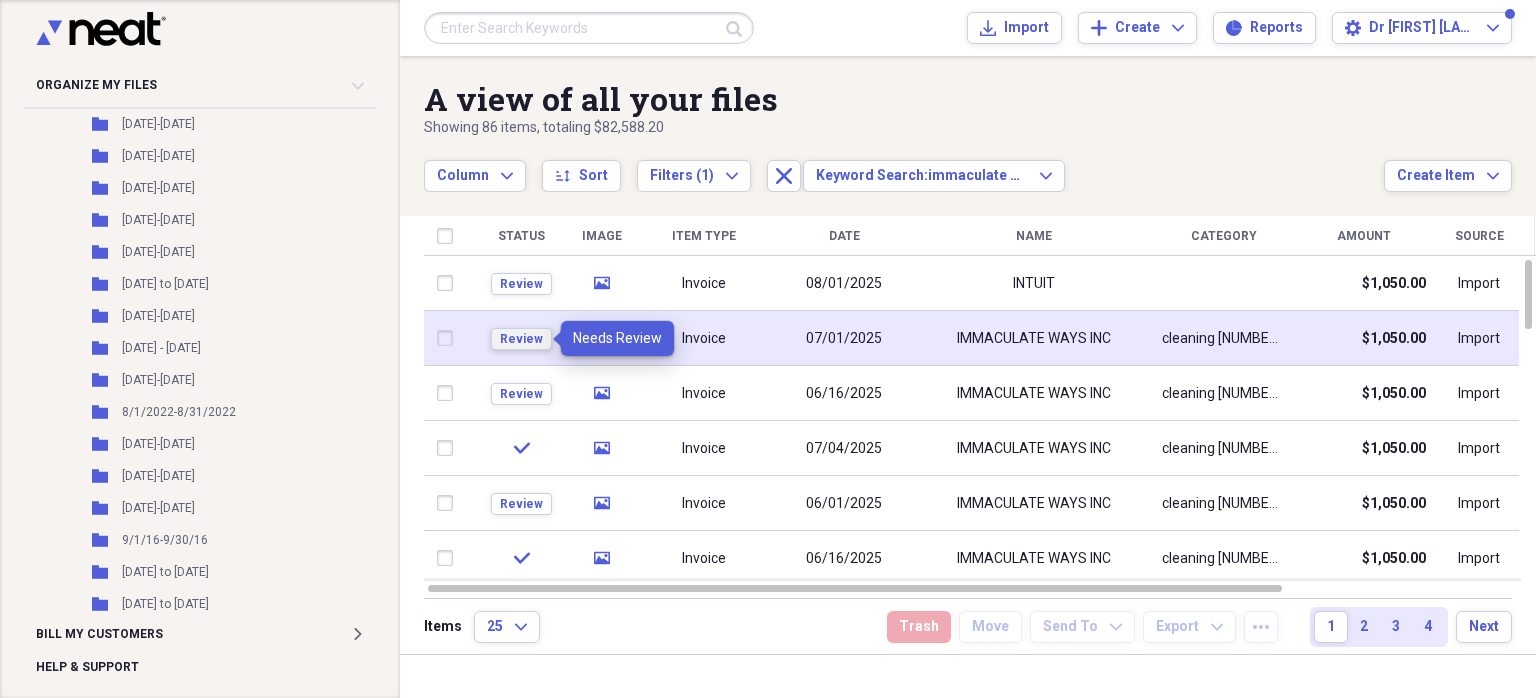 click on "Review" at bounding box center [521, 339] 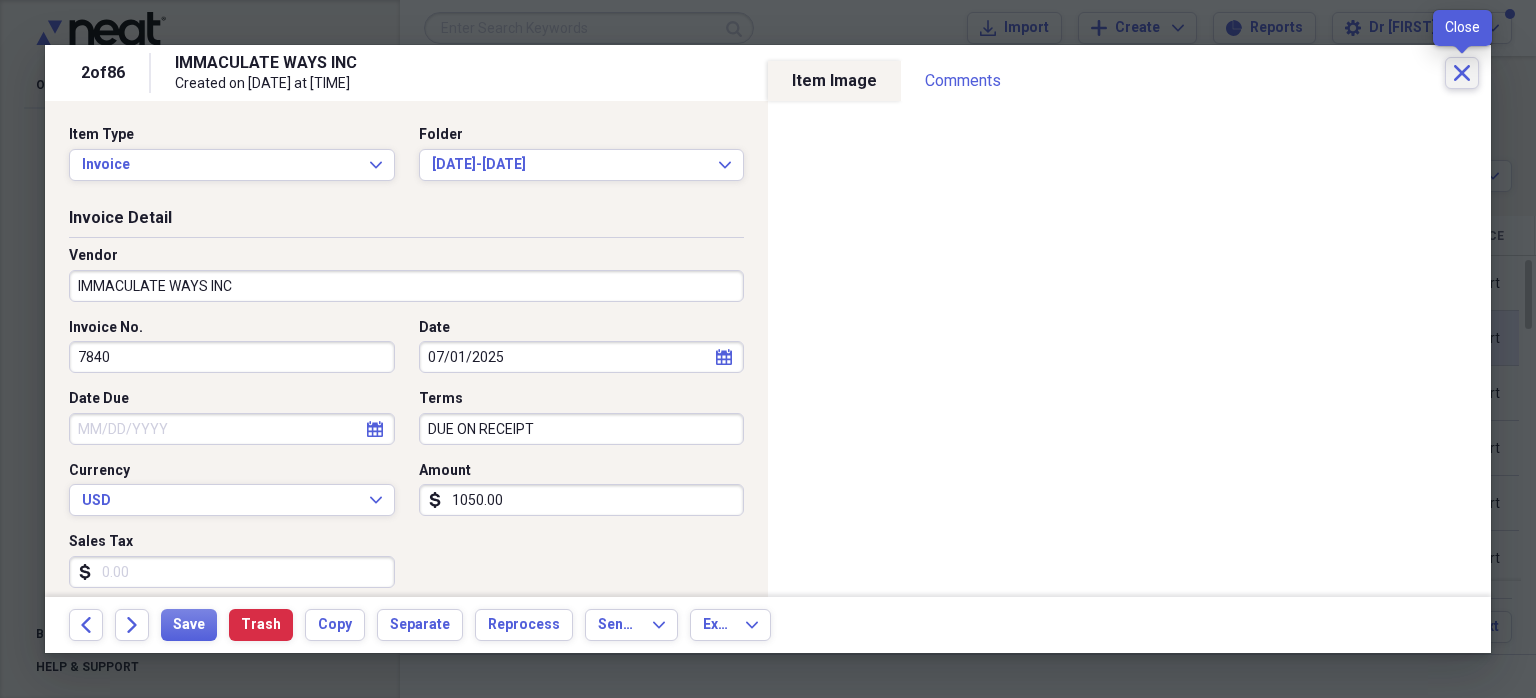 click on "Close" at bounding box center (1462, 73) 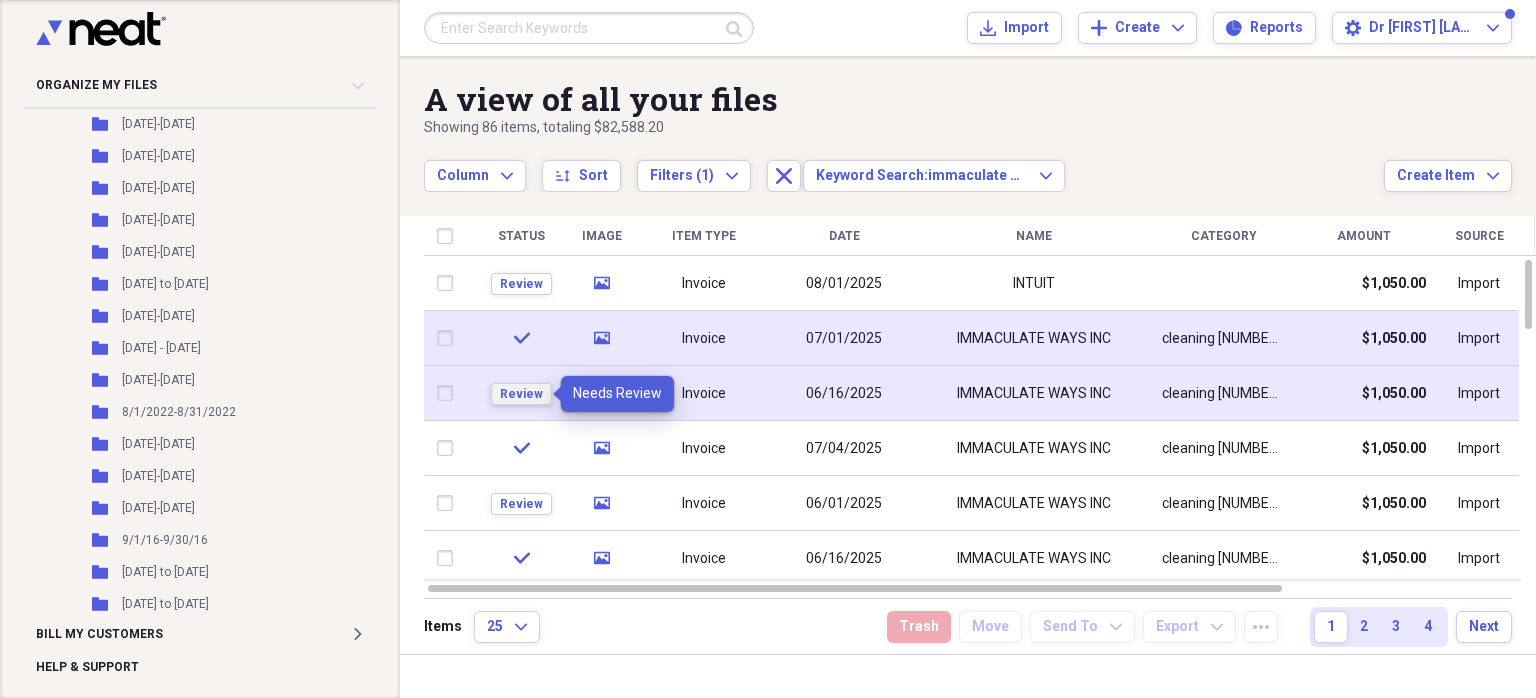 click on "Review" at bounding box center (521, 394) 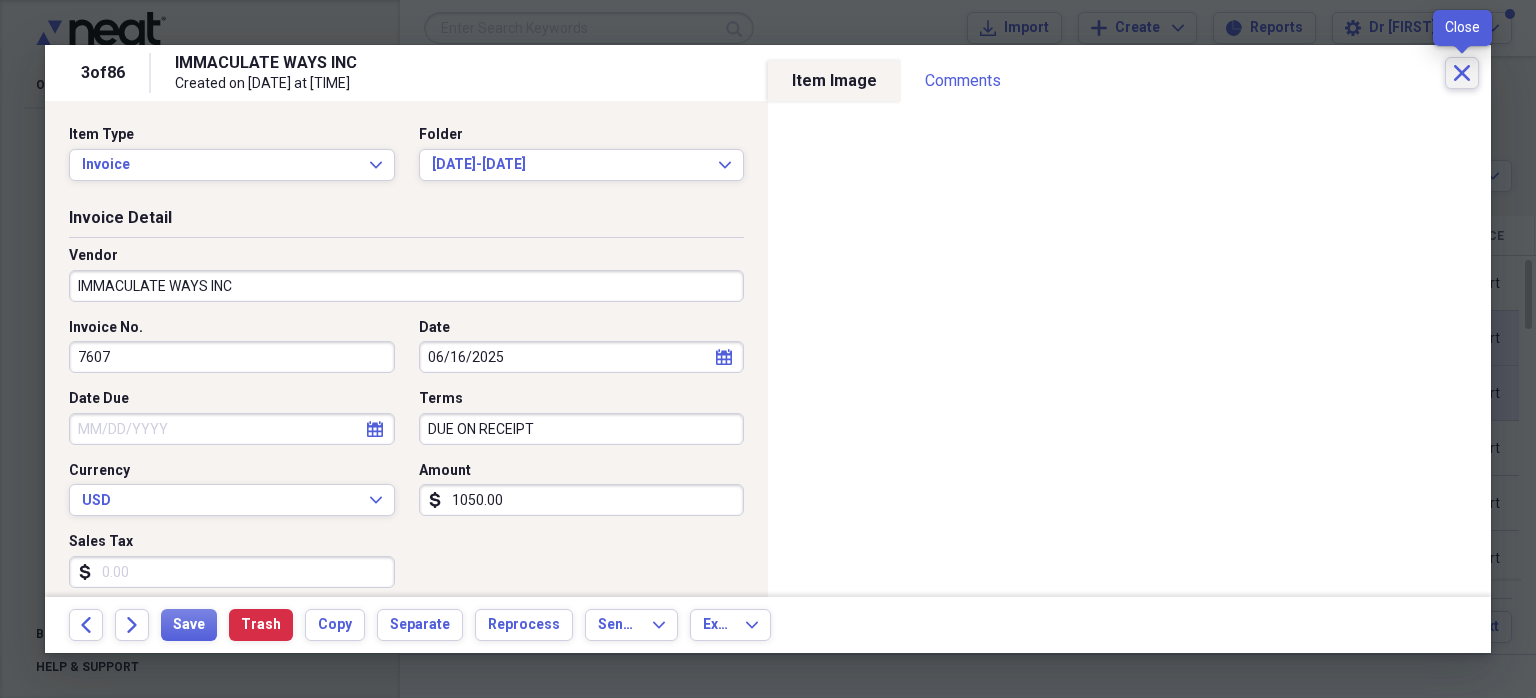 click on "Close" at bounding box center (1462, 73) 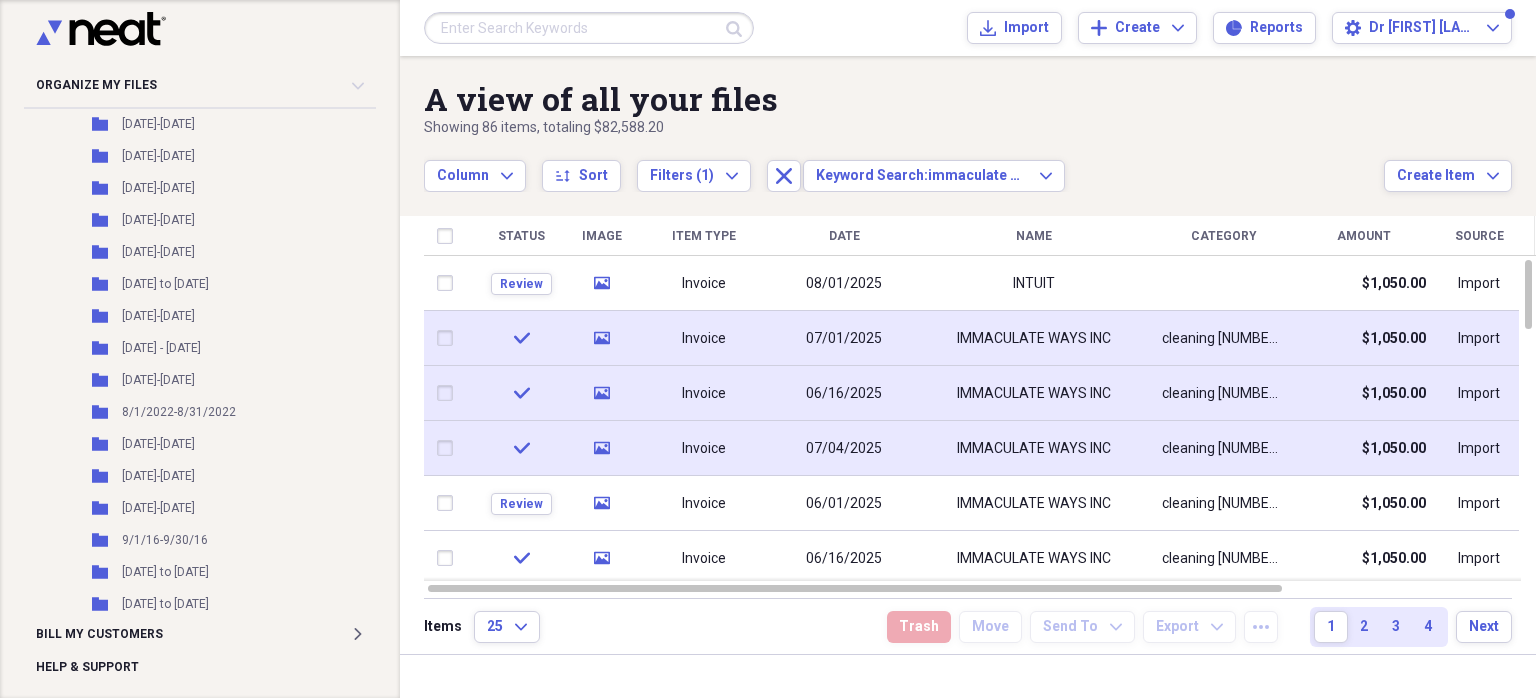 click on "check" at bounding box center (521, 448) 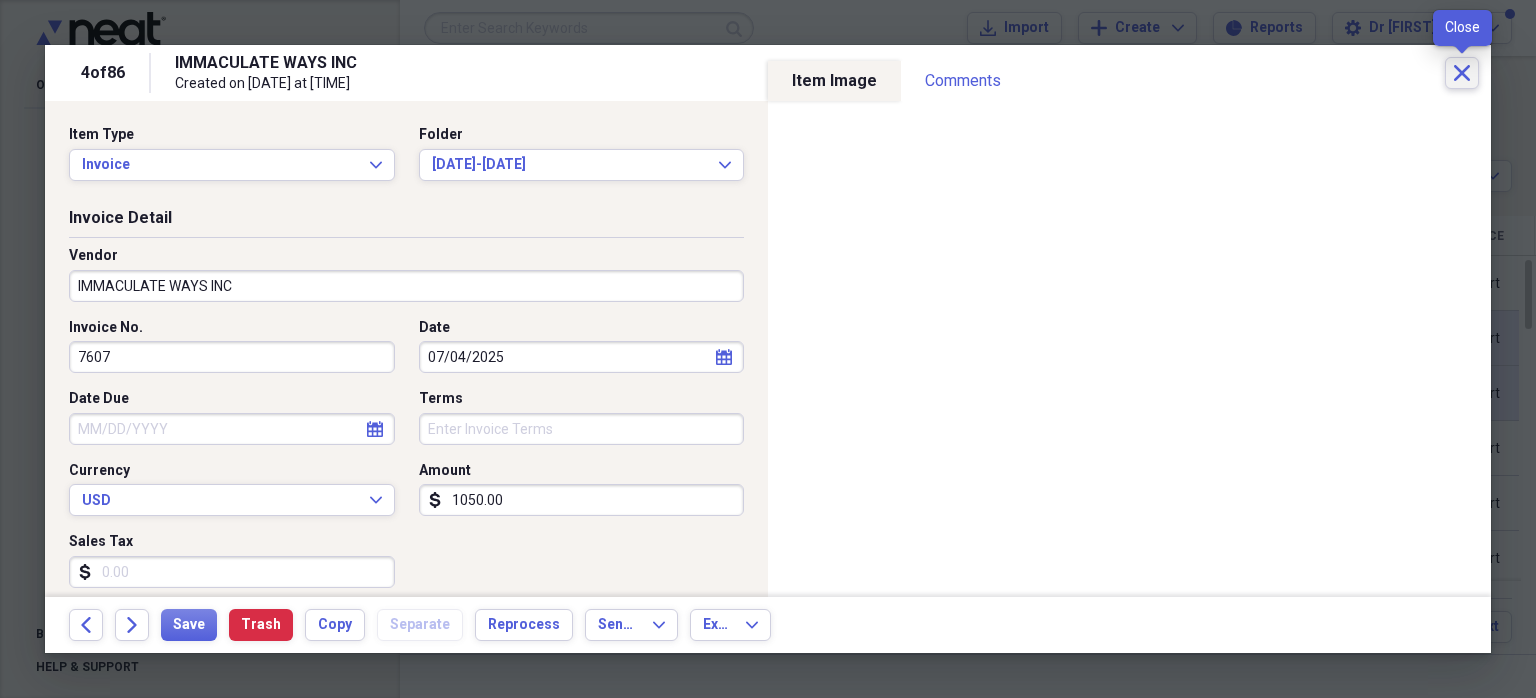 click 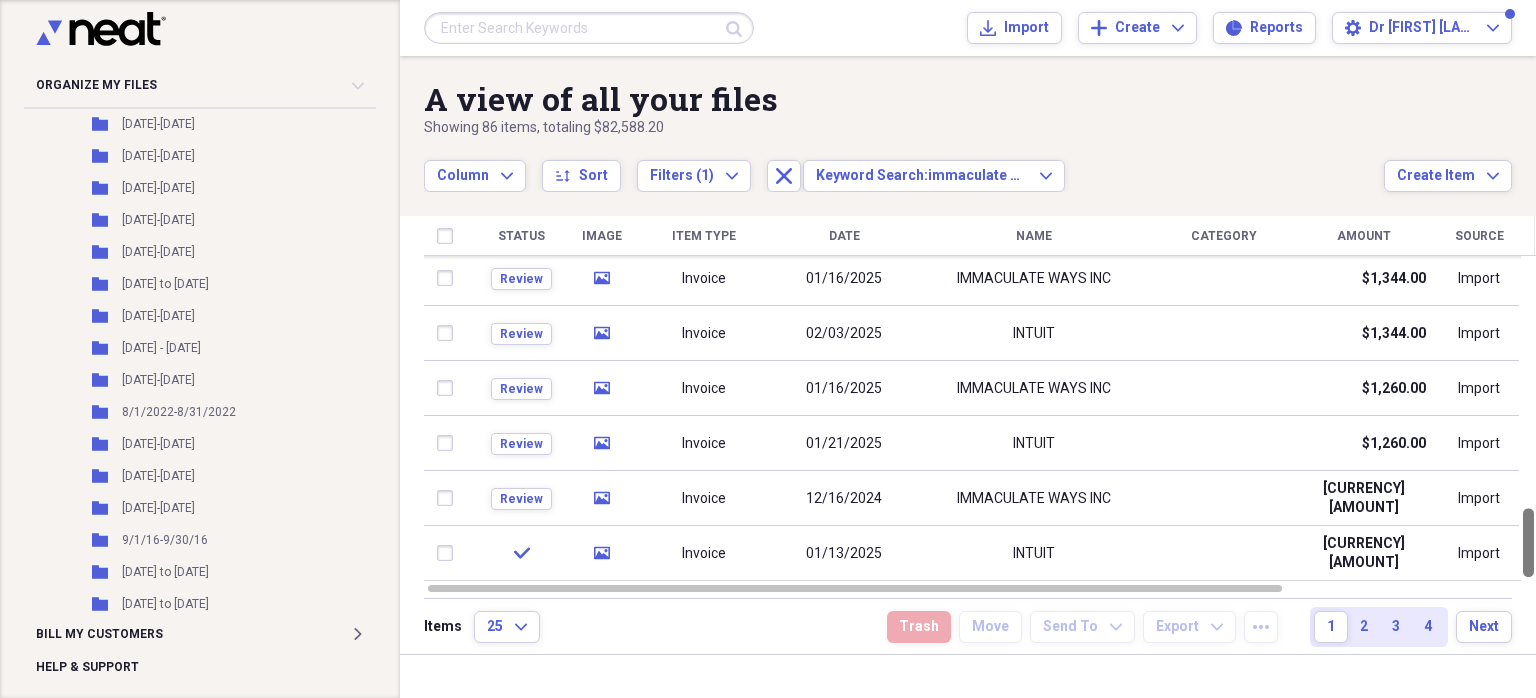 drag, startPoint x: 1535, startPoint y: 292, endPoint x: 1535, endPoint y: 569, distance: 277 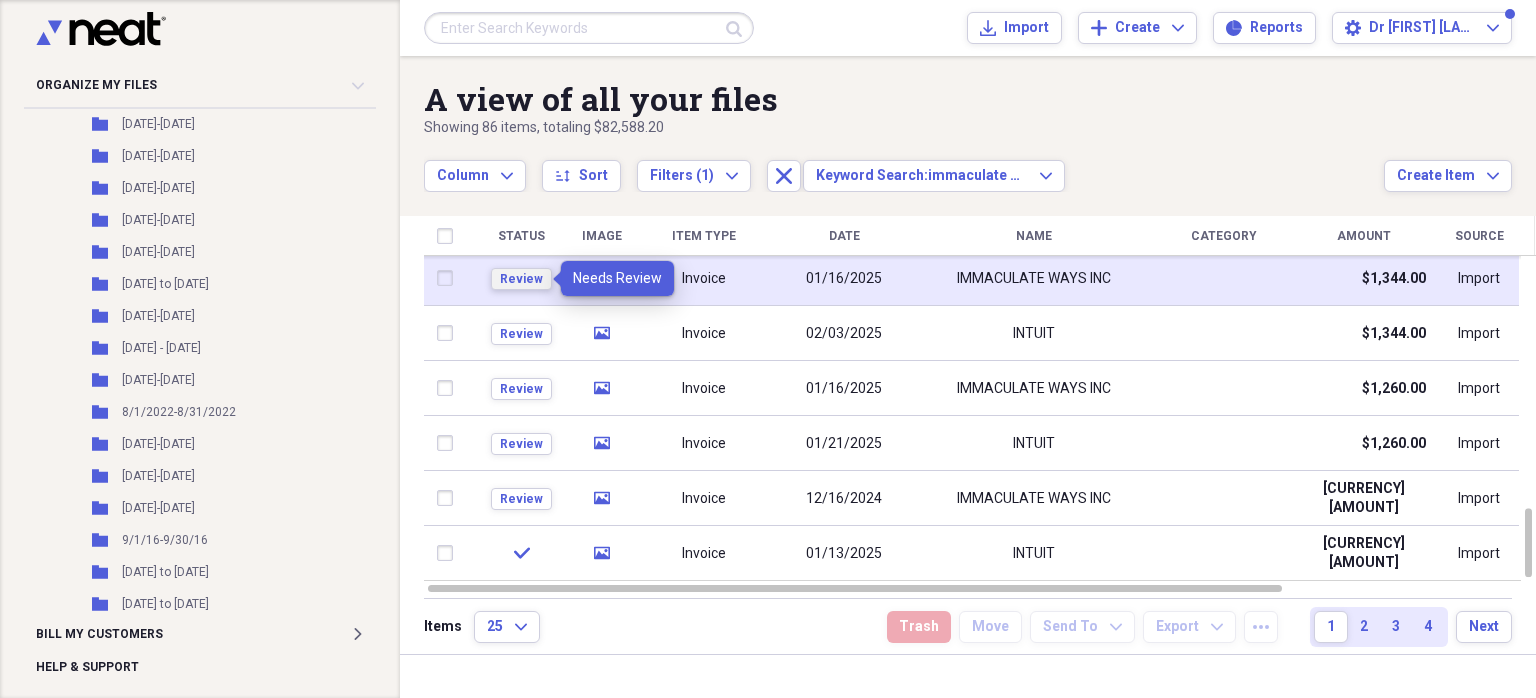click on "Review" at bounding box center [521, 279] 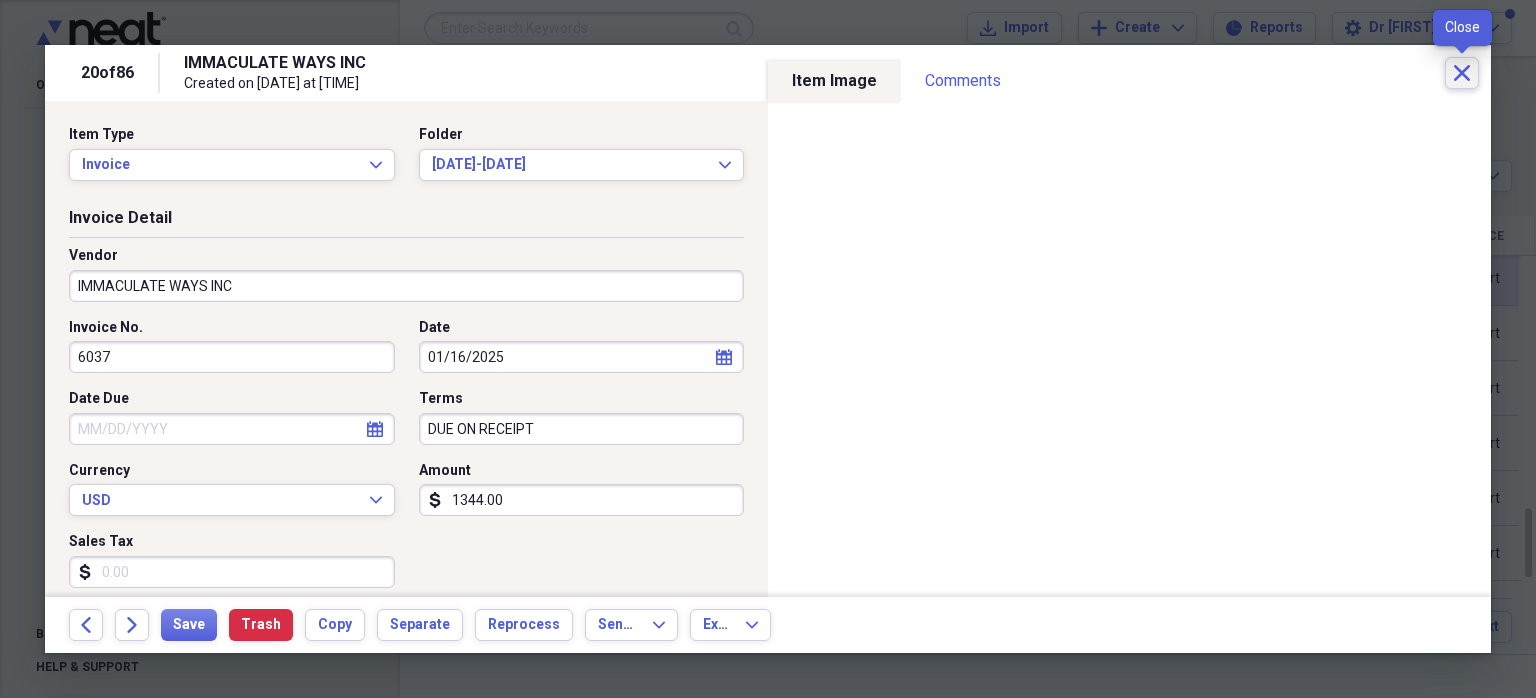 click on "Close" at bounding box center [1462, 73] 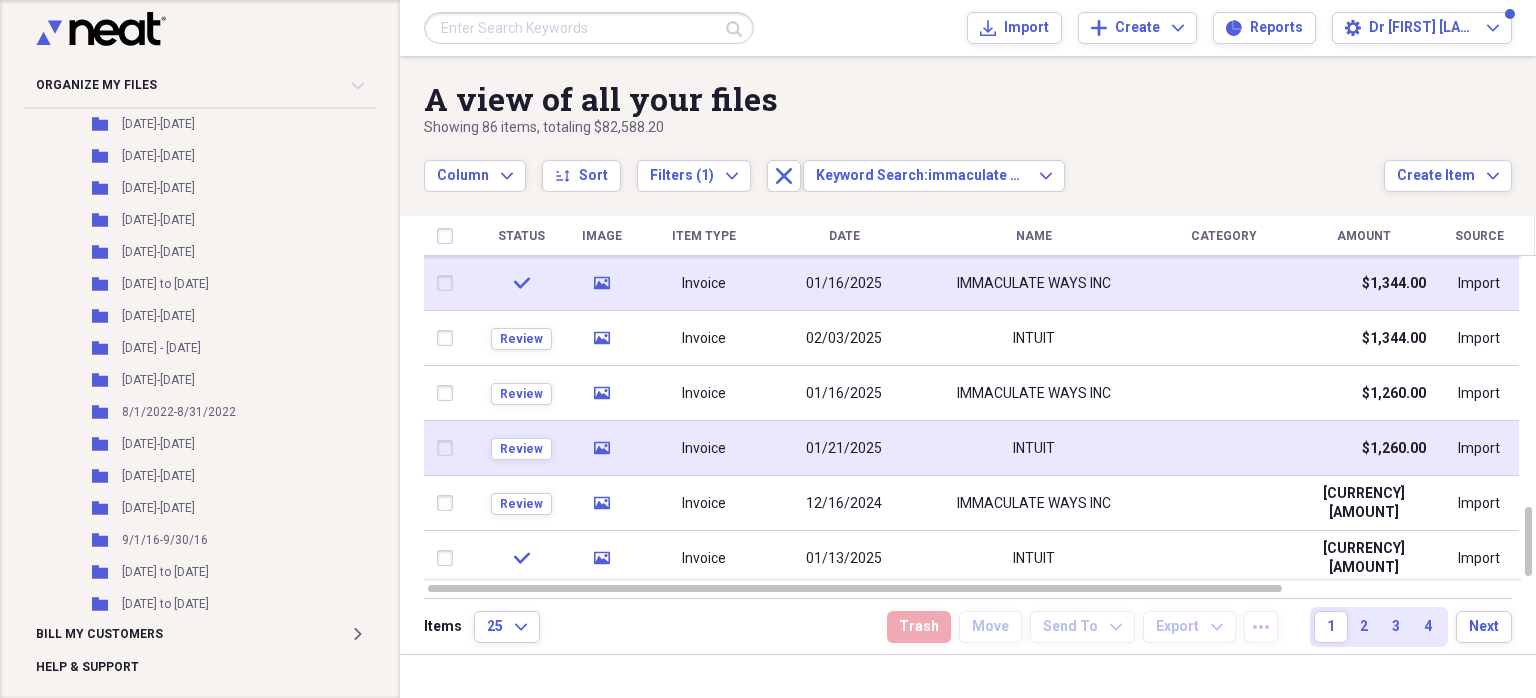click on "Invoice" at bounding box center [704, 449] 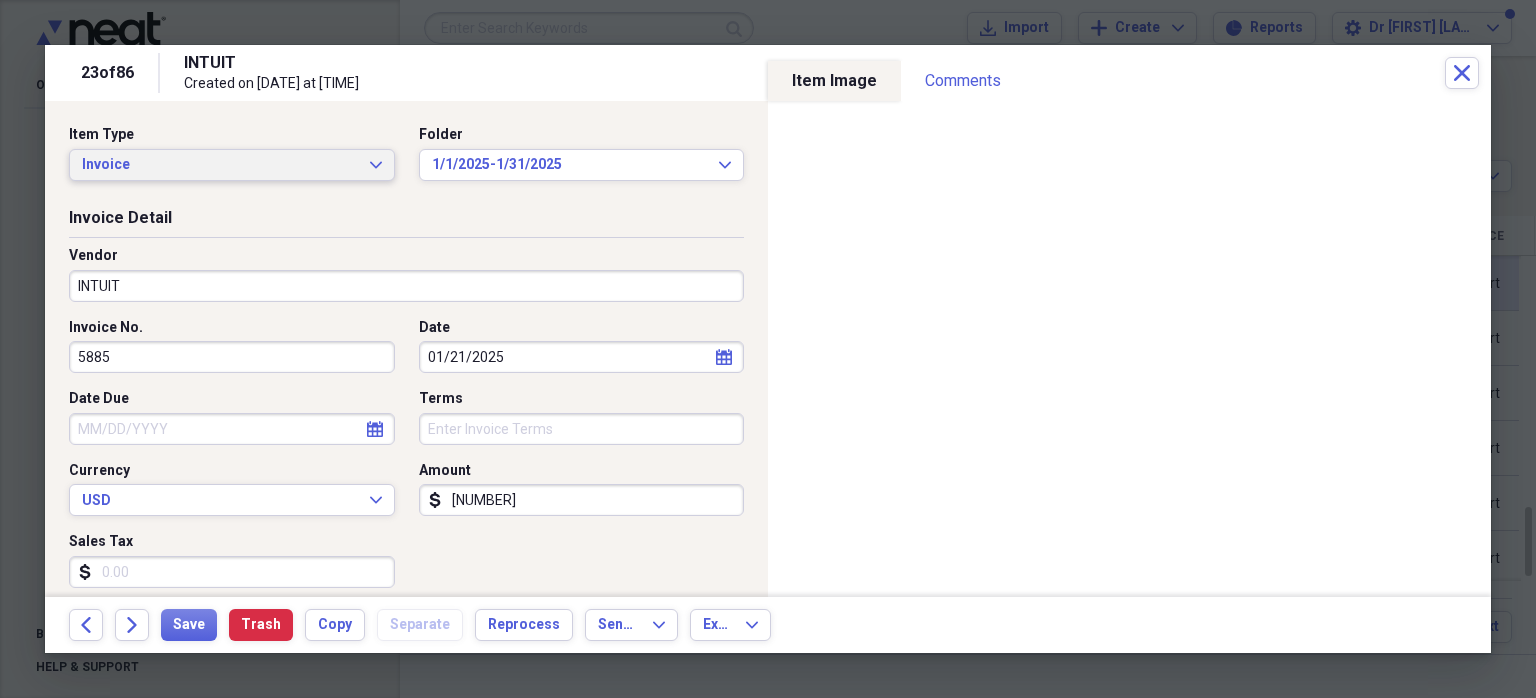 click on "Expand" 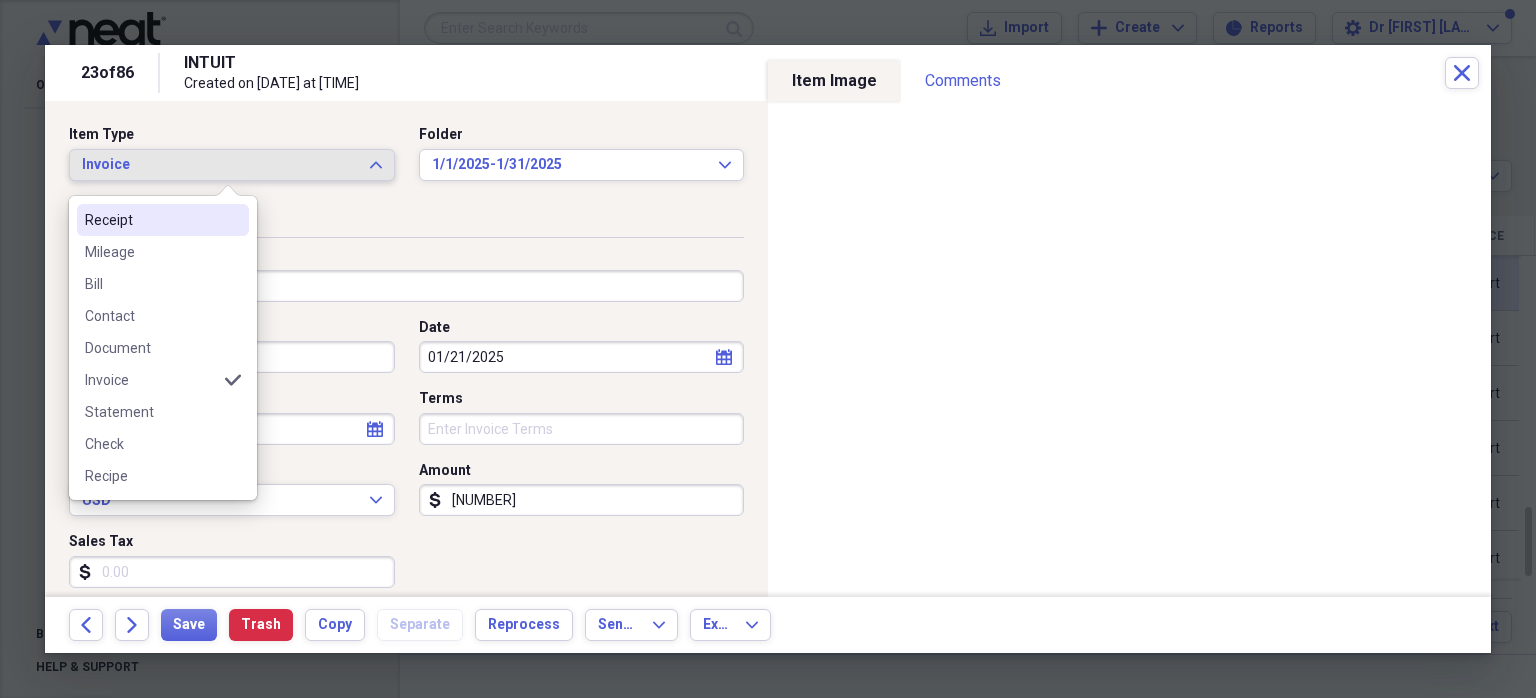 click on "Receipt" at bounding box center [151, 220] 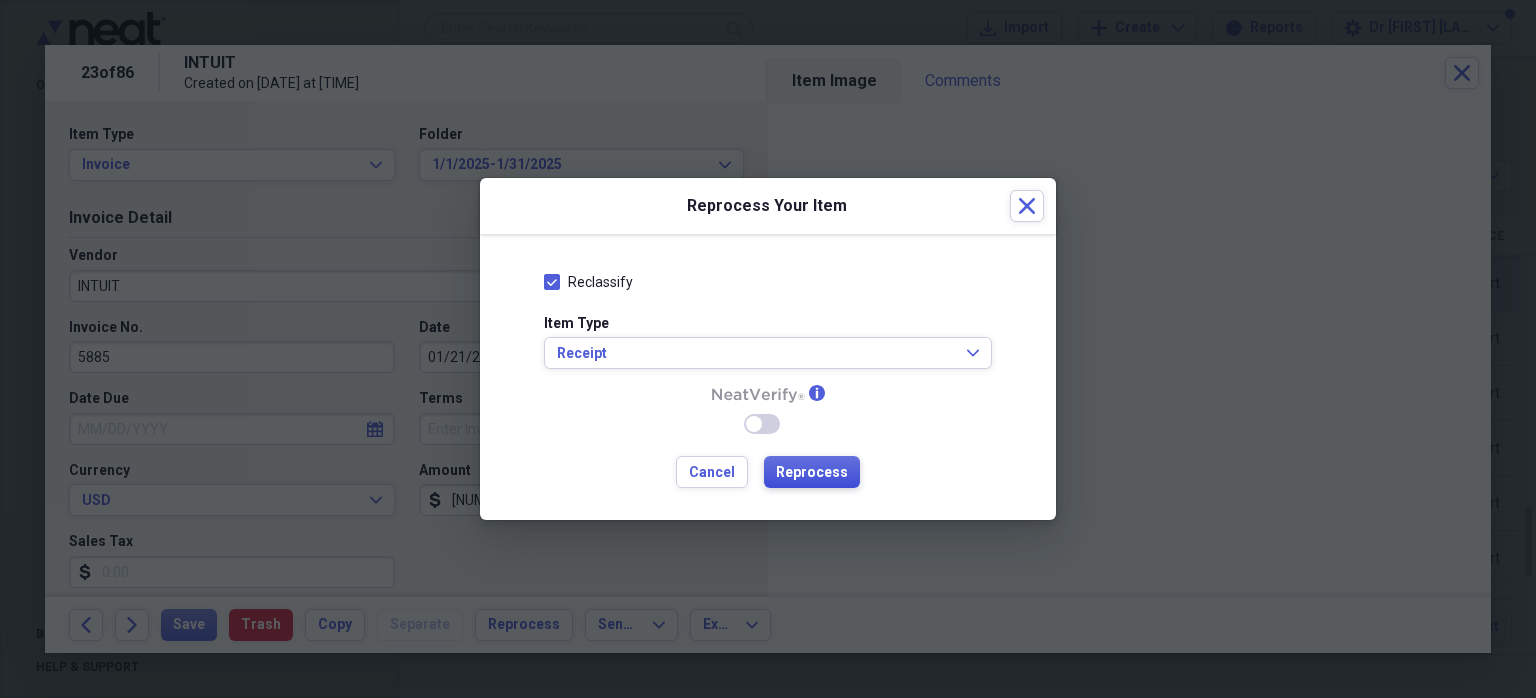 click on "Reprocess" at bounding box center [812, 473] 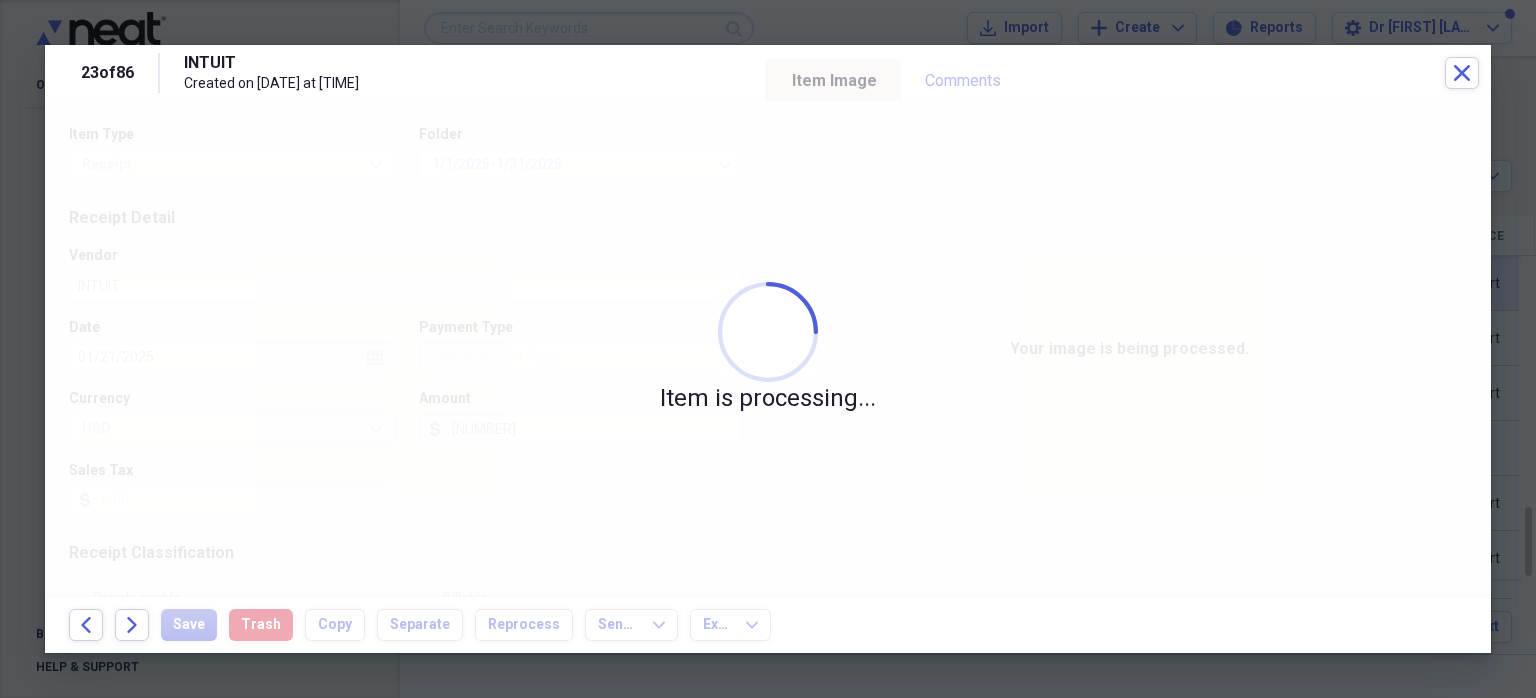 type on "Cash" 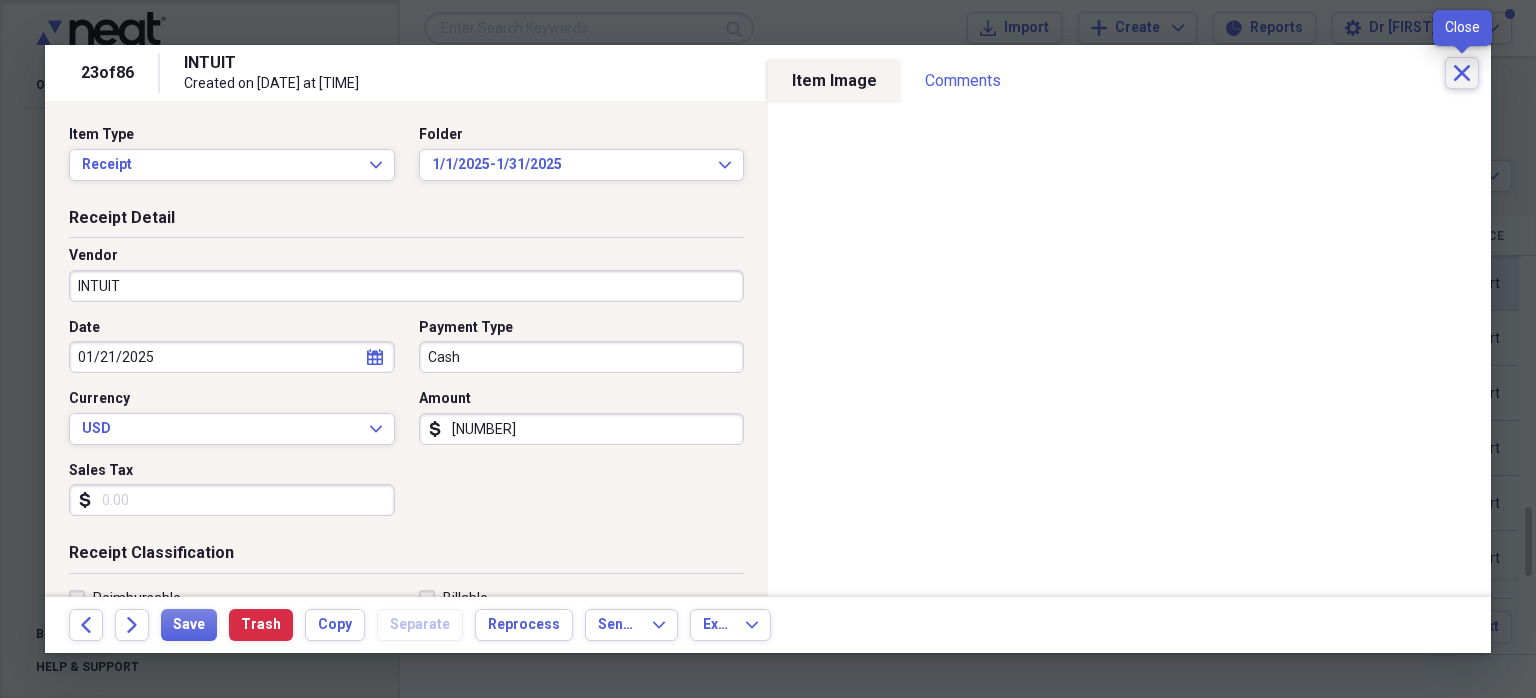 click on "Close" at bounding box center [1462, 73] 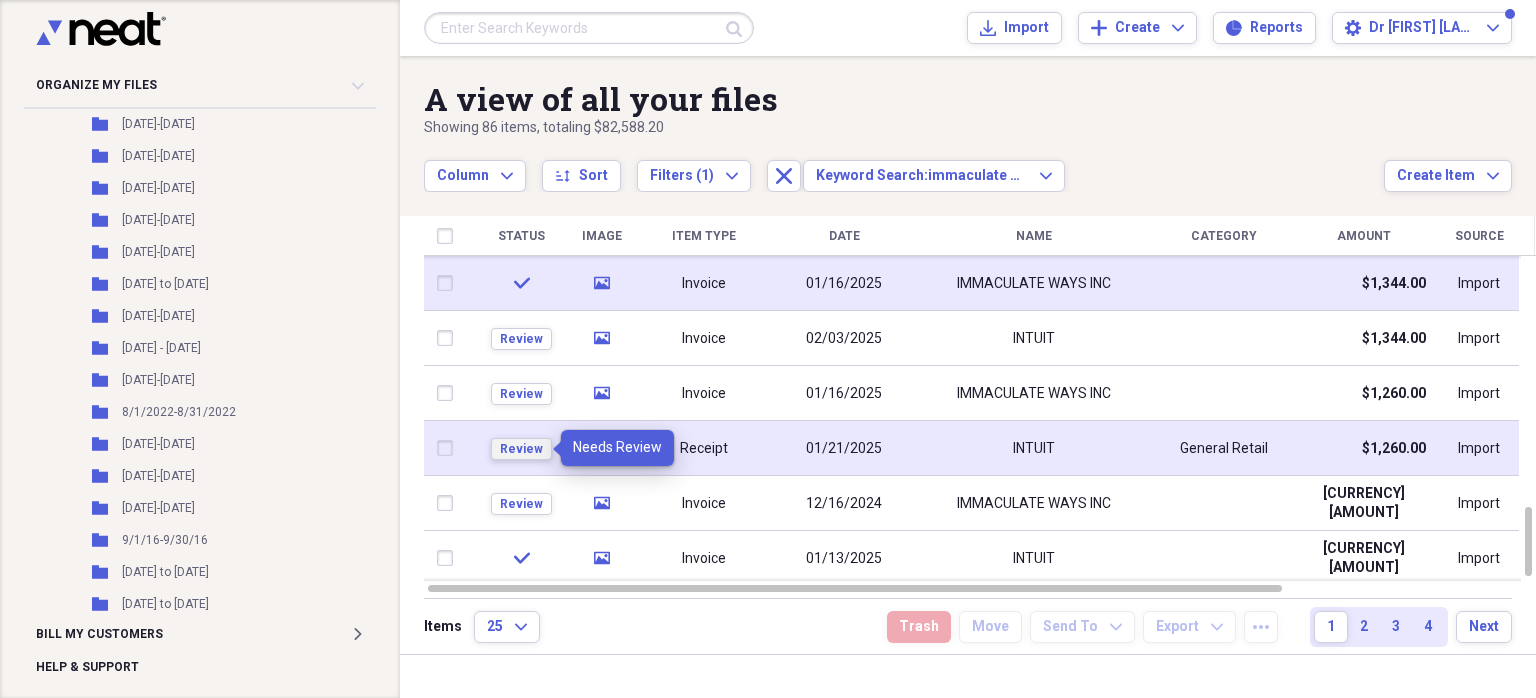click on "Review" at bounding box center [521, 449] 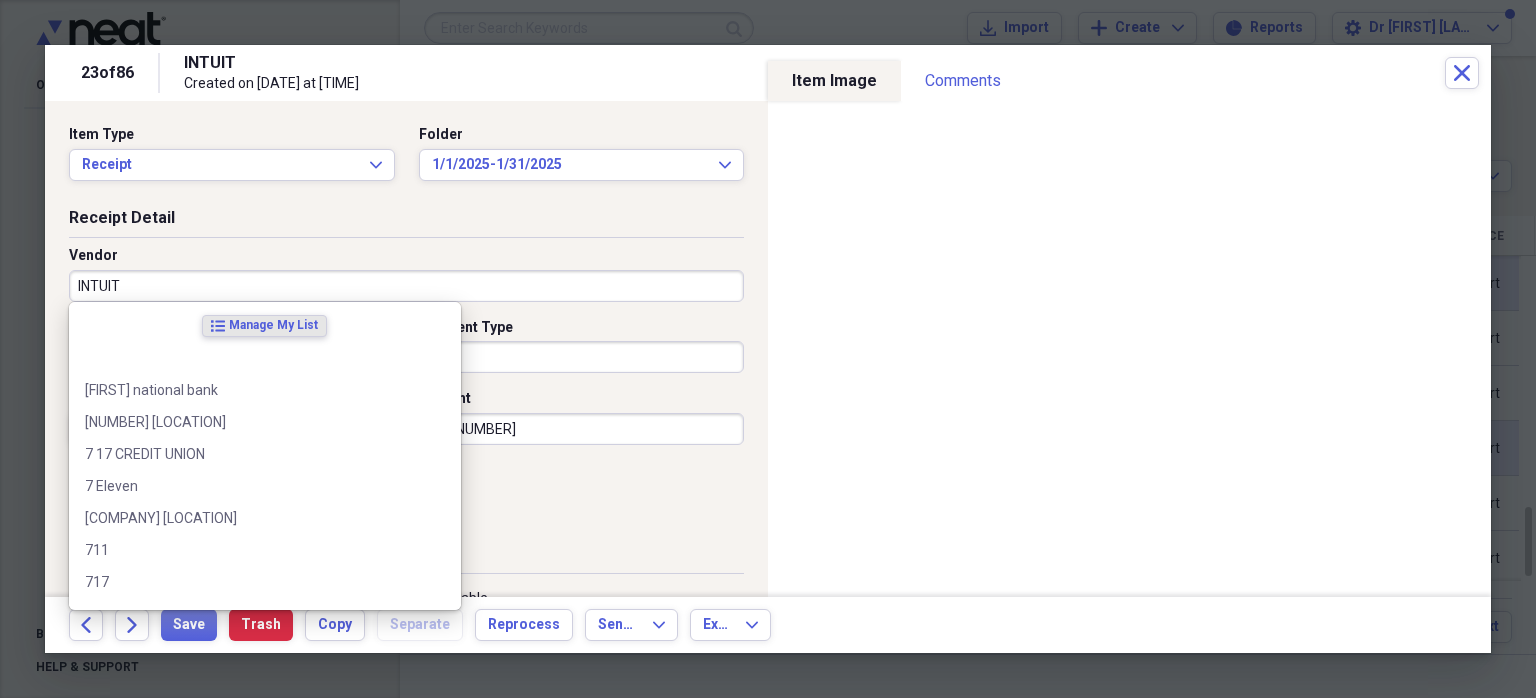 click on "INTUIT" at bounding box center (406, 286) 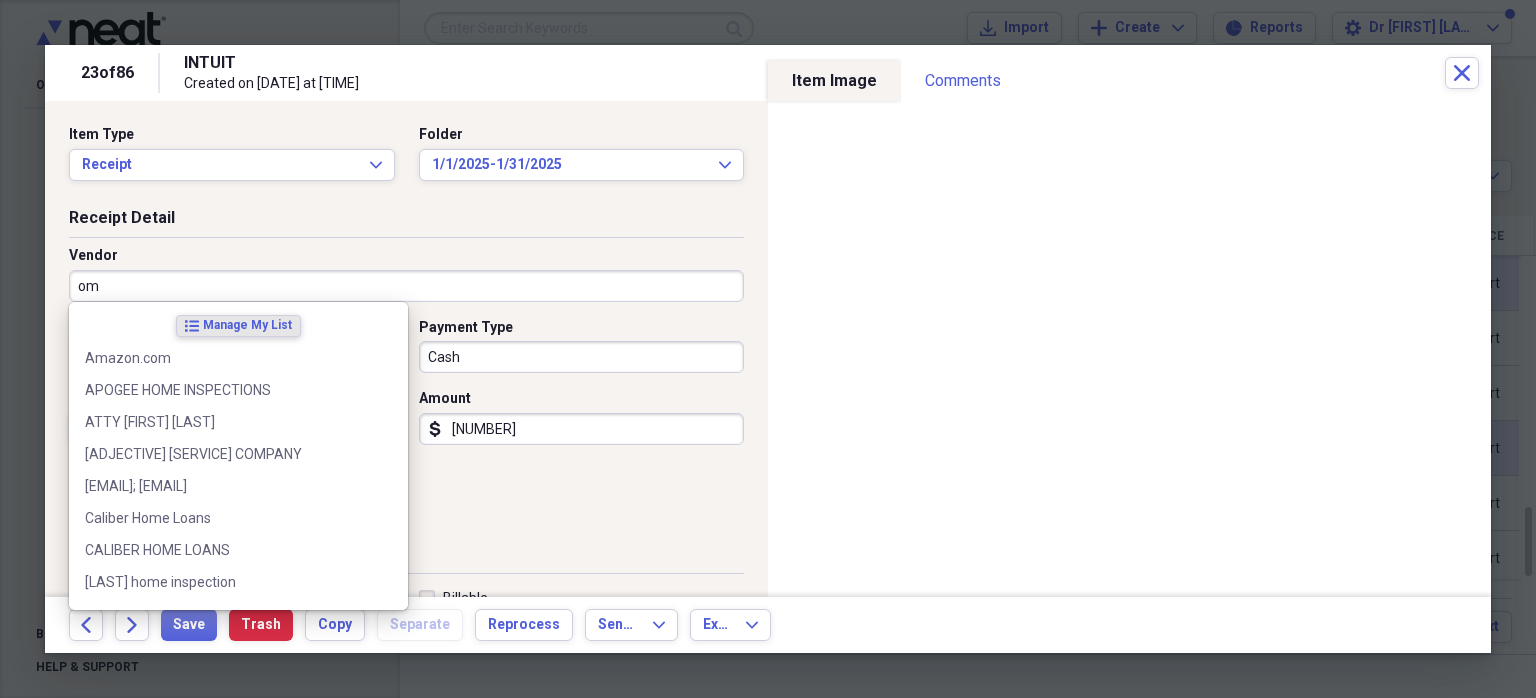type on "o" 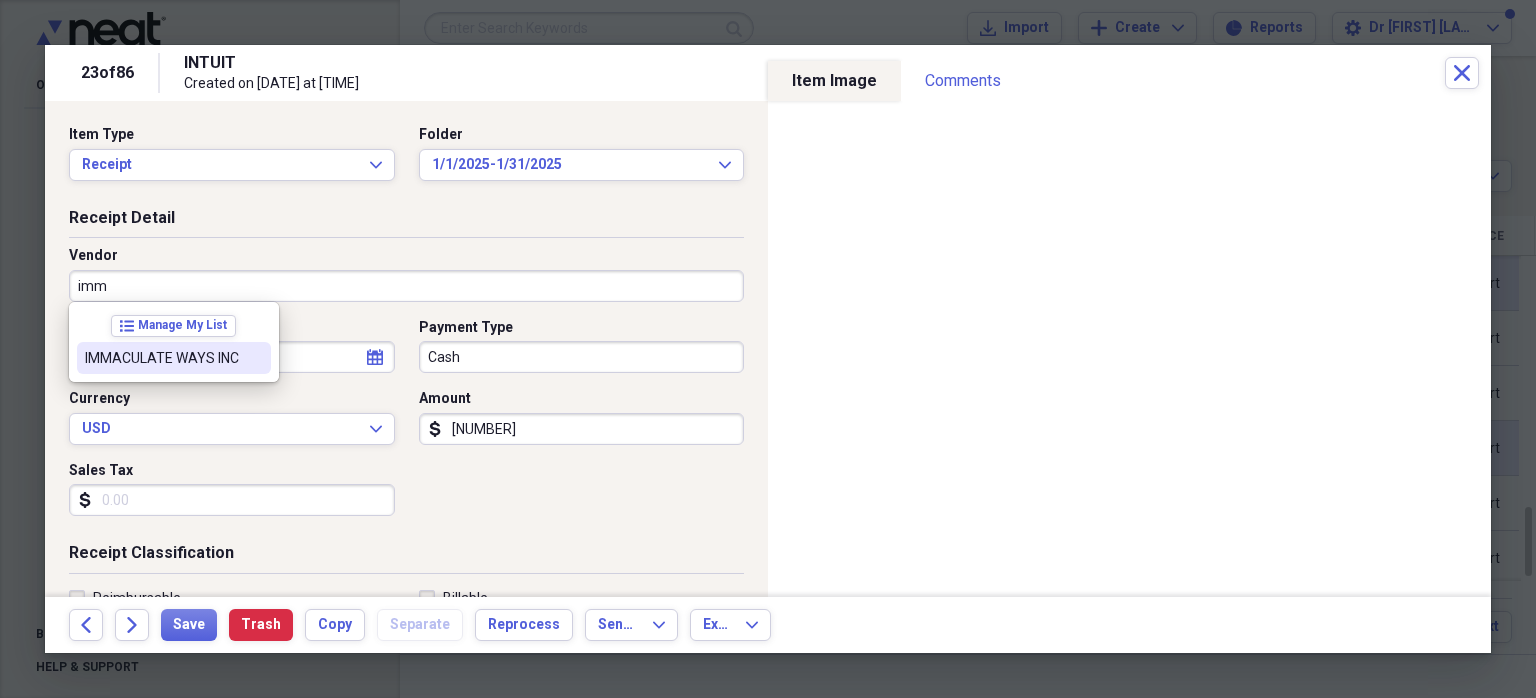 click on "IMMACULATE WAYS INC" at bounding box center (162, 358) 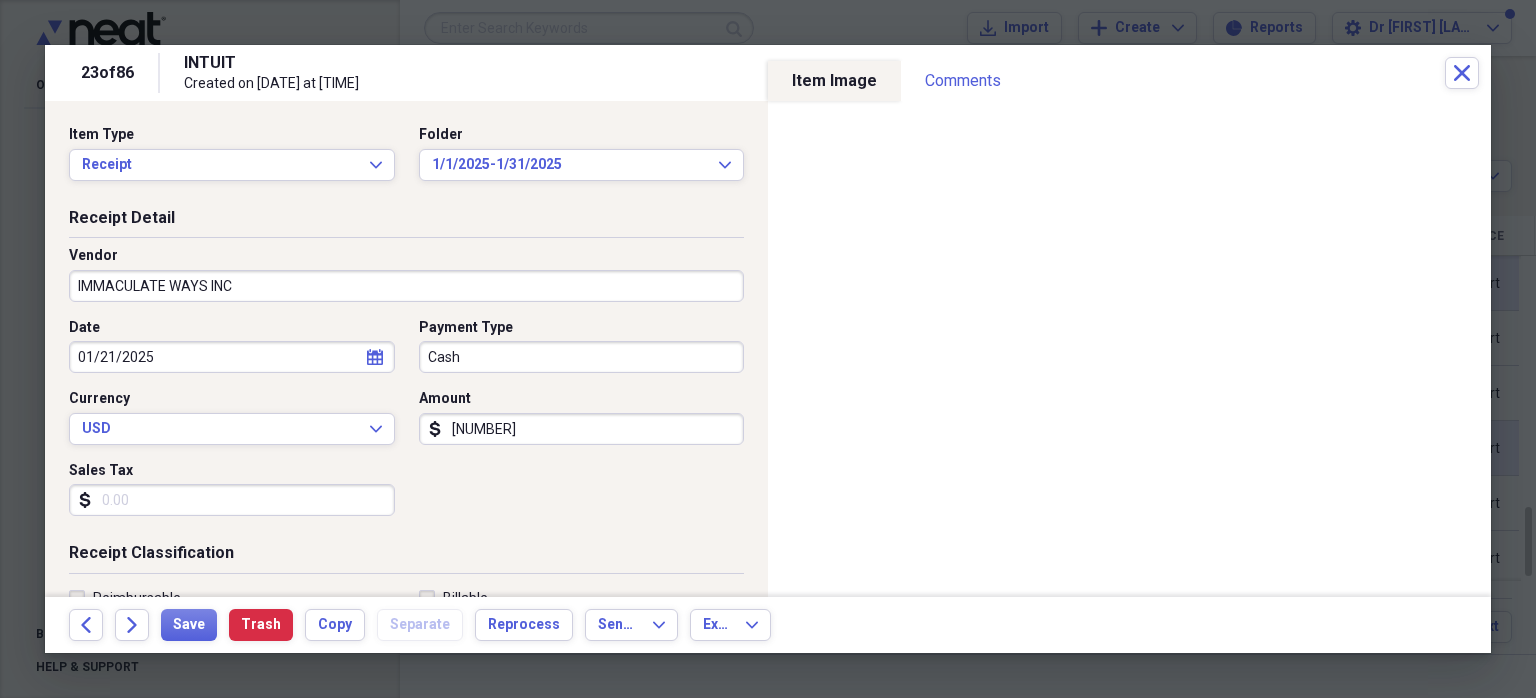 type on "cleaning [NUMBER] [LOCATION] properties" 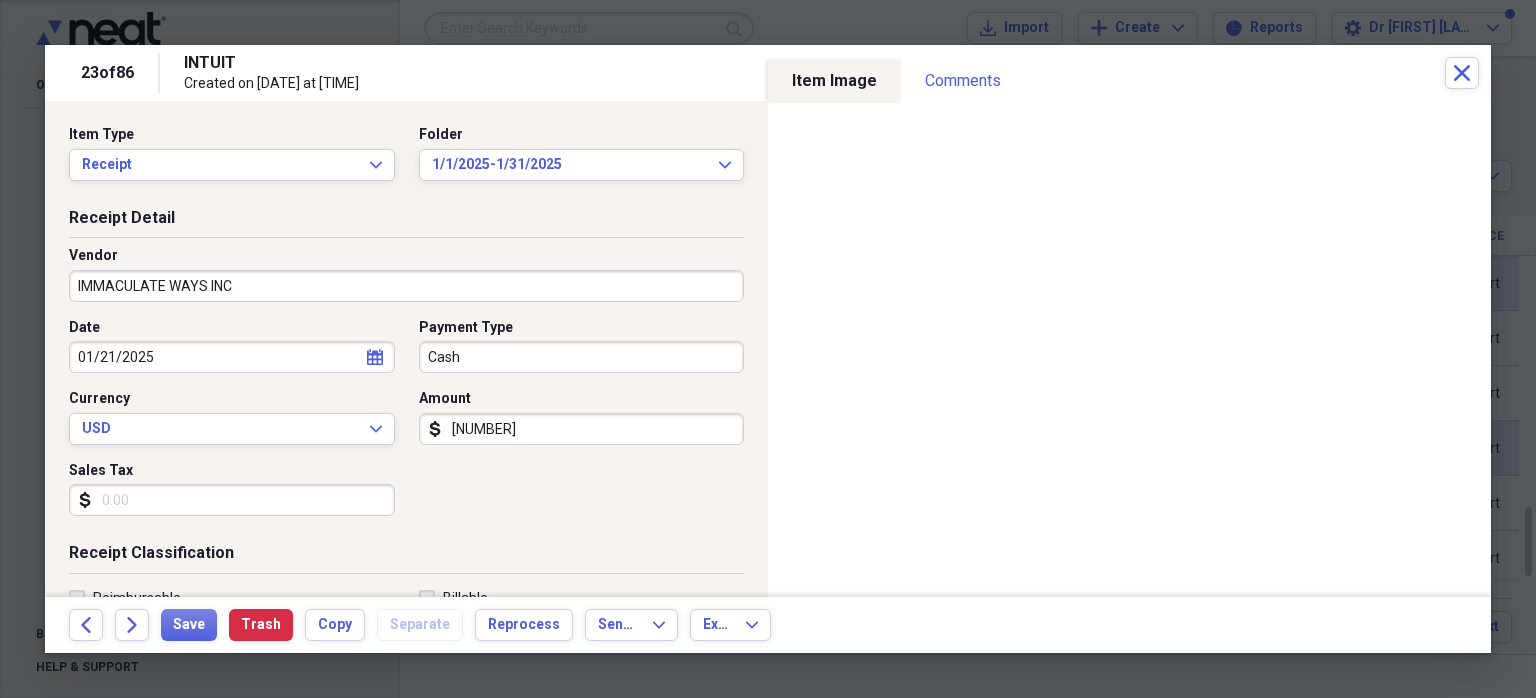 click on "Cash" at bounding box center (582, 357) 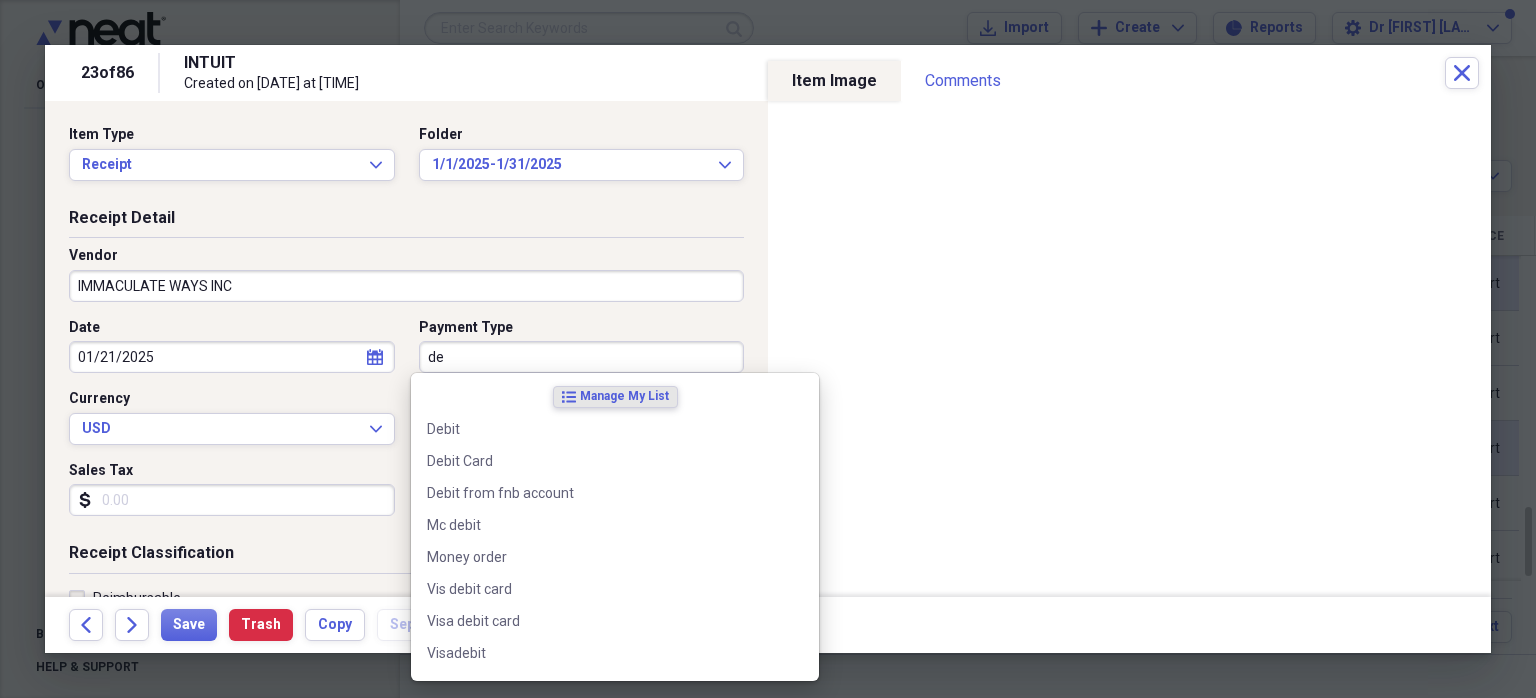 type on "d" 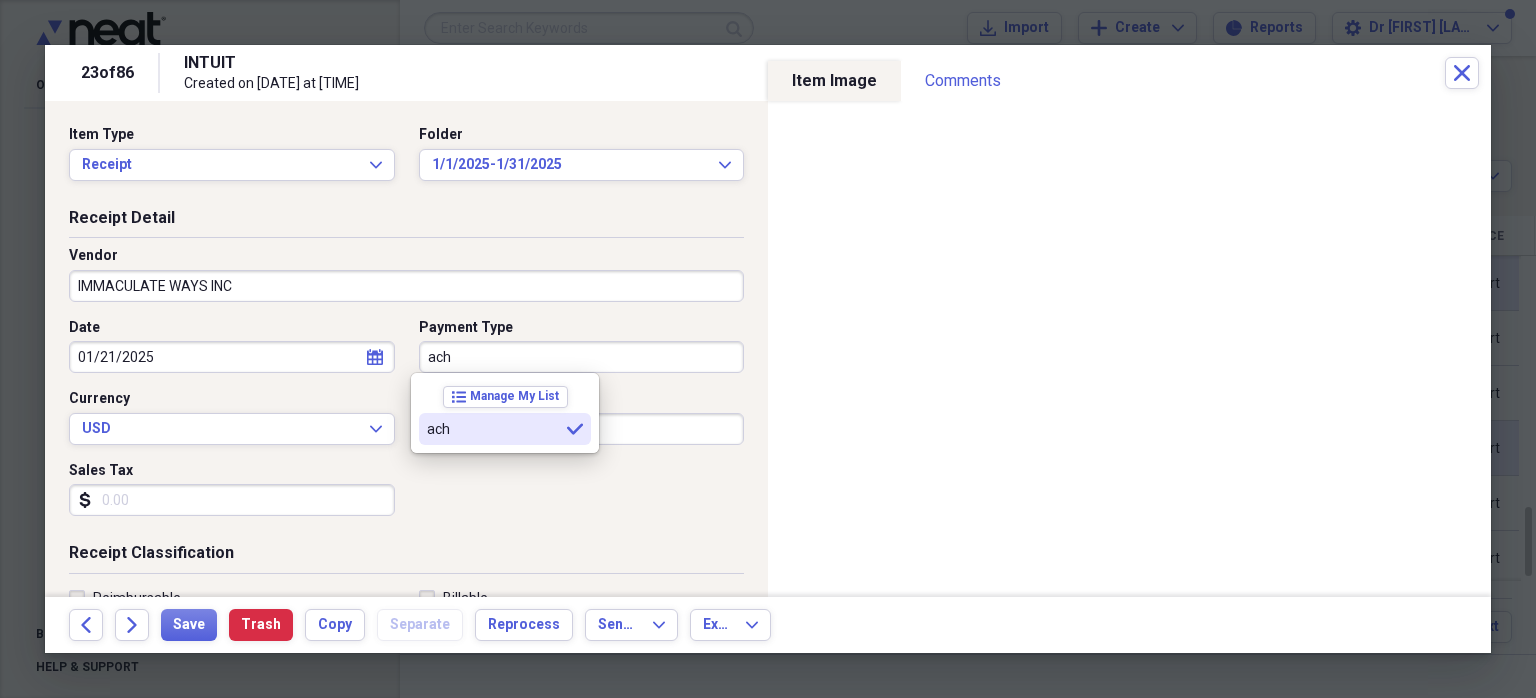 type on "ach" 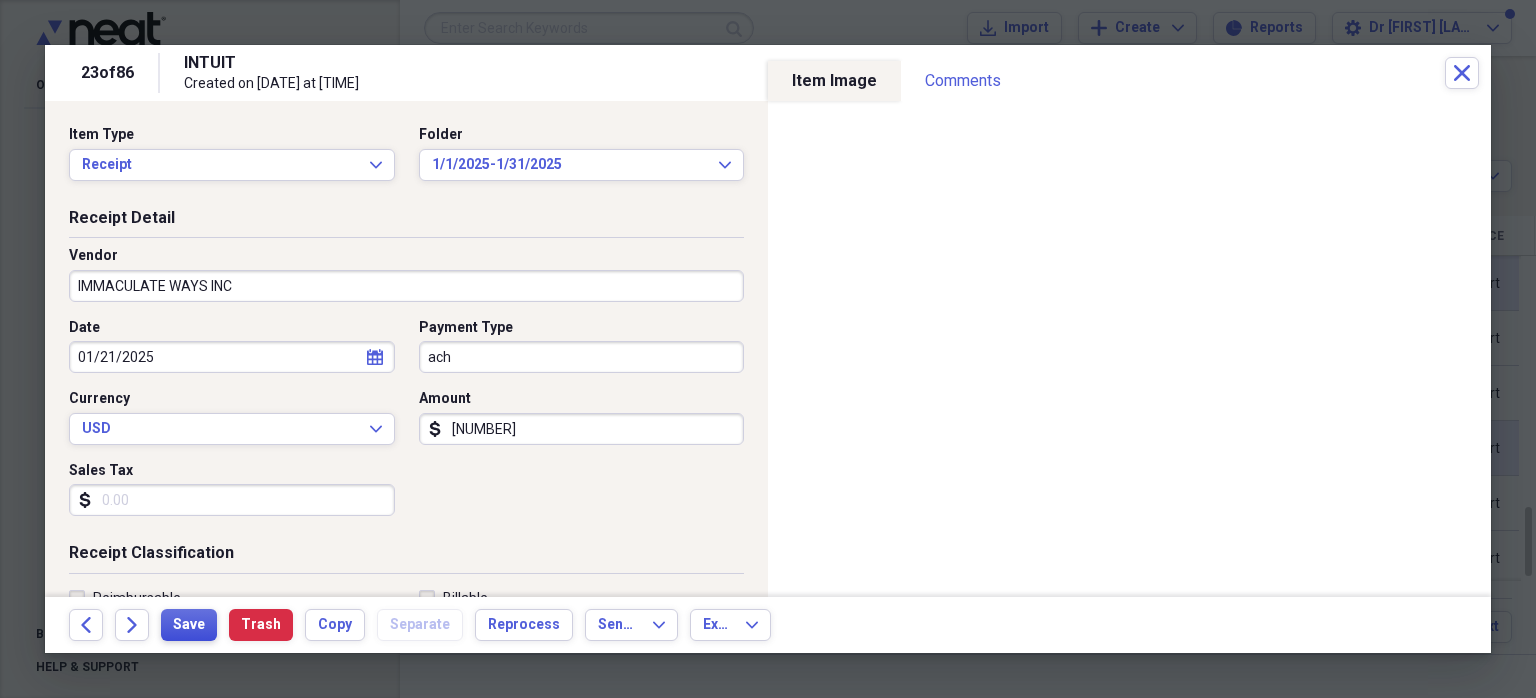 click on "Save" at bounding box center (189, 625) 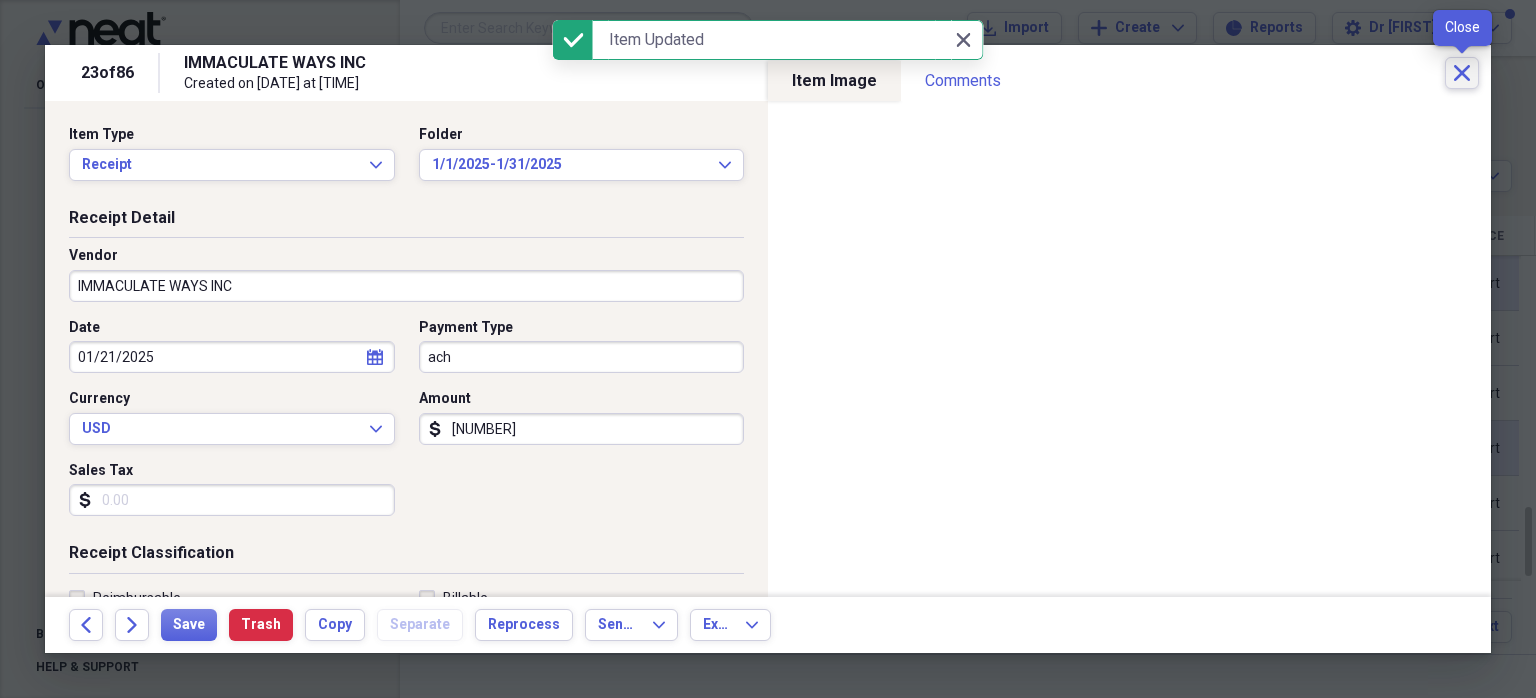 click on "Close" 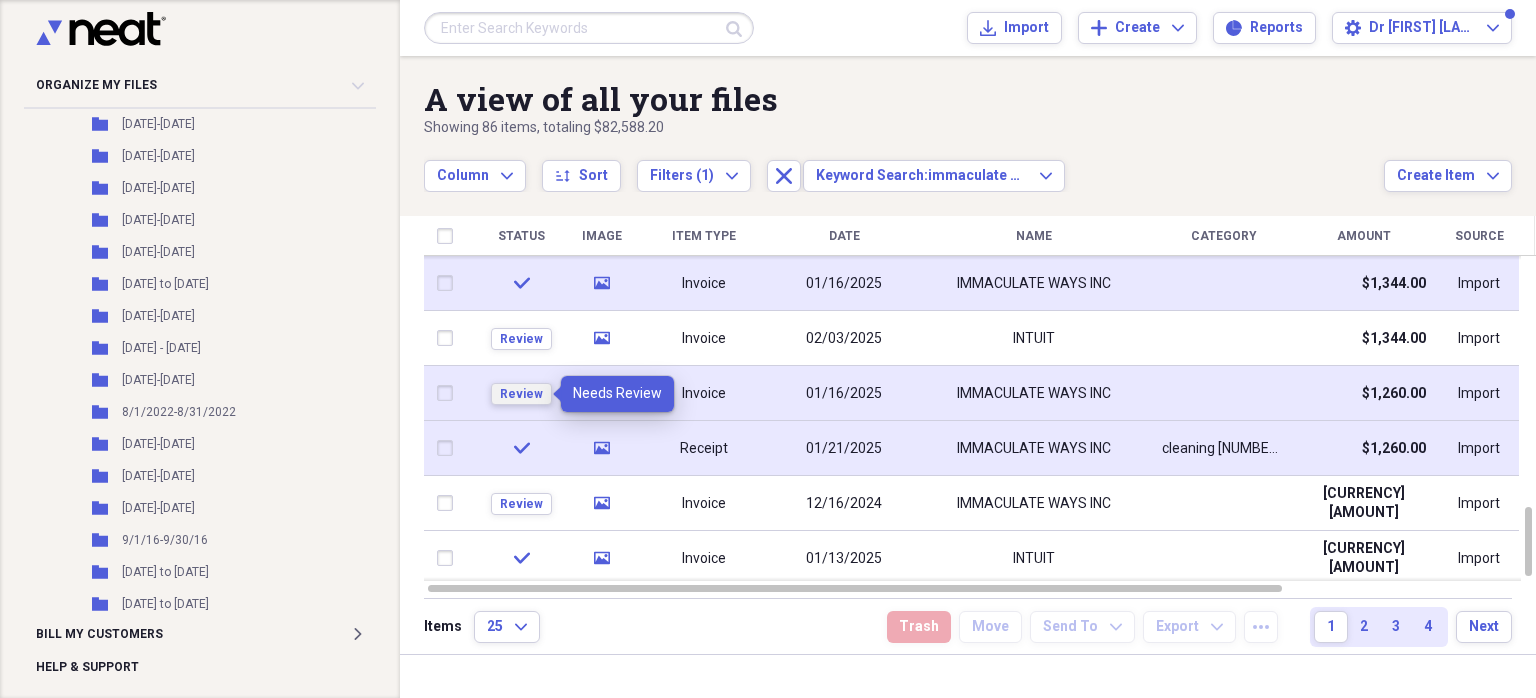 click on "Review" at bounding box center [521, 394] 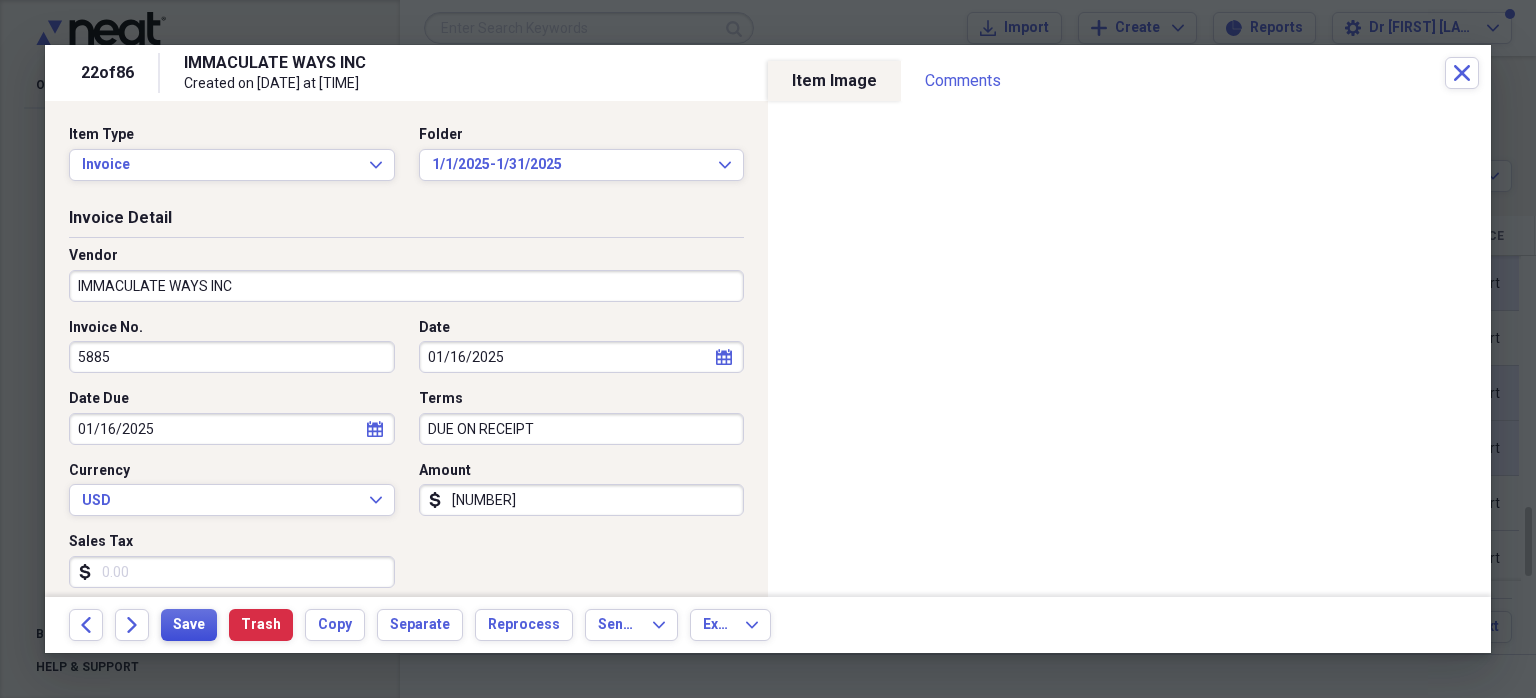 click on "Save" at bounding box center [189, 625] 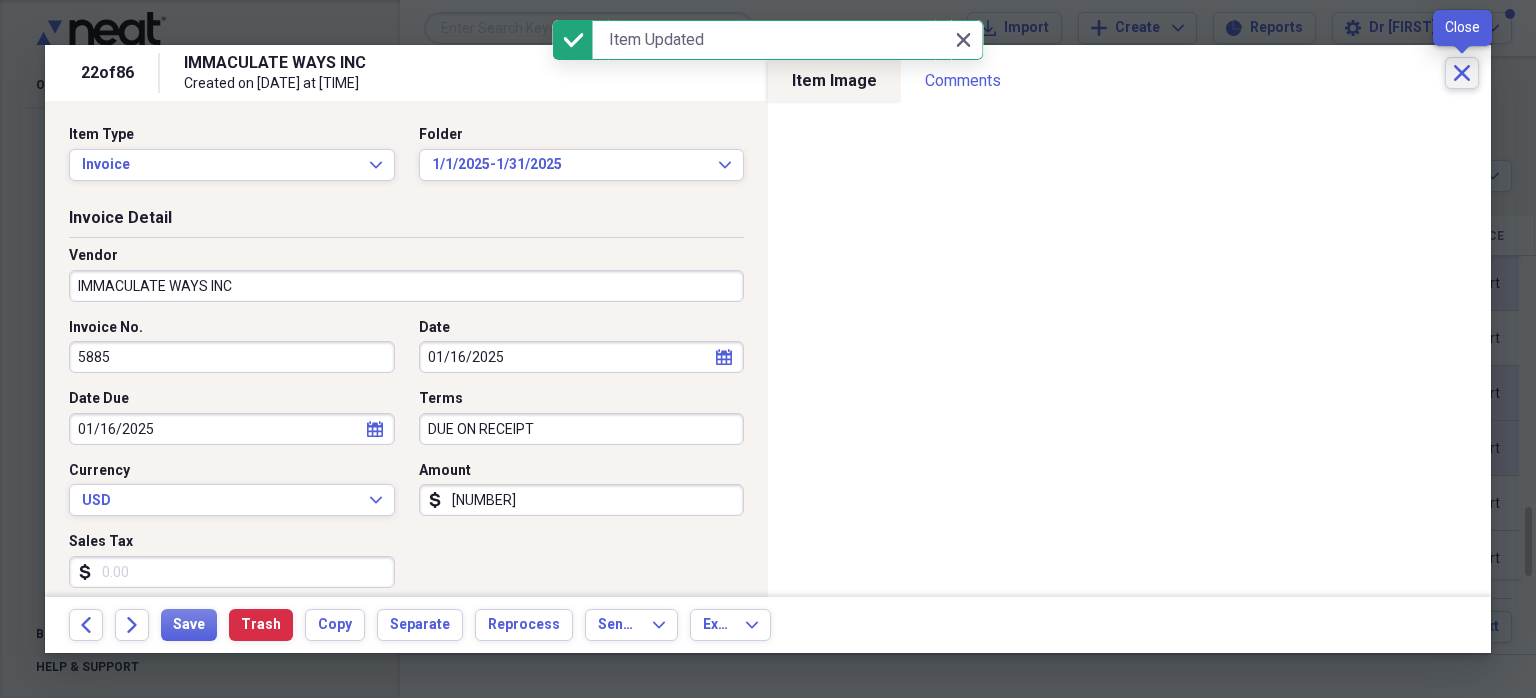 click on "Close" at bounding box center [1462, 73] 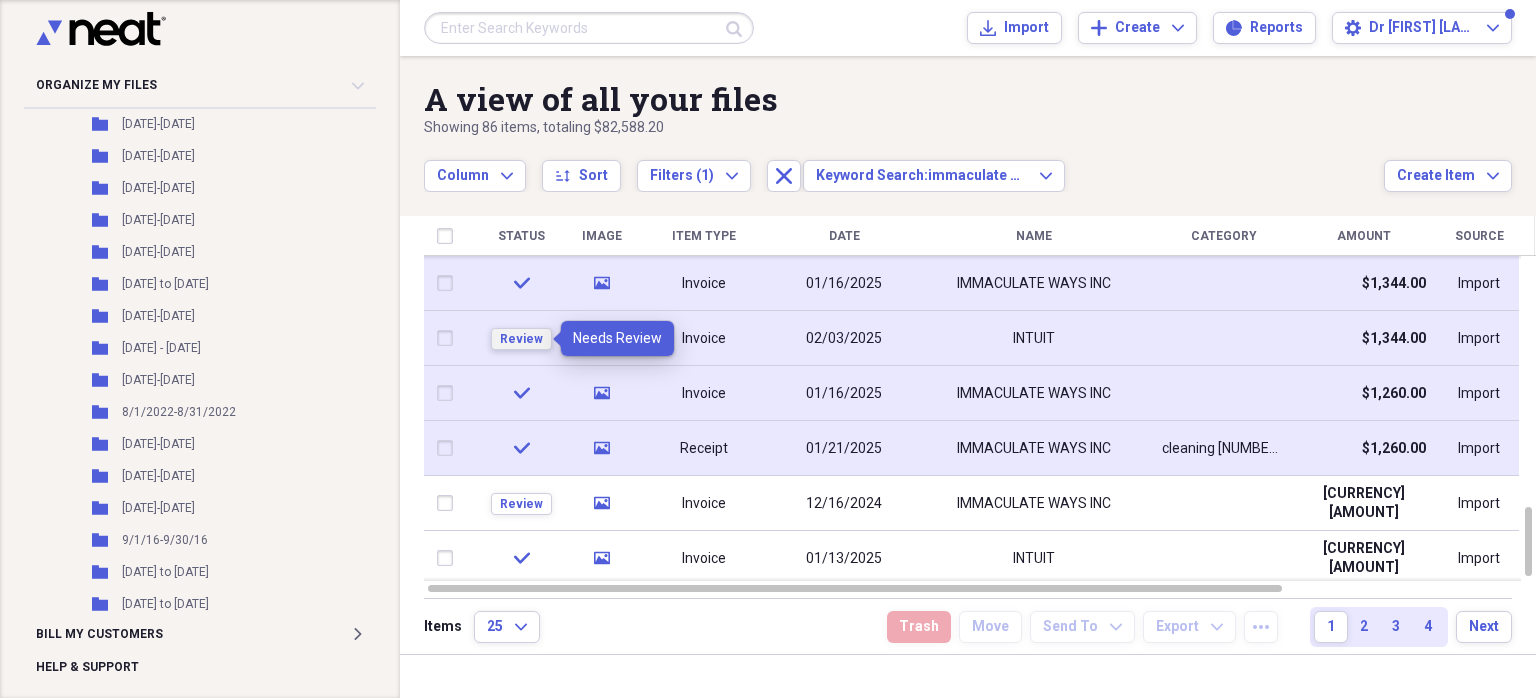 click on "Review" at bounding box center (521, 339) 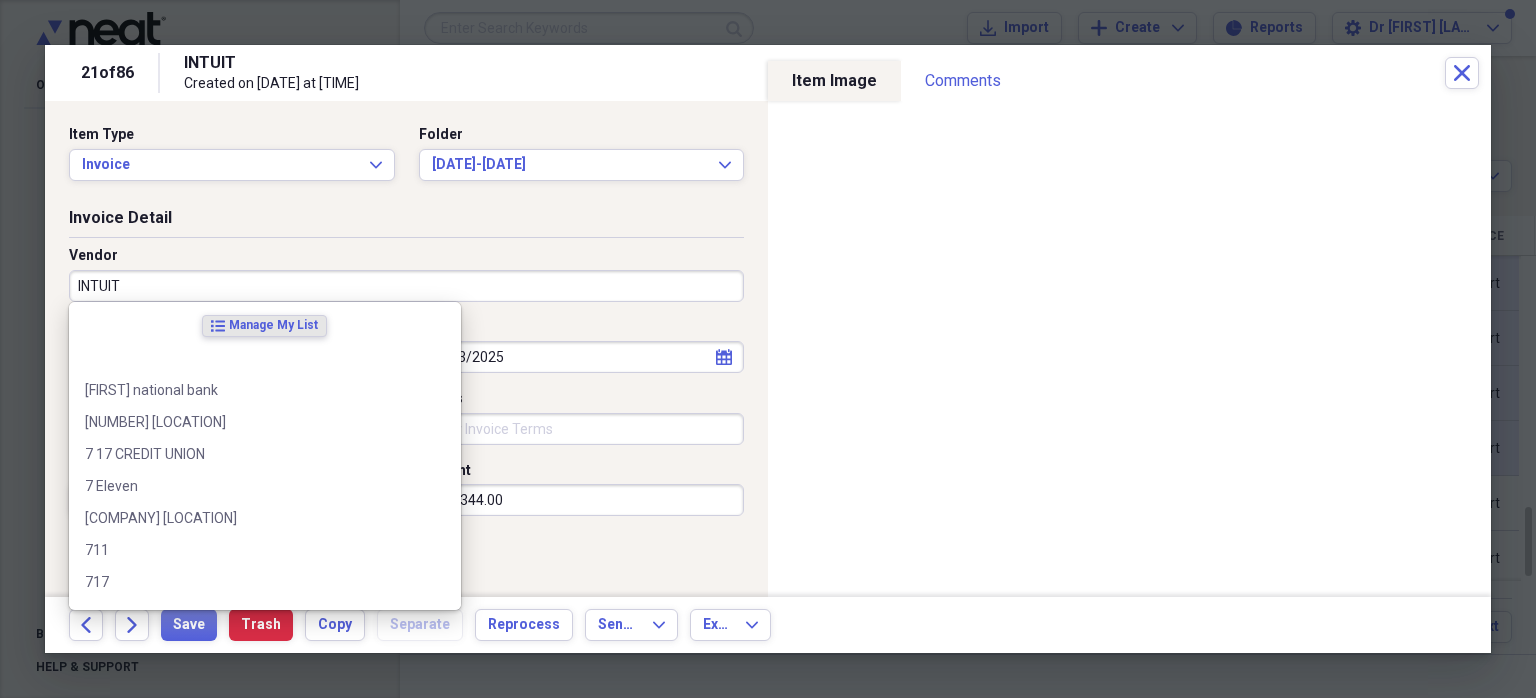 click on "INTUIT" at bounding box center (406, 286) 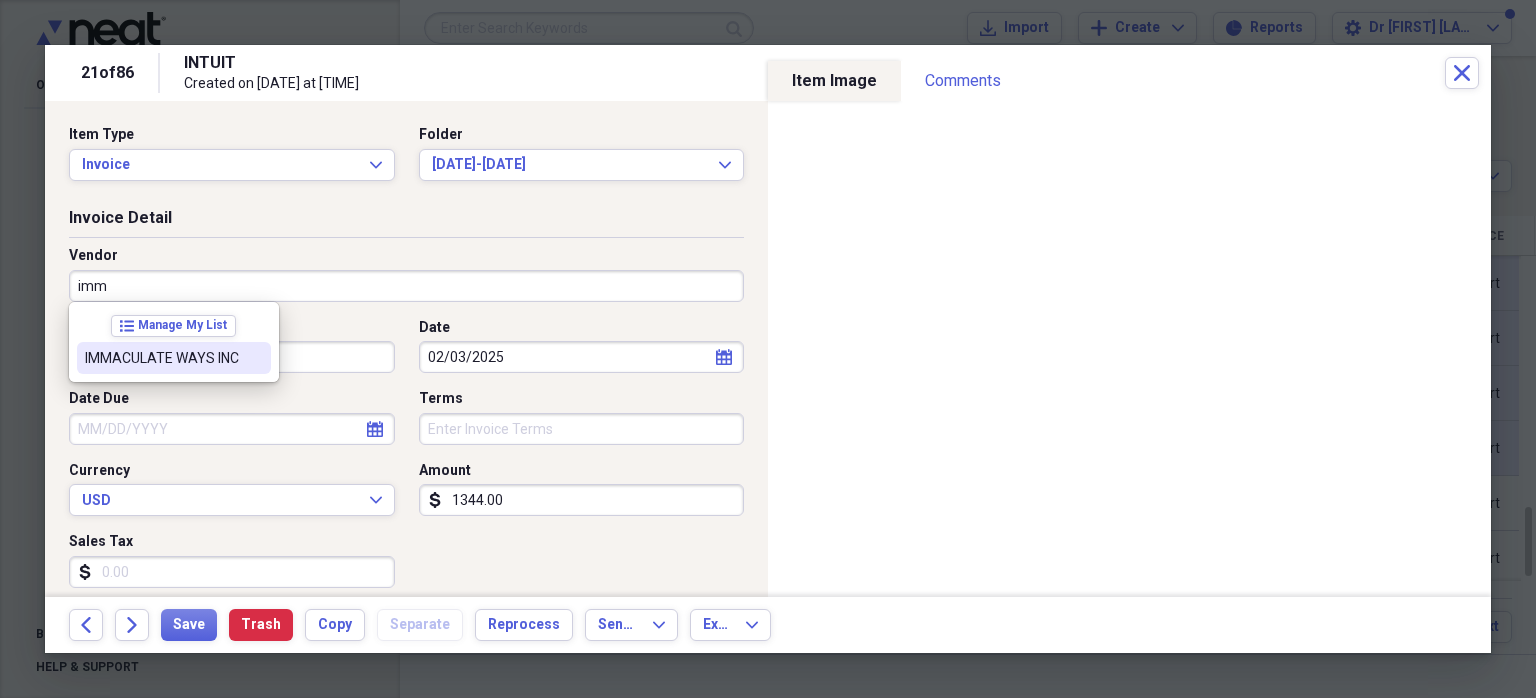 click on "IMMACULATE WAYS INC" at bounding box center (162, 358) 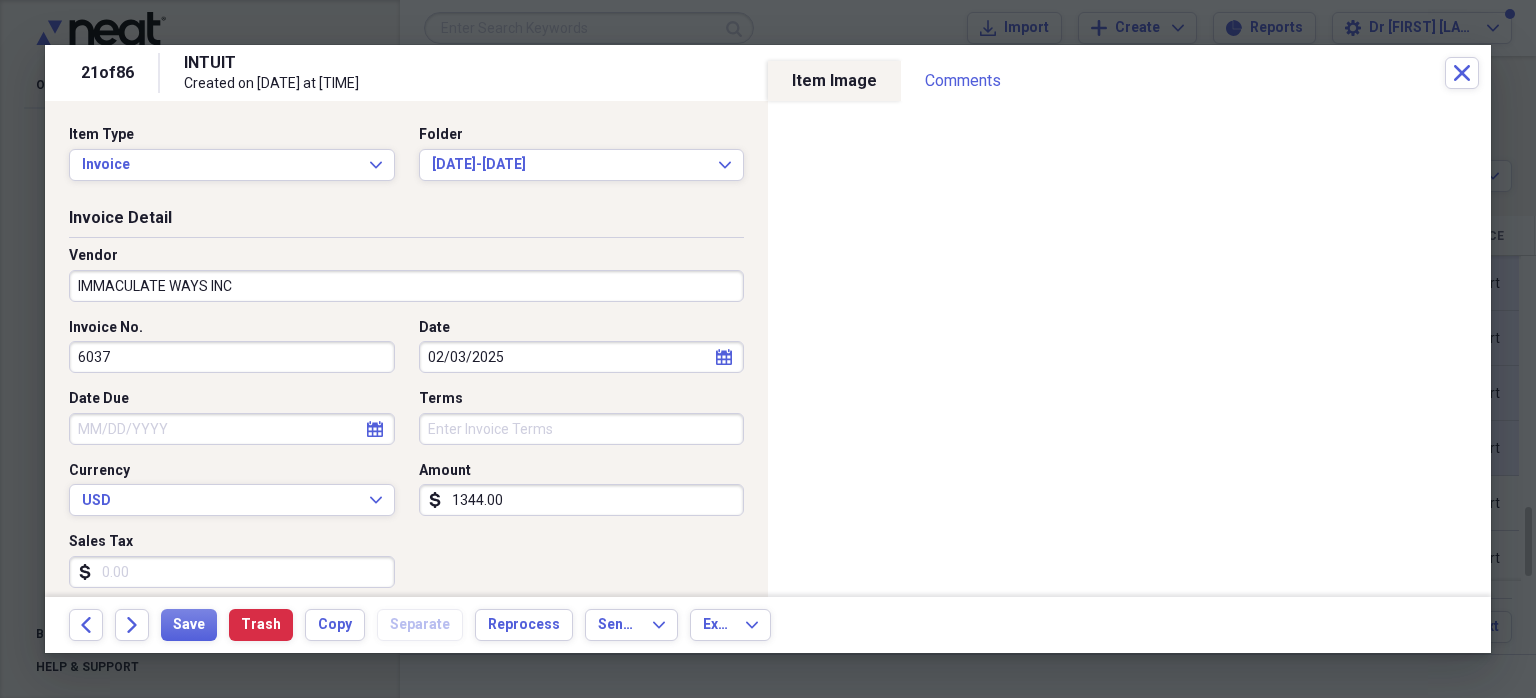 type on "cleaning [NUMBER] [LOCATION] properties" 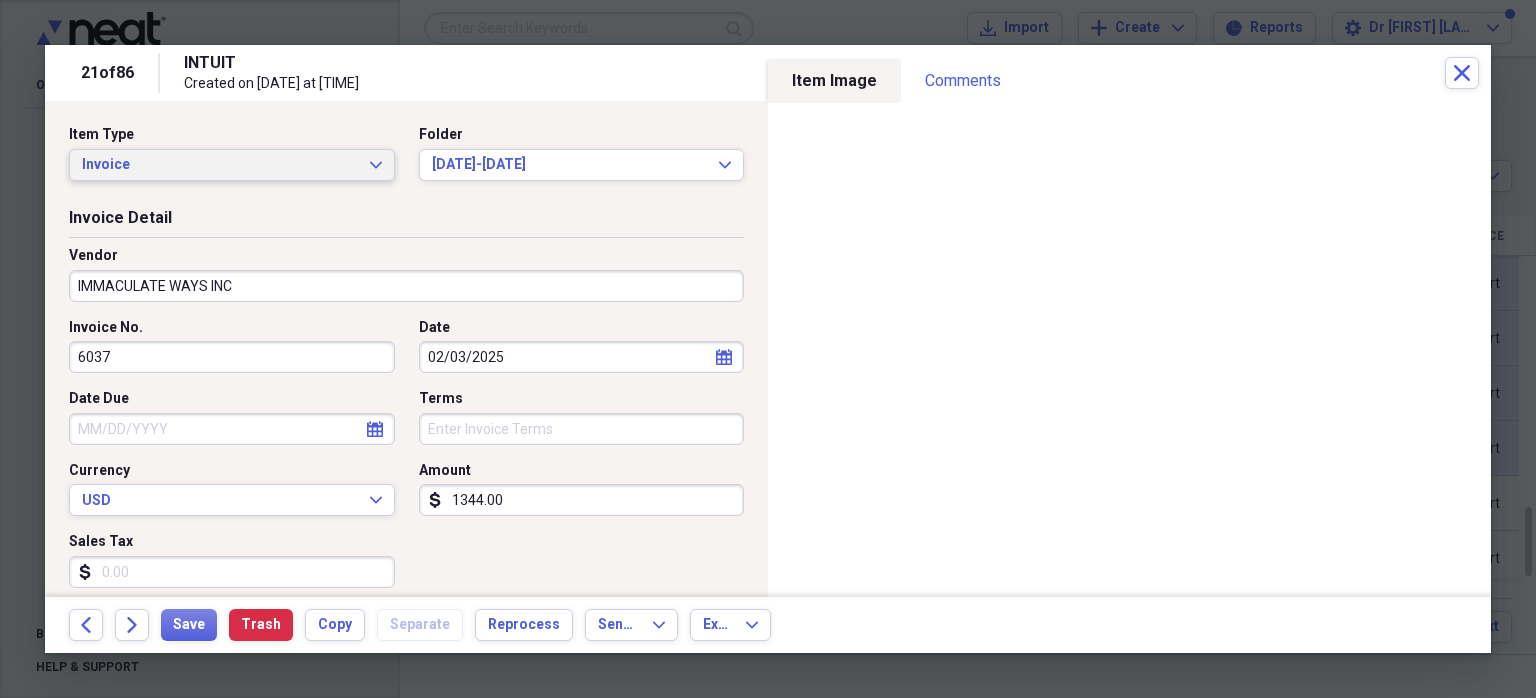 click on "Expand" 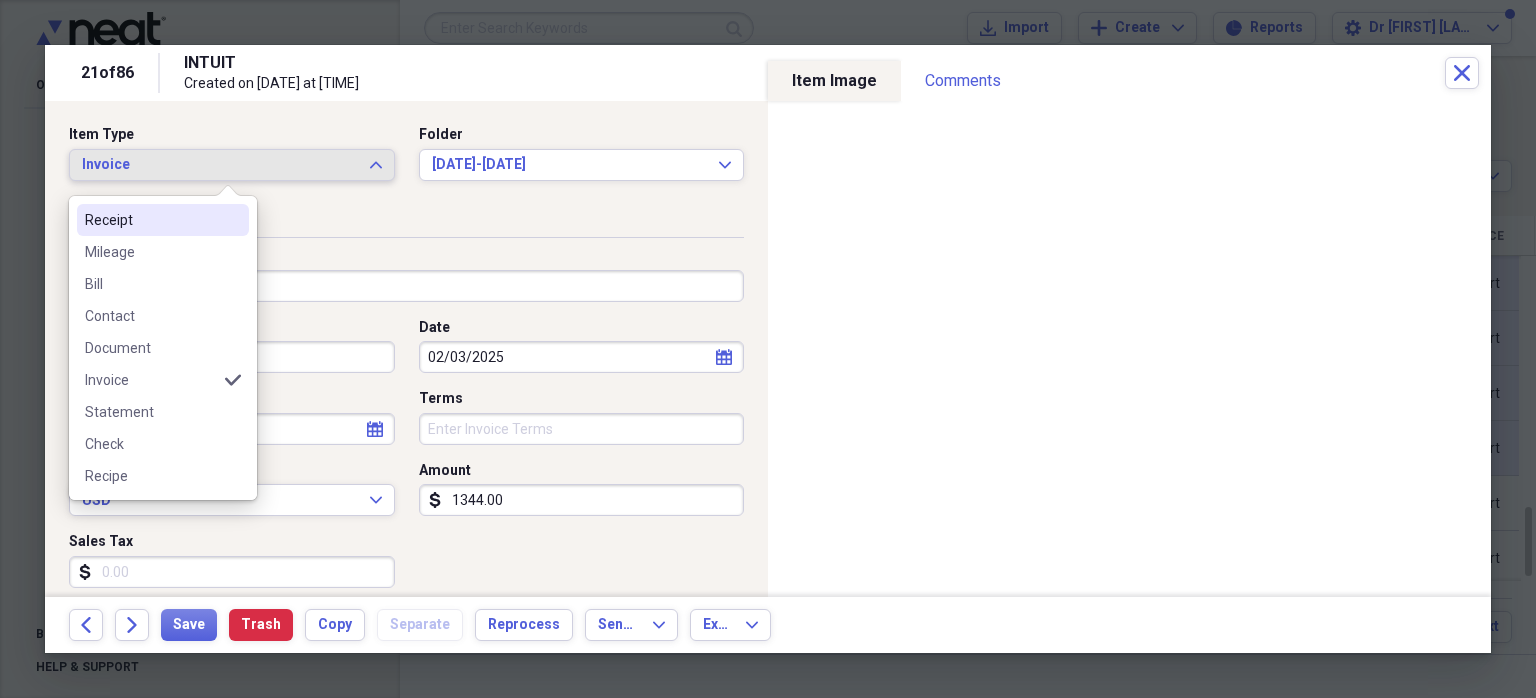 click on "Receipt" at bounding box center (163, 220) 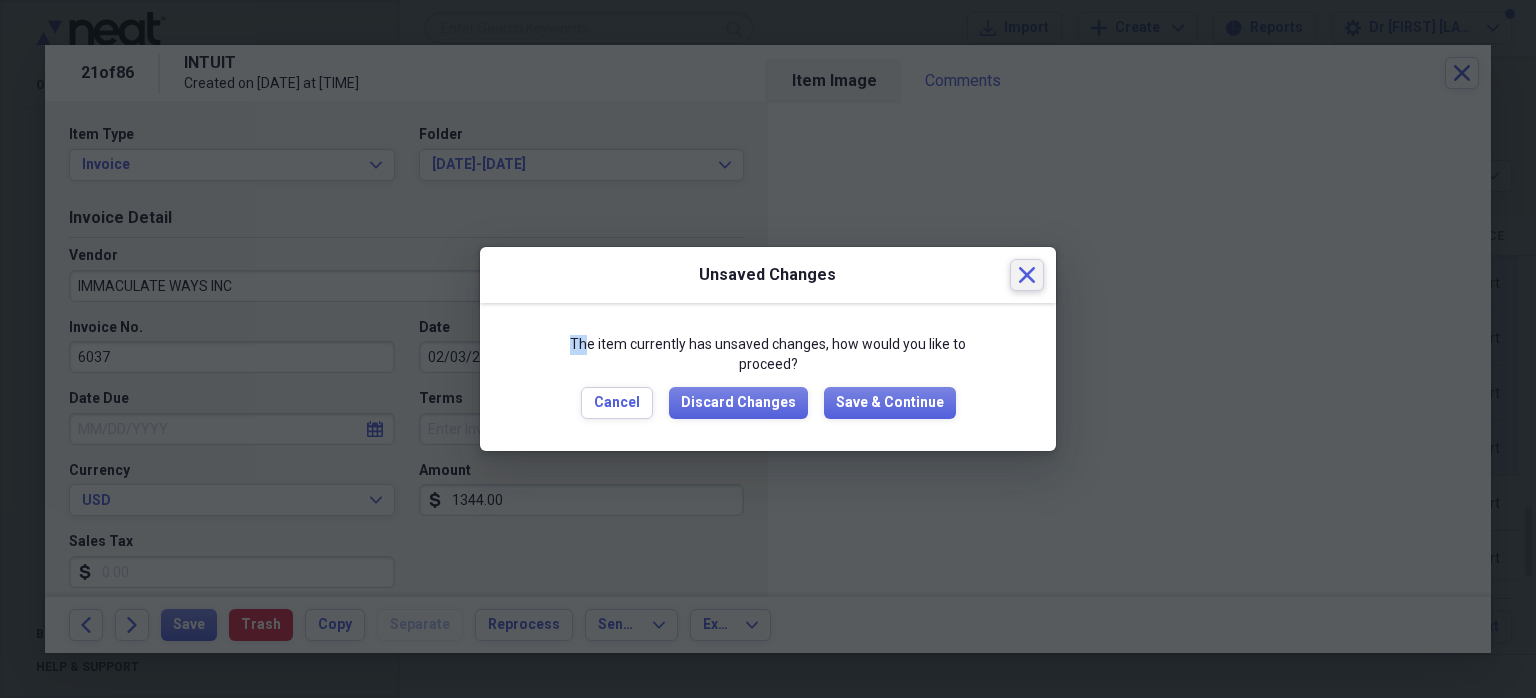drag, startPoint x: 588, startPoint y: 311, endPoint x: 1024, endPoint y: 268, distance: 438.1153 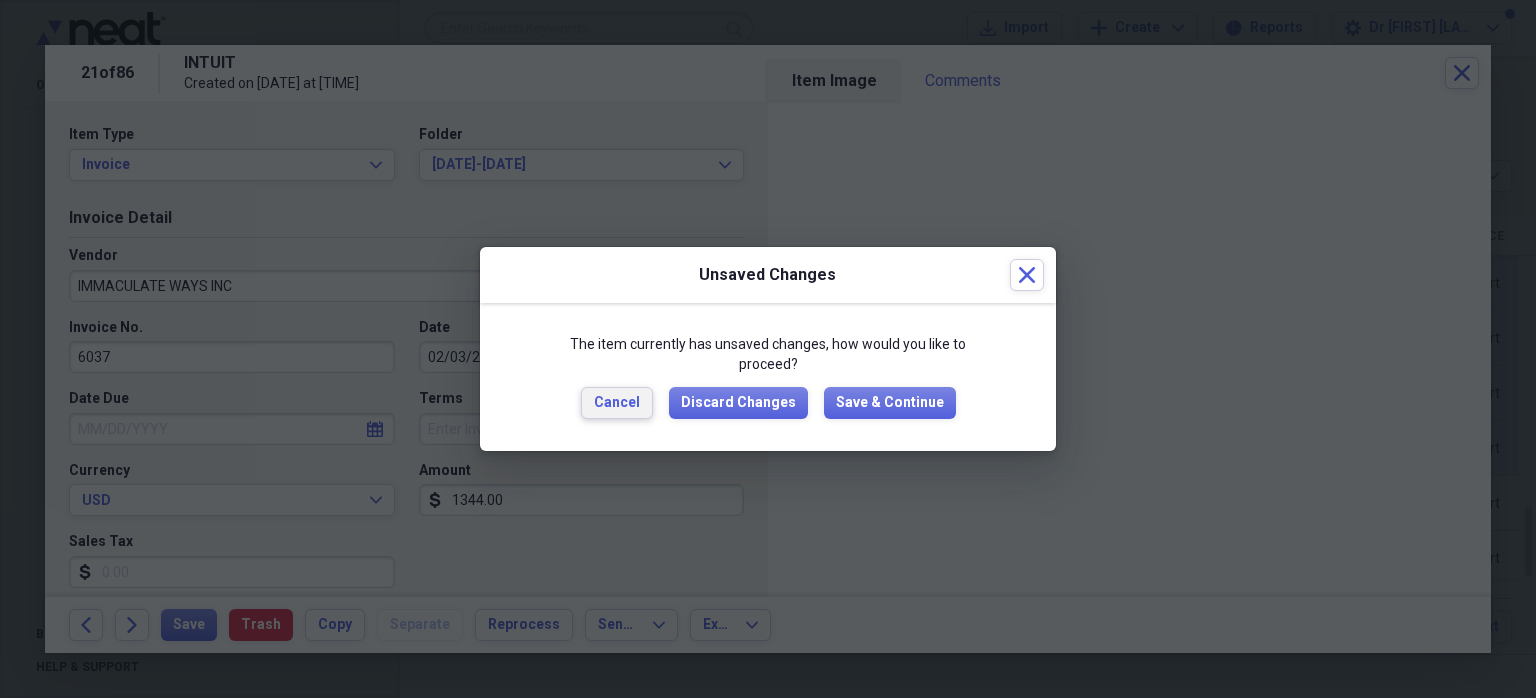 click on "Cancel" at bounding box center [617, 403] 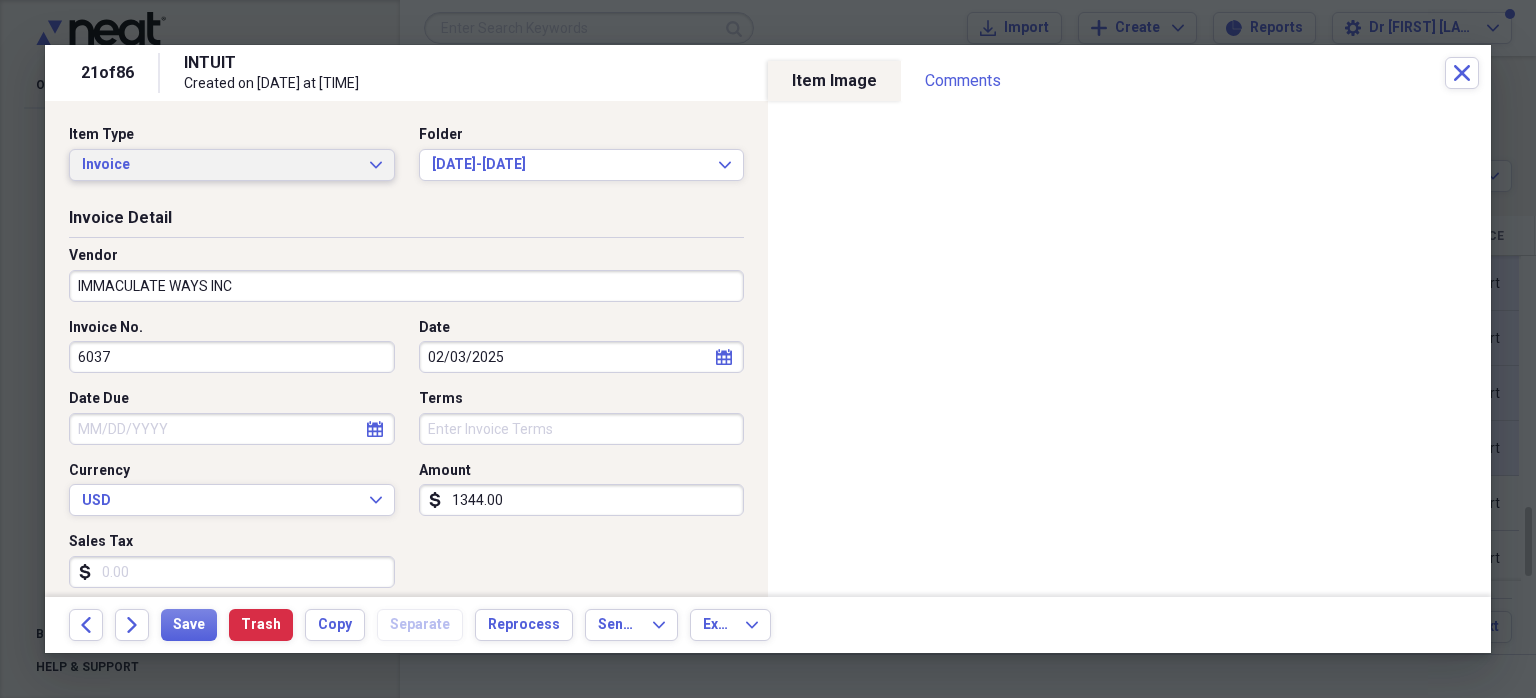 click on "Invoice Expand" at bounding box center [232, 165] 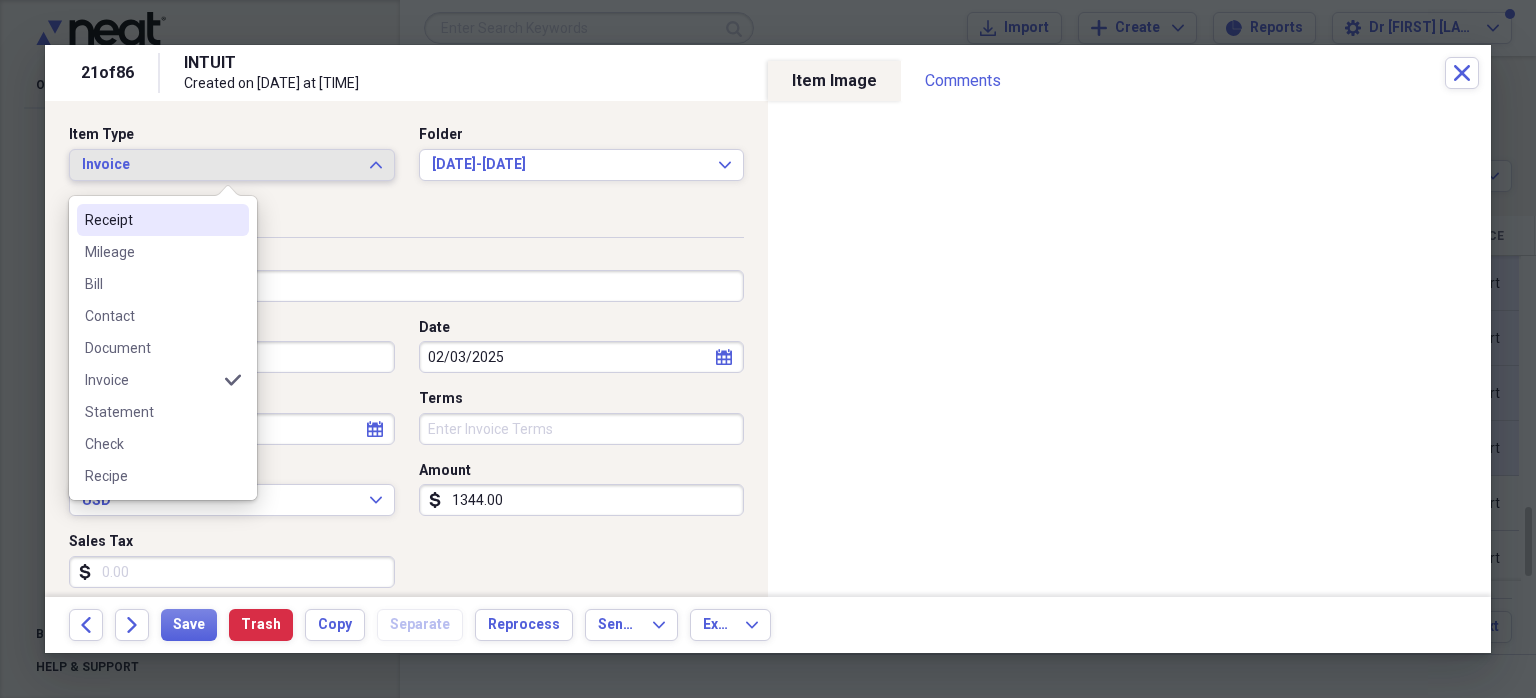 click on "Receipt" at bounding box center (151, 220) 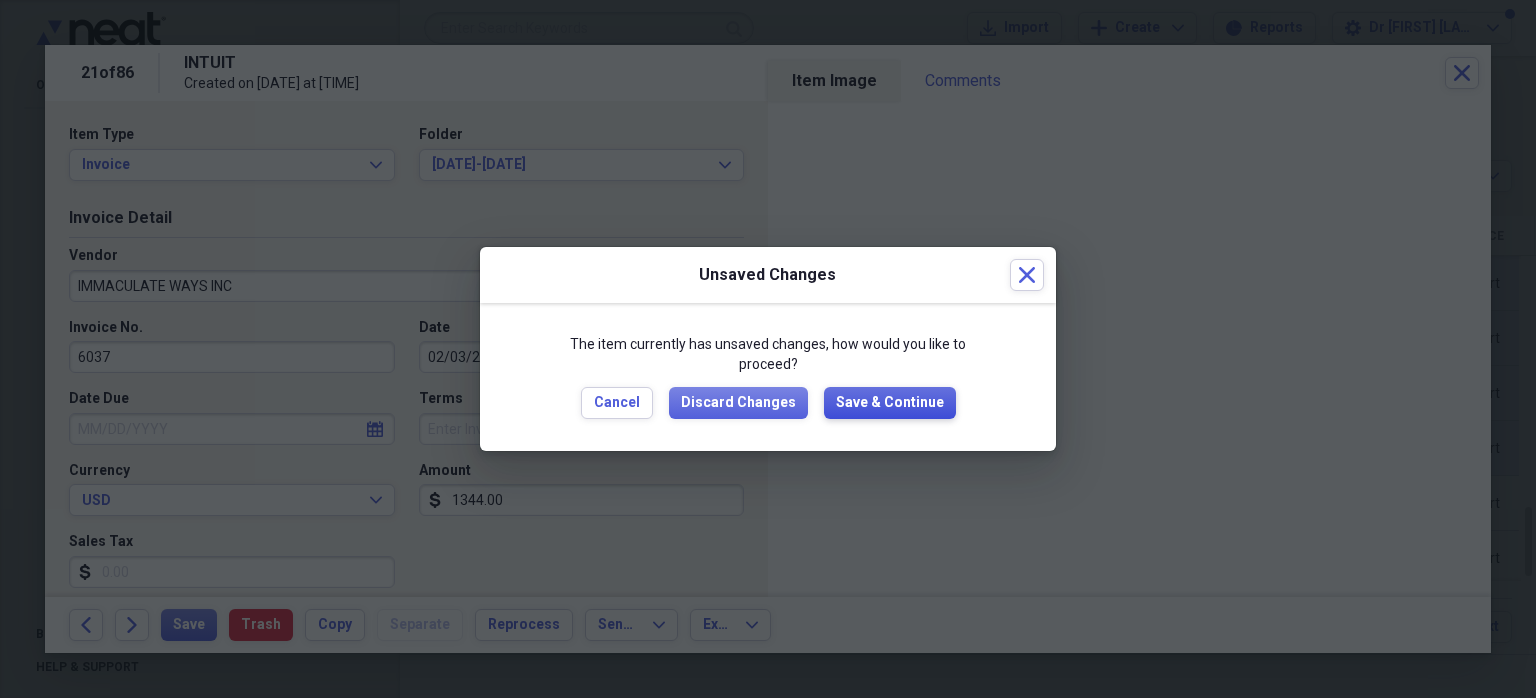 click on "Save & Continue" at bounding box center (890, 403) 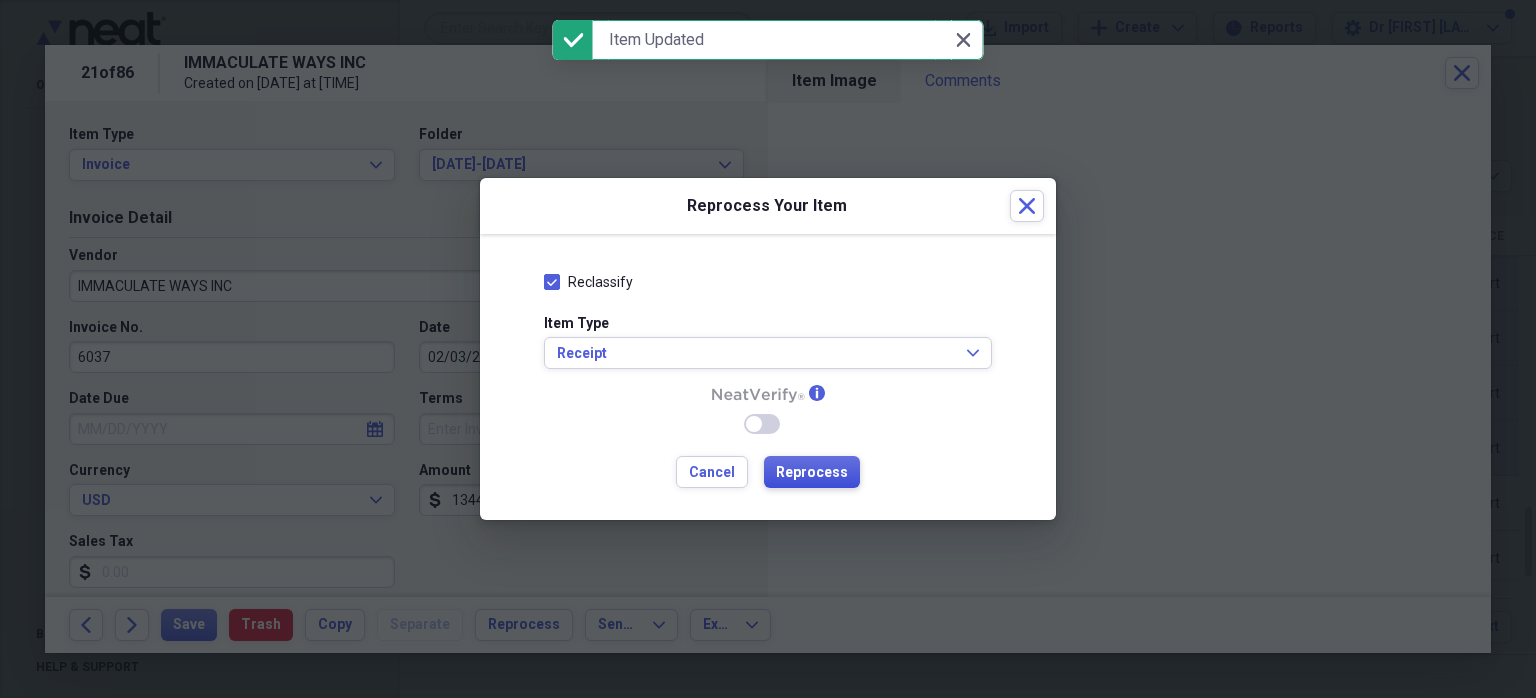 click on "Reprocess" at bounding box center (812, 473) 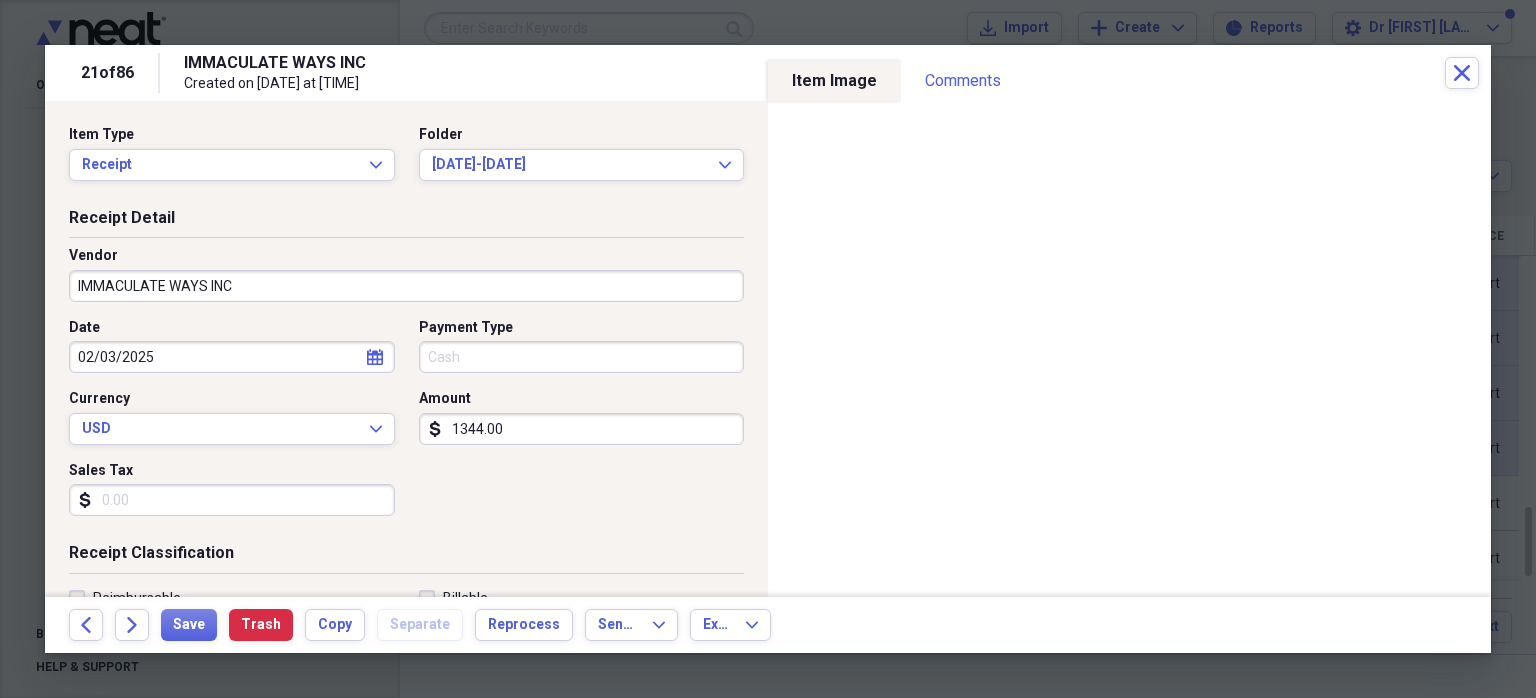 type on "Cash" 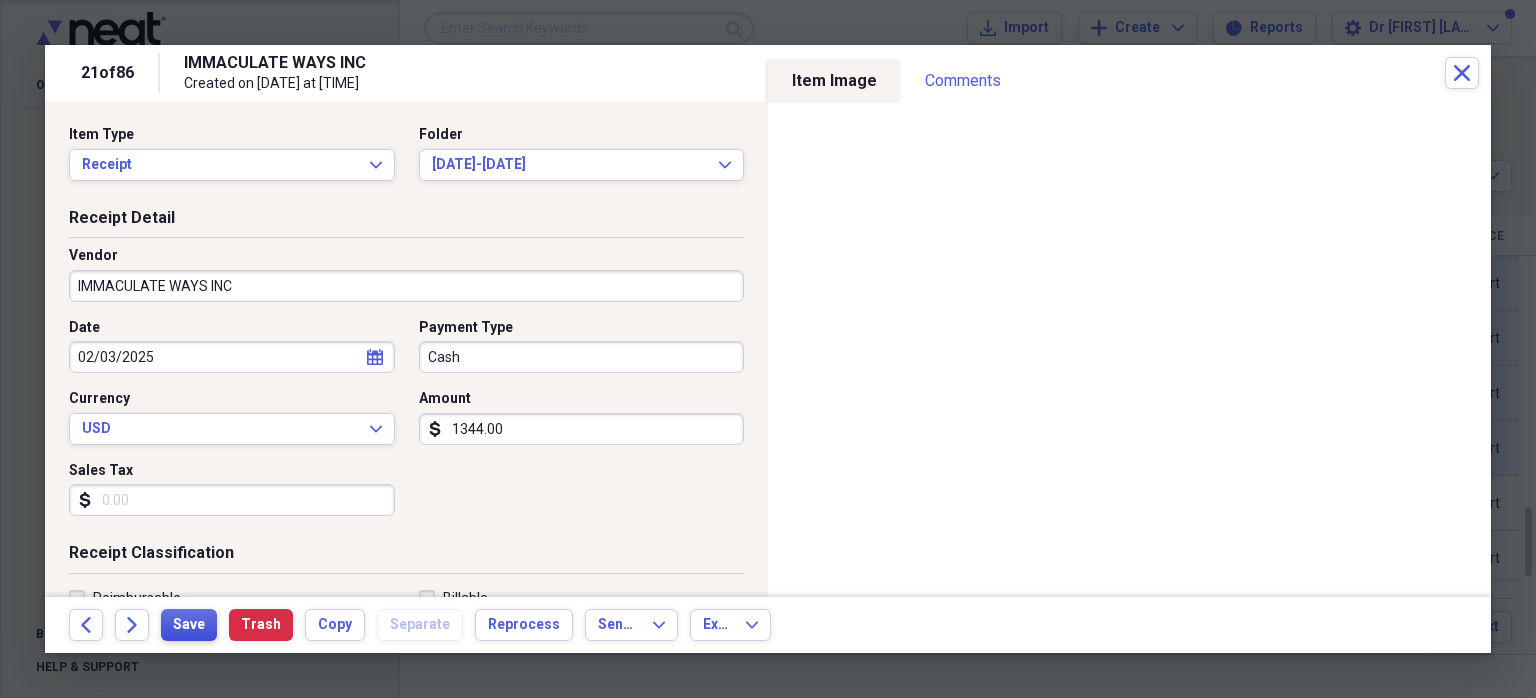 click on "Save" at bounding box center (189, 625) 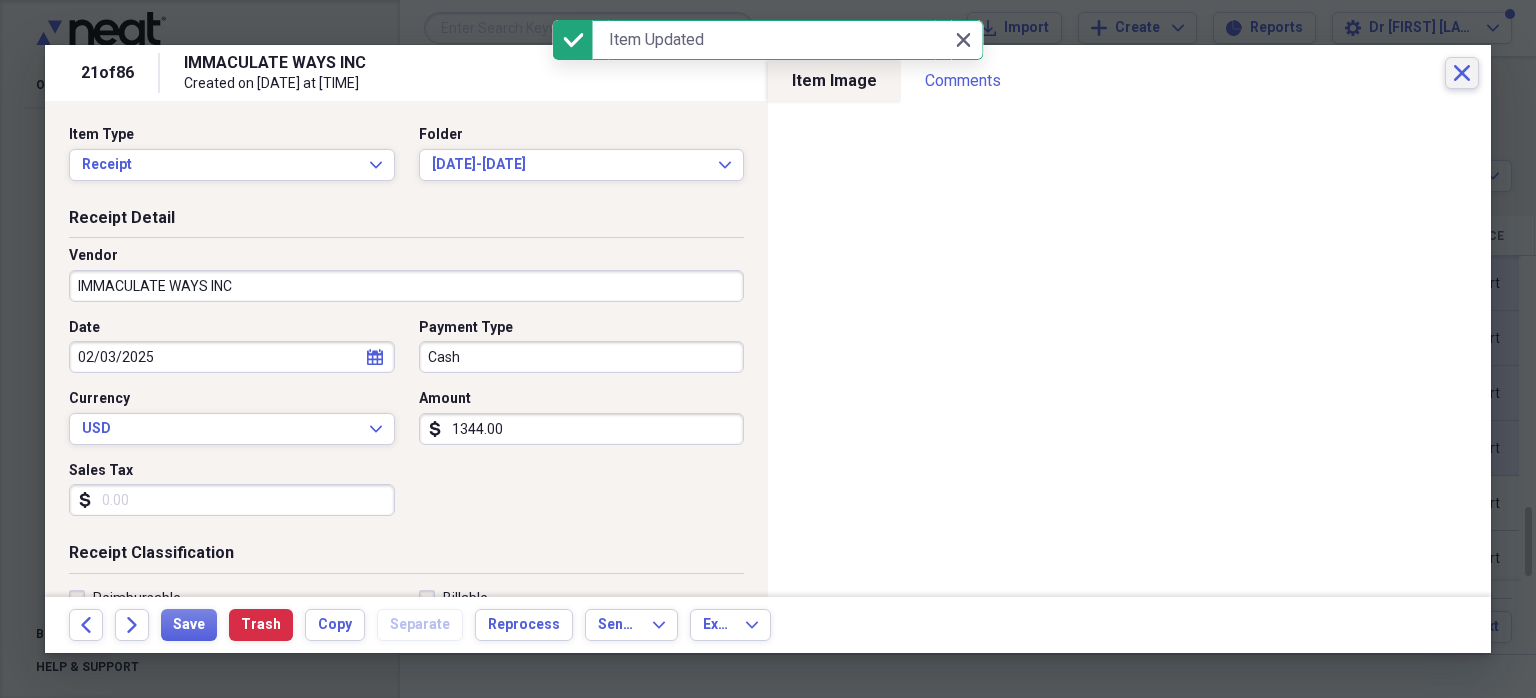 click on "Close" at bounding box center [1462, 73] 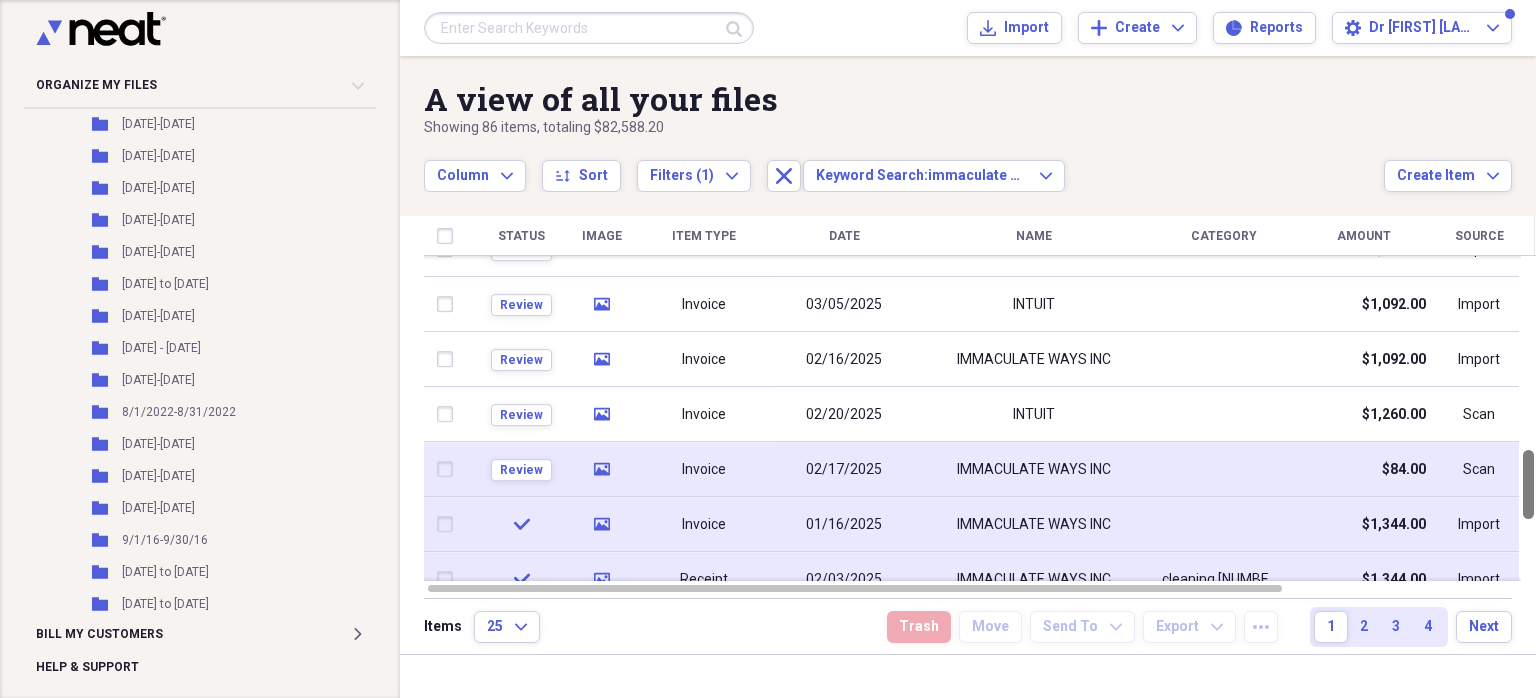 drag, startPoint x: 1526, startPoint y: 524, endPoint x: 1514, endPoint y: 467, distance: 58.249462 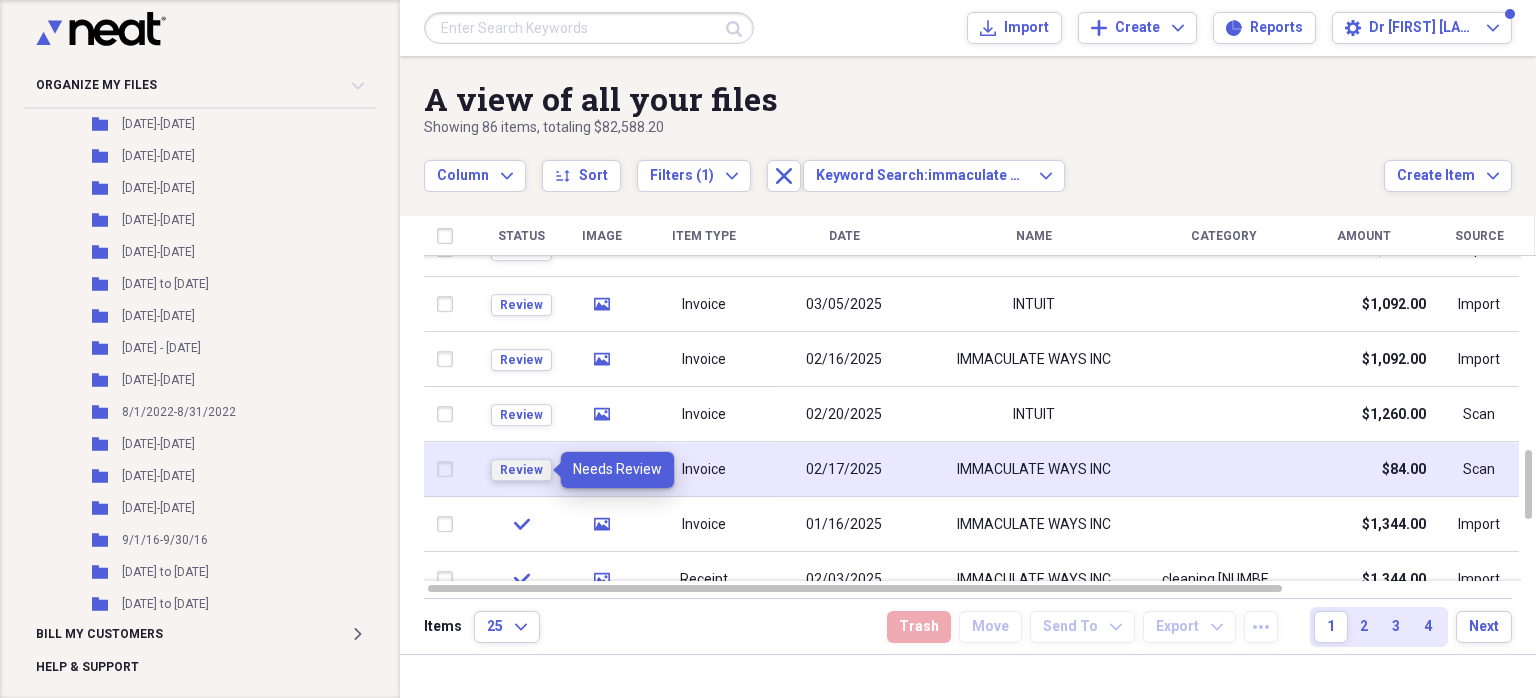 click on "Review" at bounding box center [521, 470] 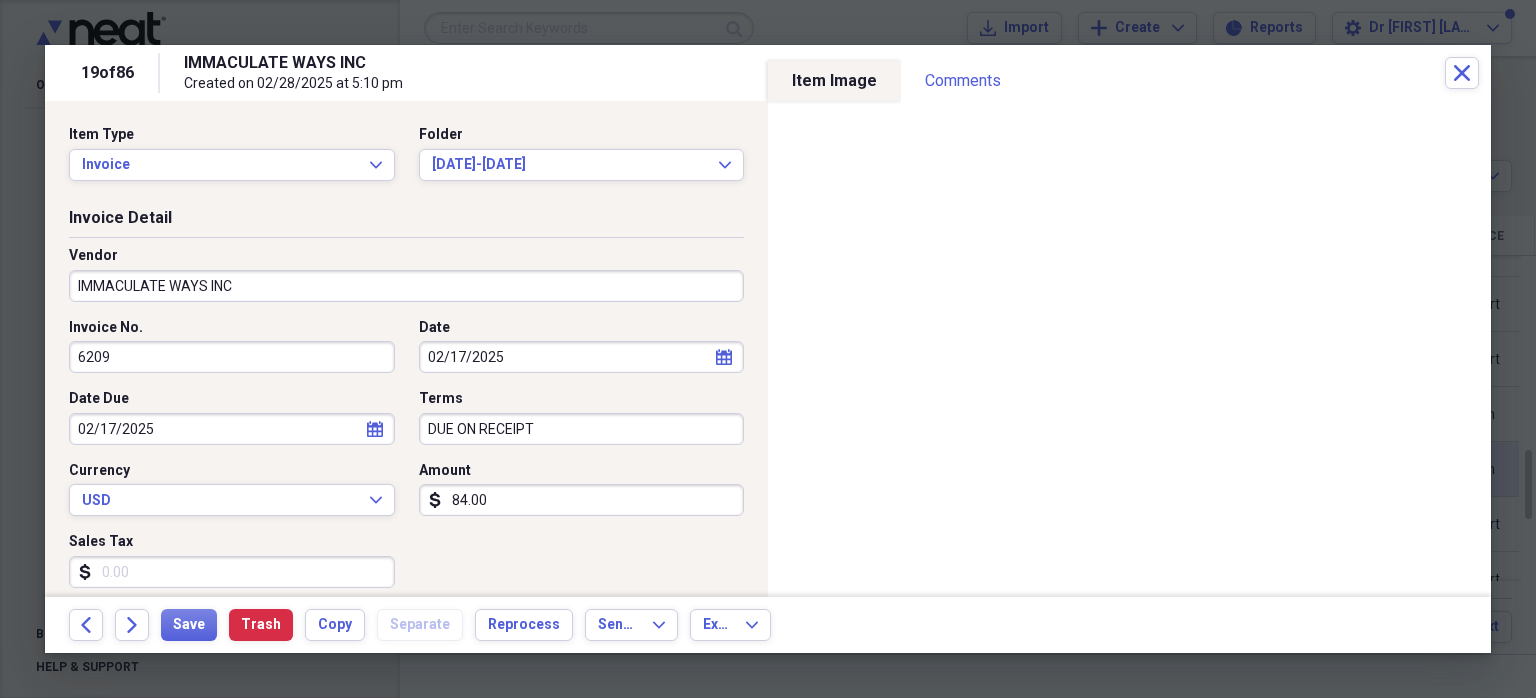 click on "84.00" at bounding box center (582, 500) 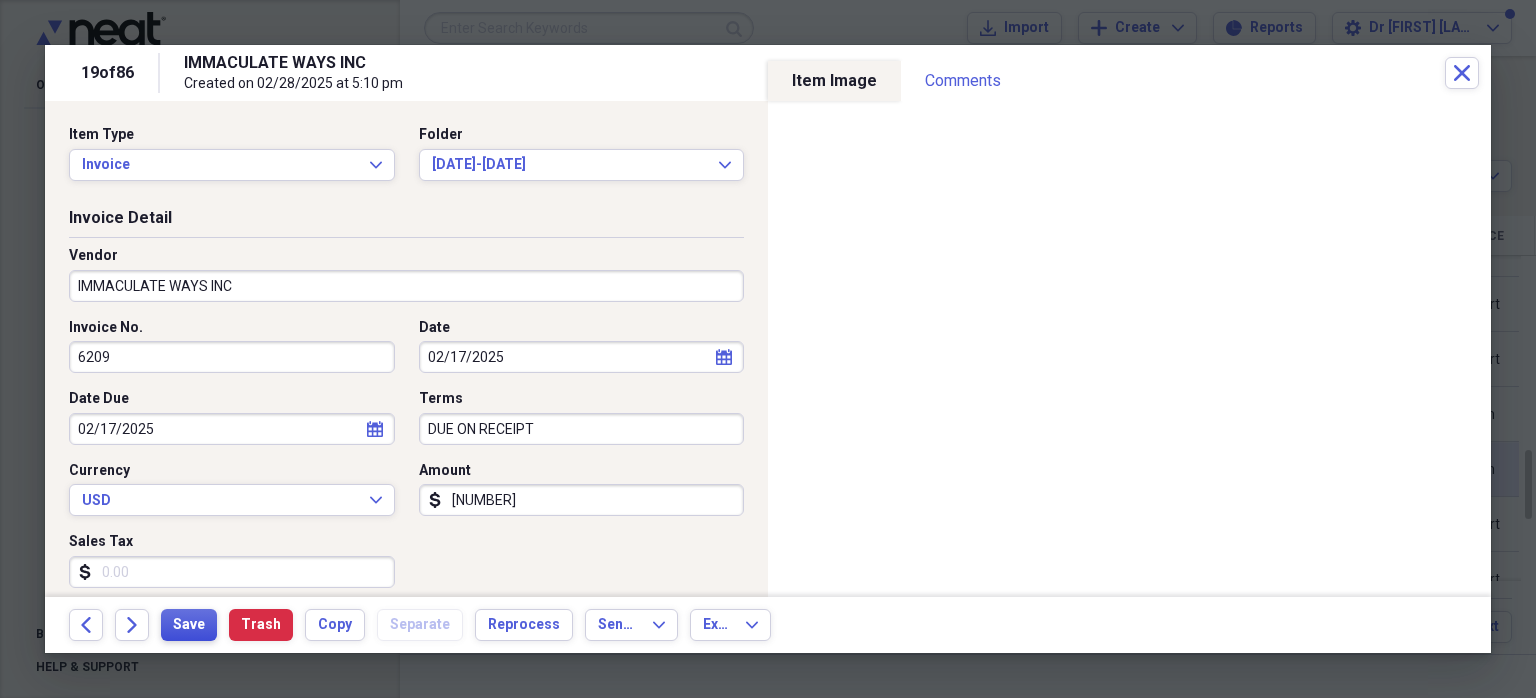 type on "[NUMBER]" 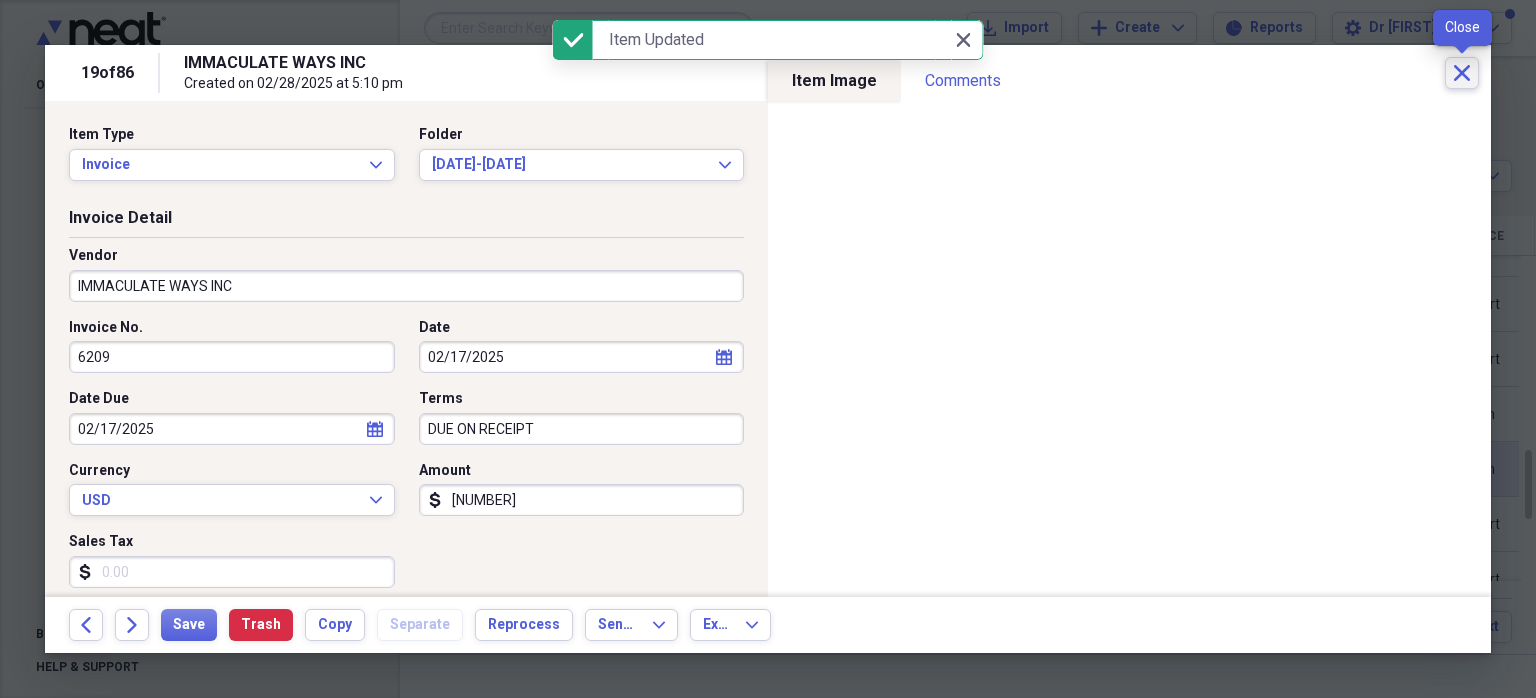 click on "Close" at bounding box center (1462, 73) 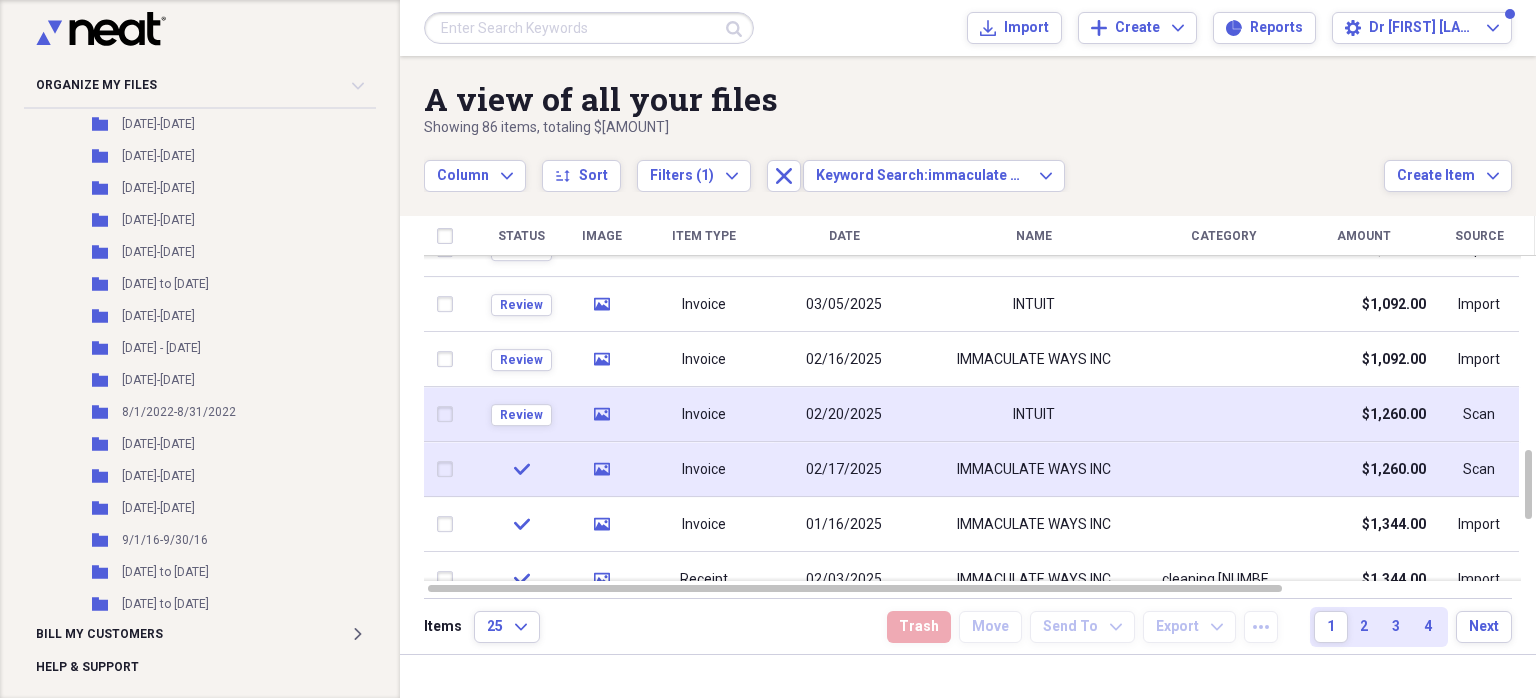 click on "Review" at bounding box center [521, 414] 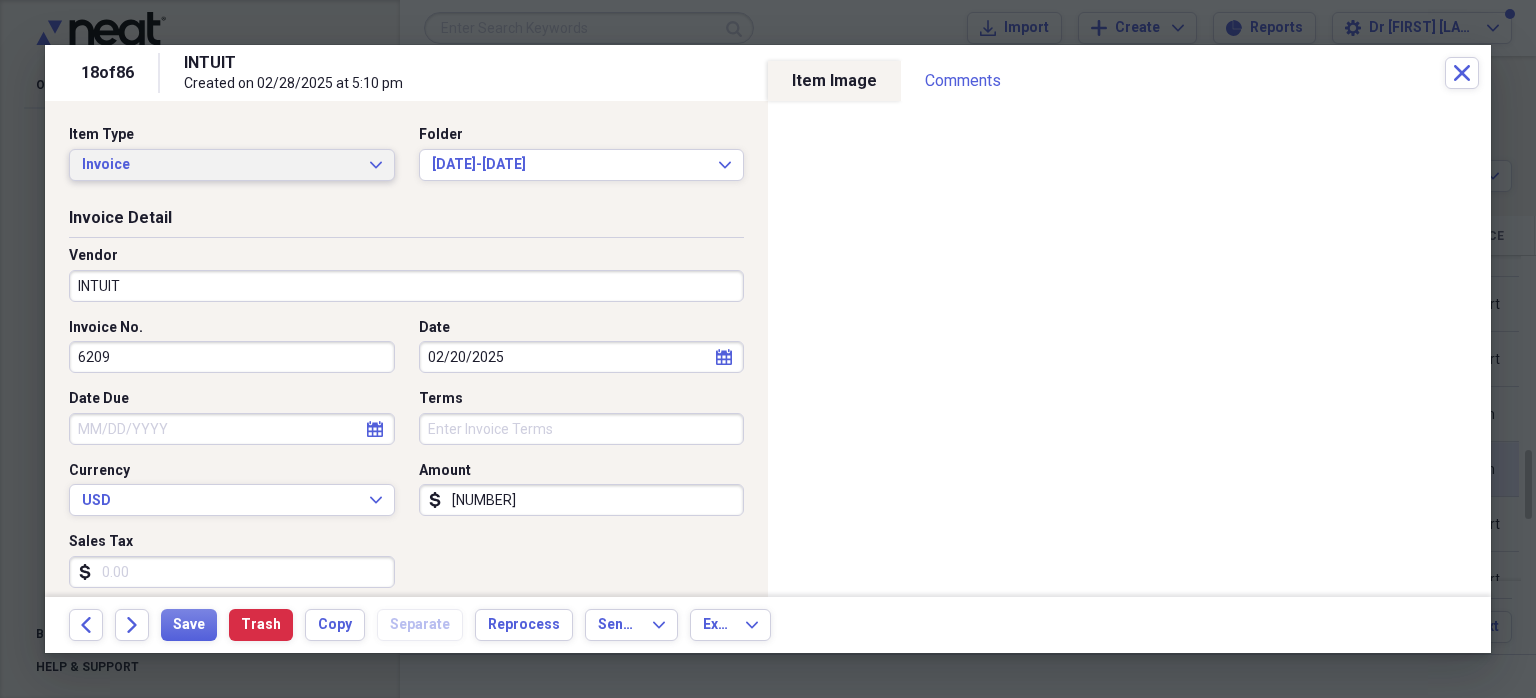 click on "Invoice Expand" at bounding box center [232, 165] 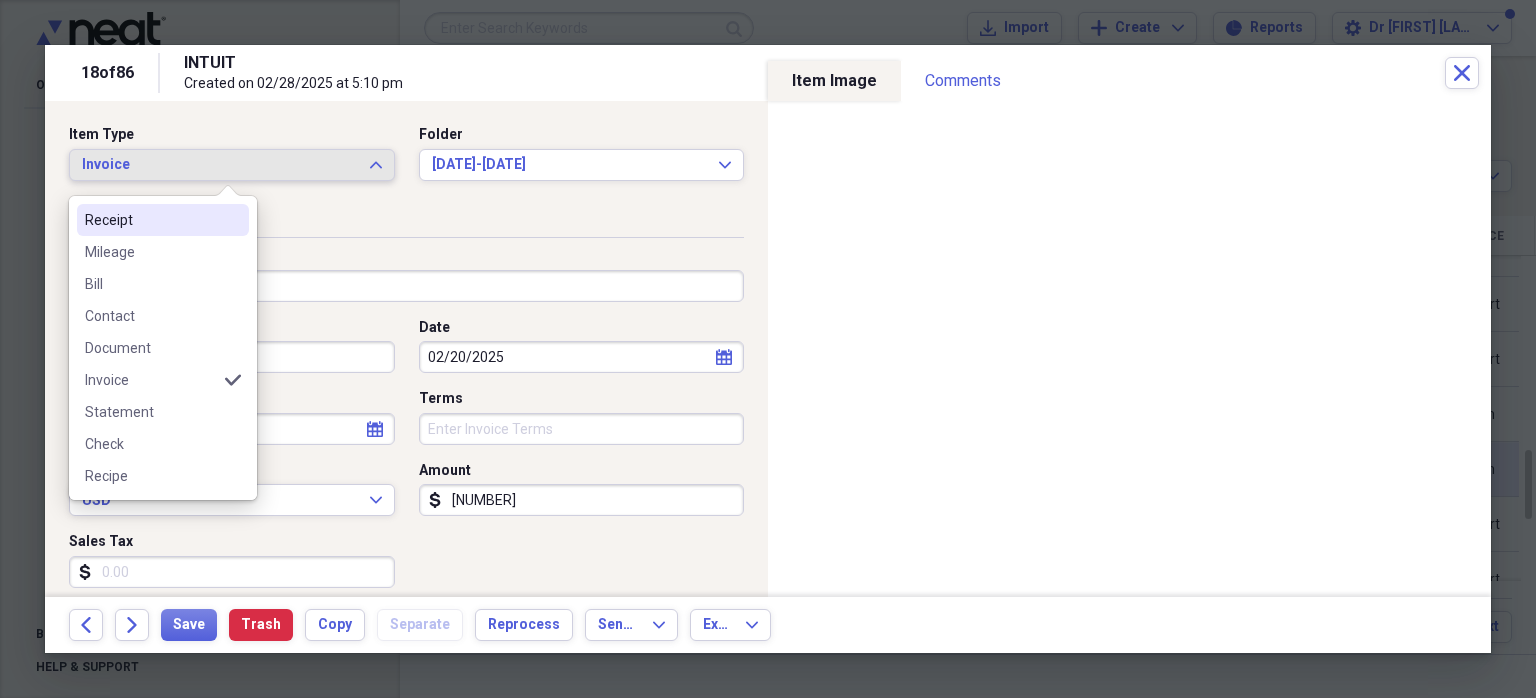 click on "Receipt" at bounding box center [151, 220] 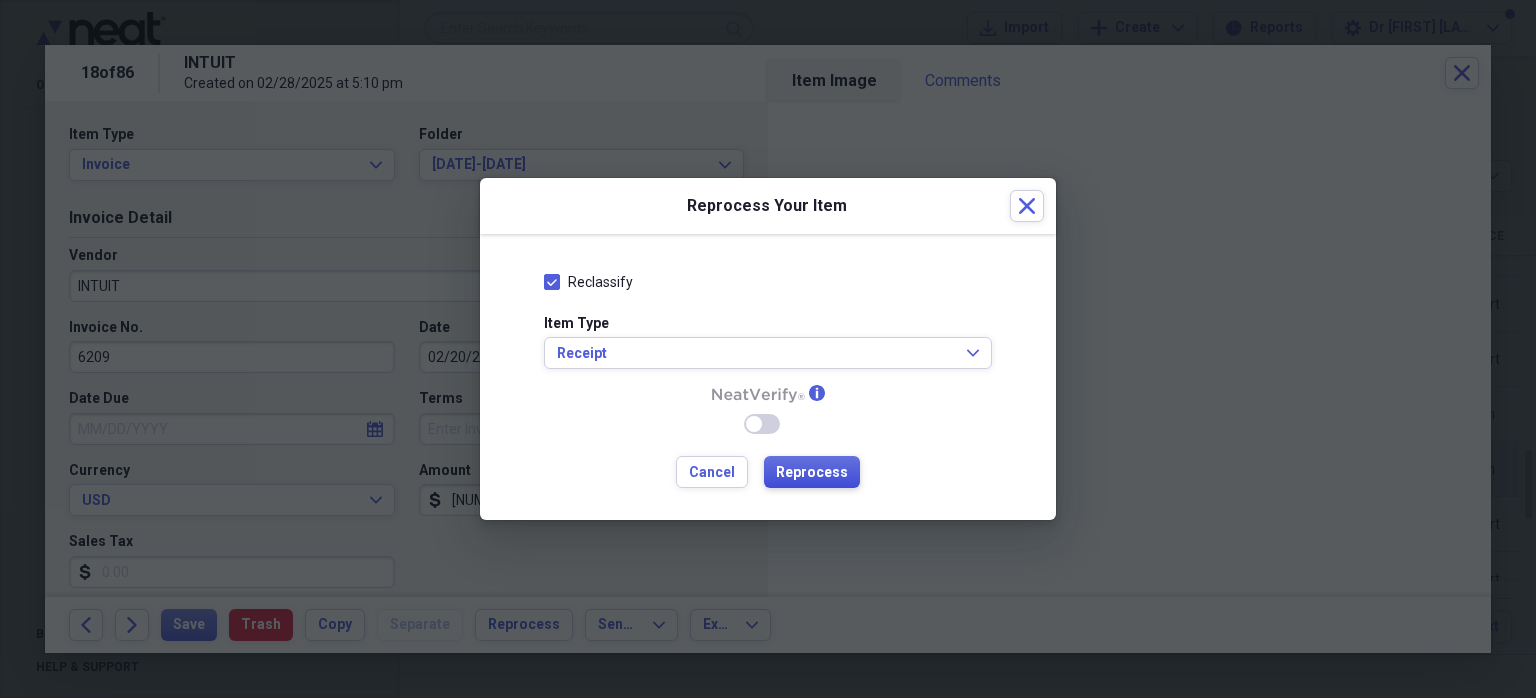 click on "Reprocess" at bounding box center (812, 473) 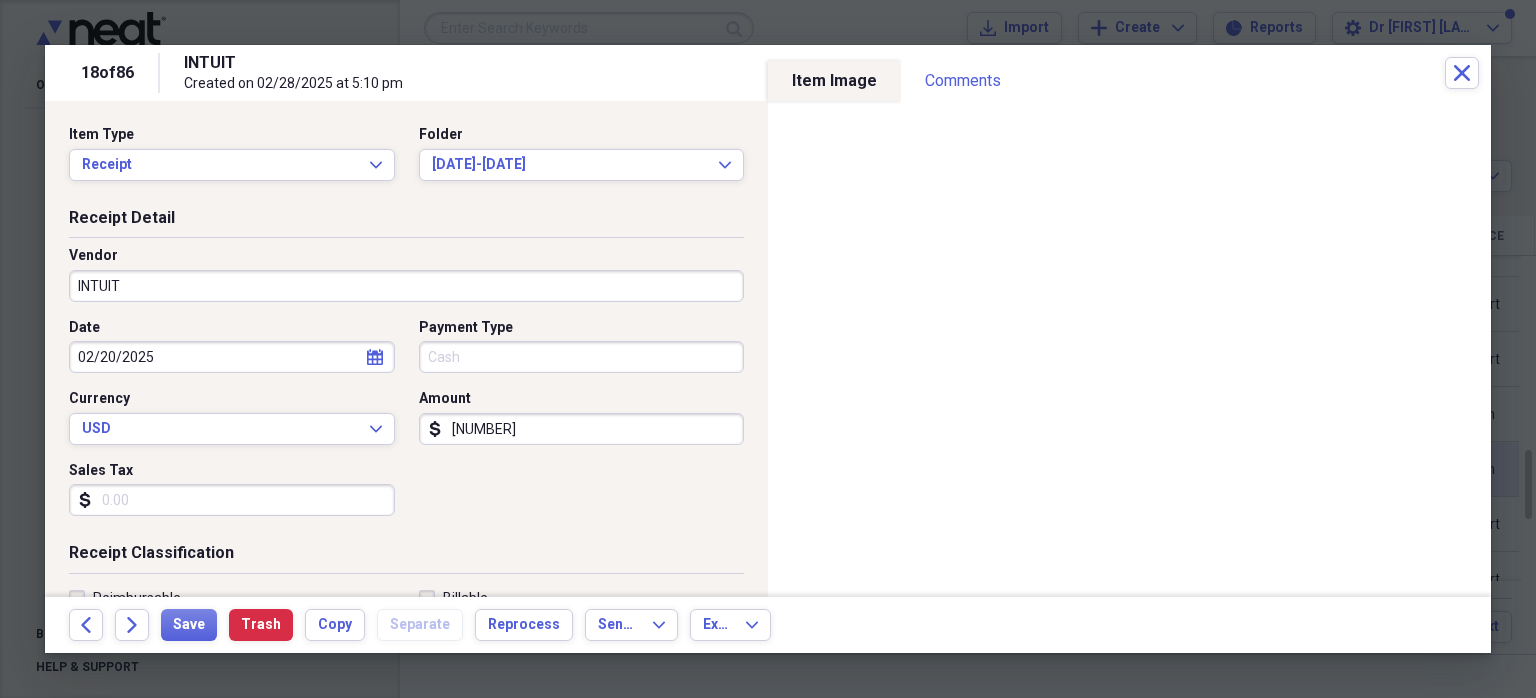 type on "Cash" 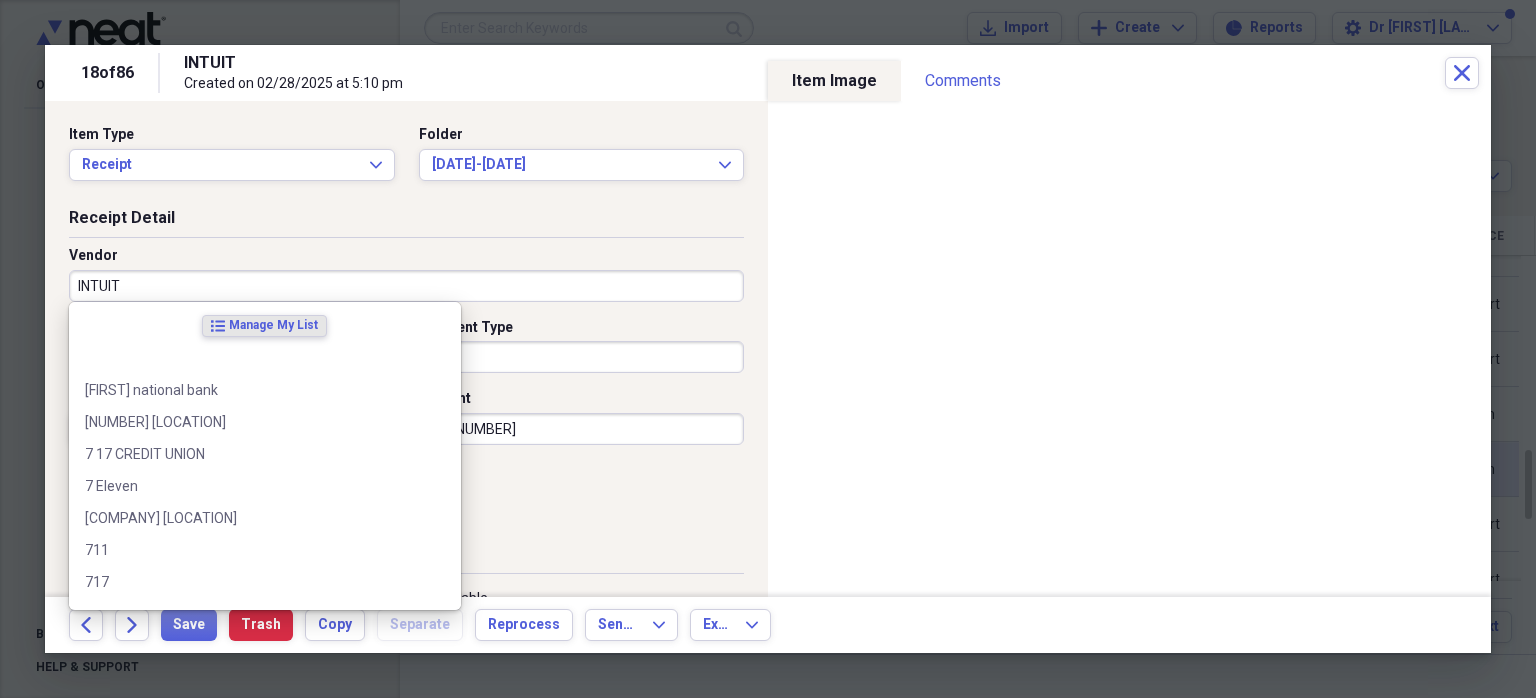click on "INTUIT" at bounding box center (406, 286) 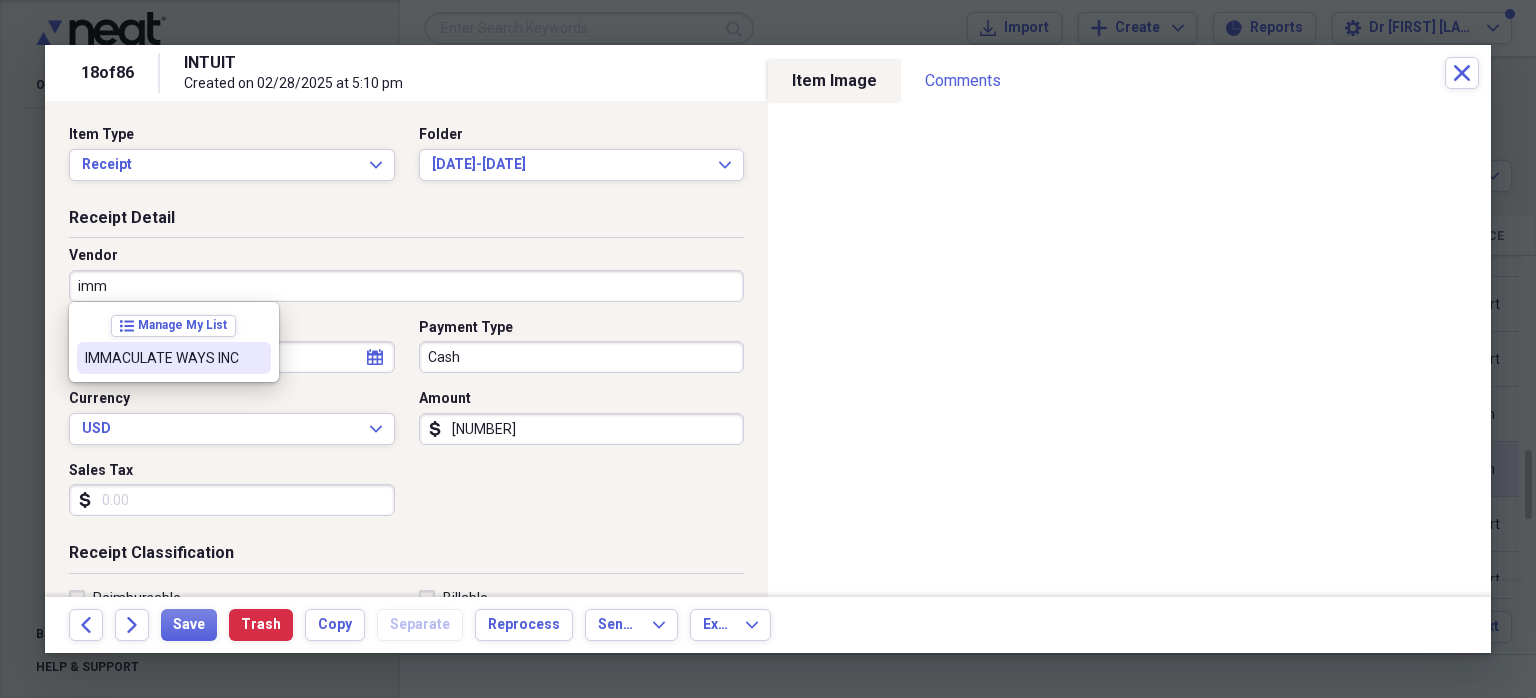 click on "IMMACULATE WAYS INC" at bounding box center (174, 358) 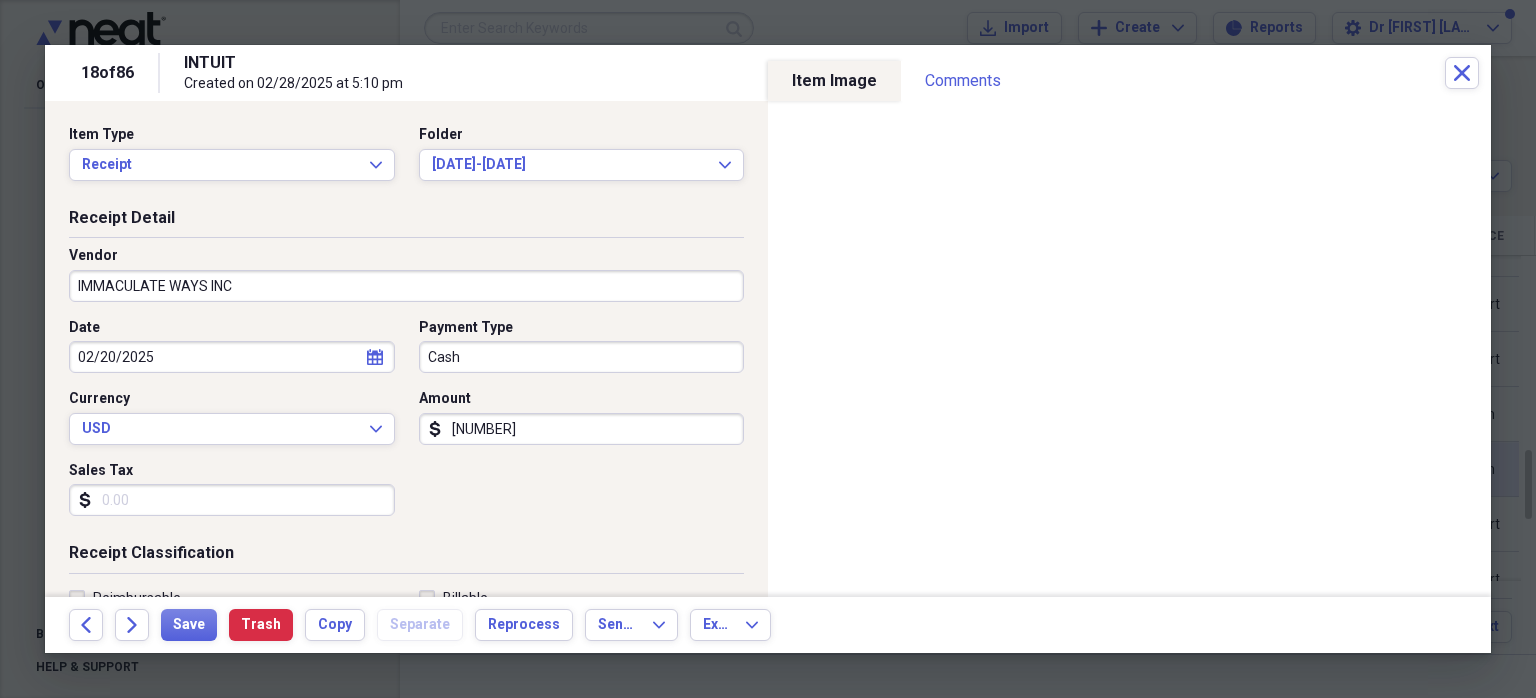 type on "cleaning [NUMBER] [LOCATION] properties" 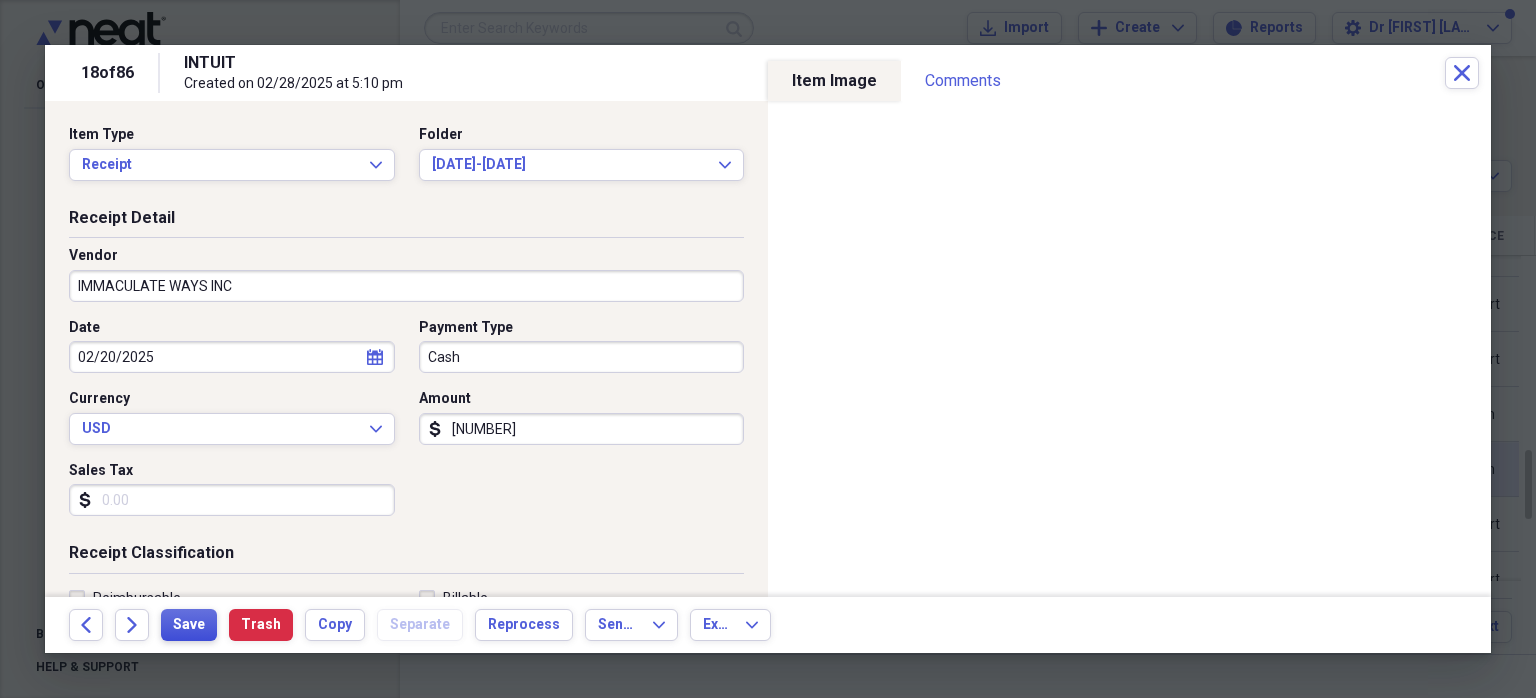 click on "Save" at bounding box center (189, 625) 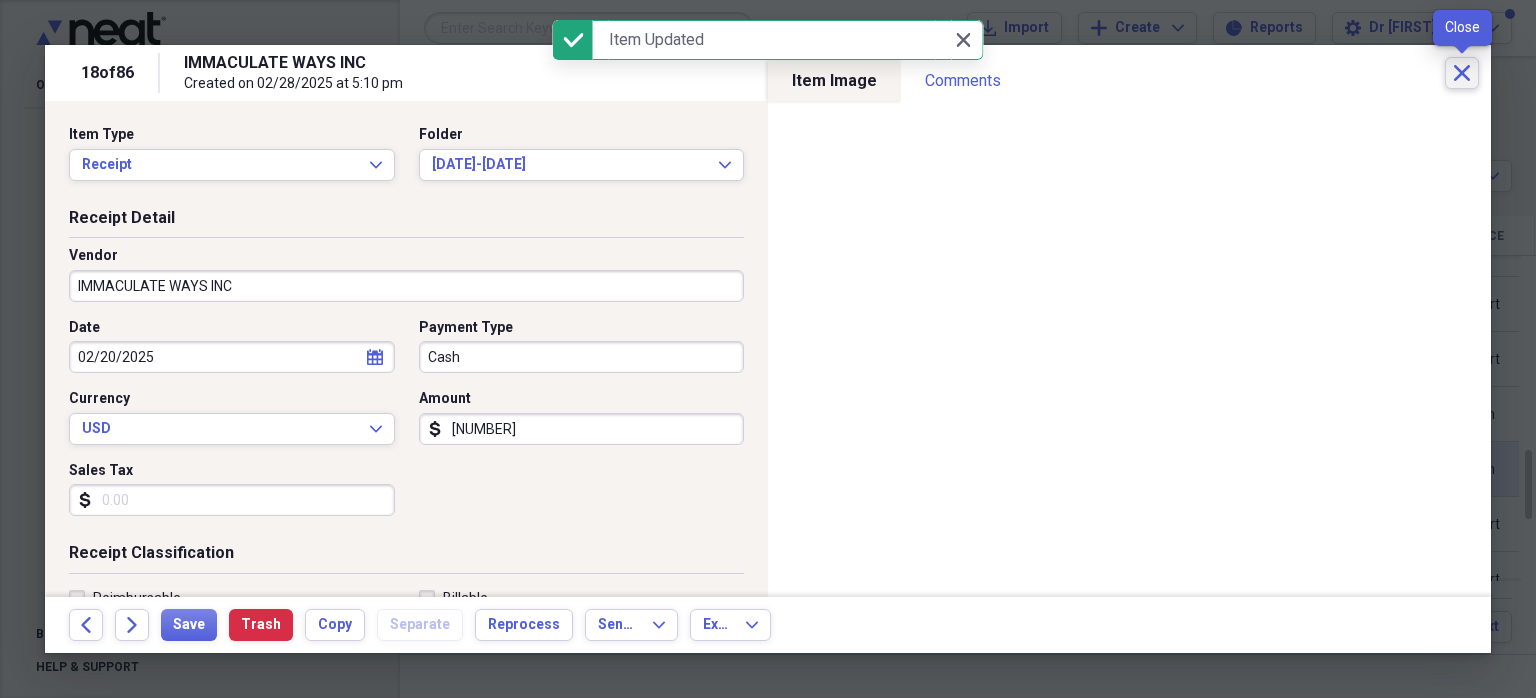 click 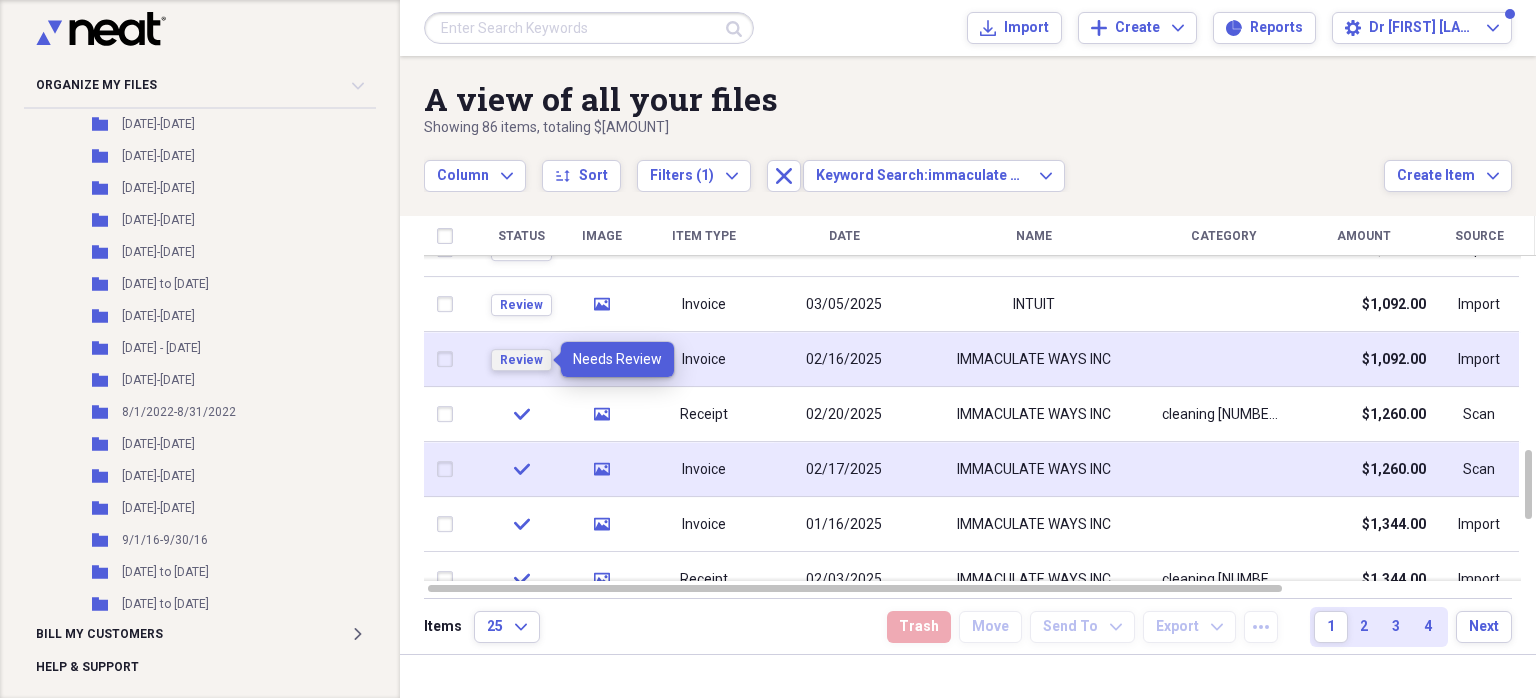 click on "Review" at bounding box center [521, 360] 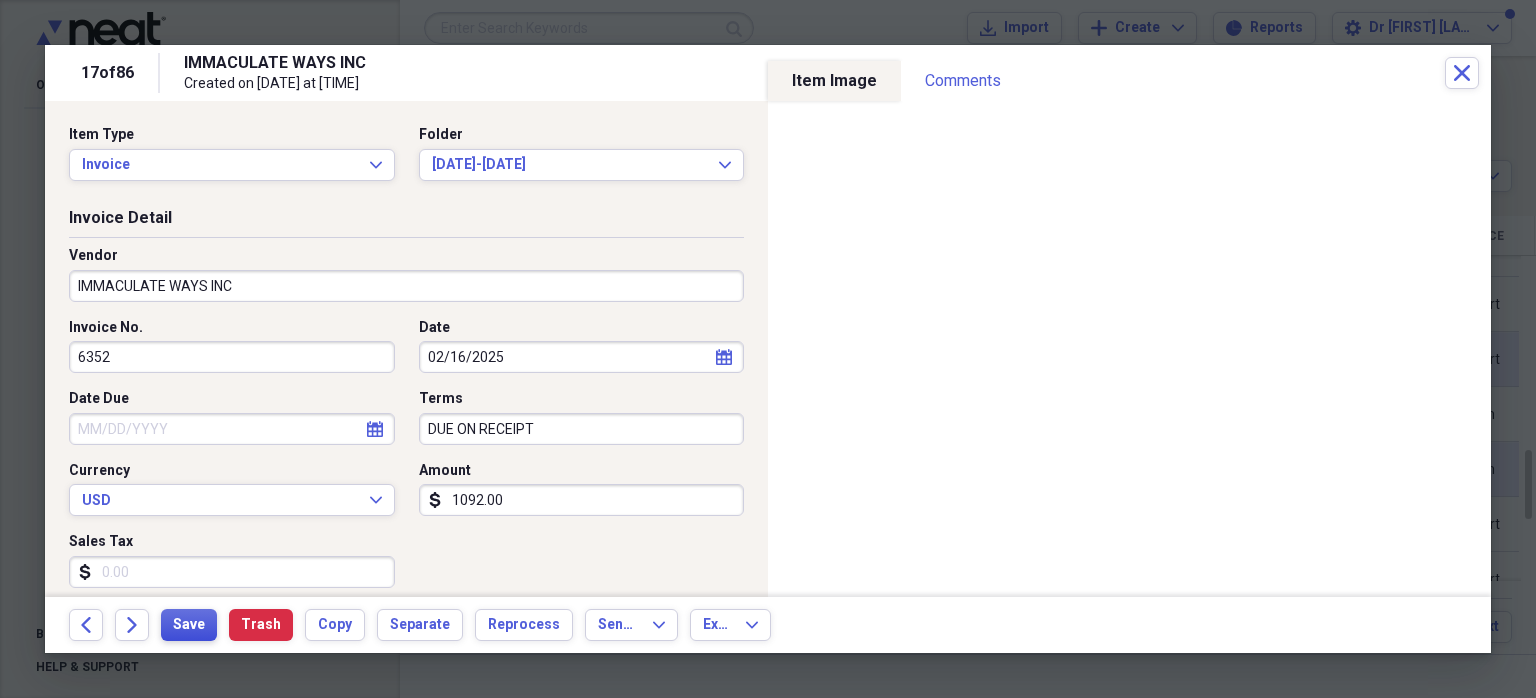 click on "Save" at bounding box center [189, 625] 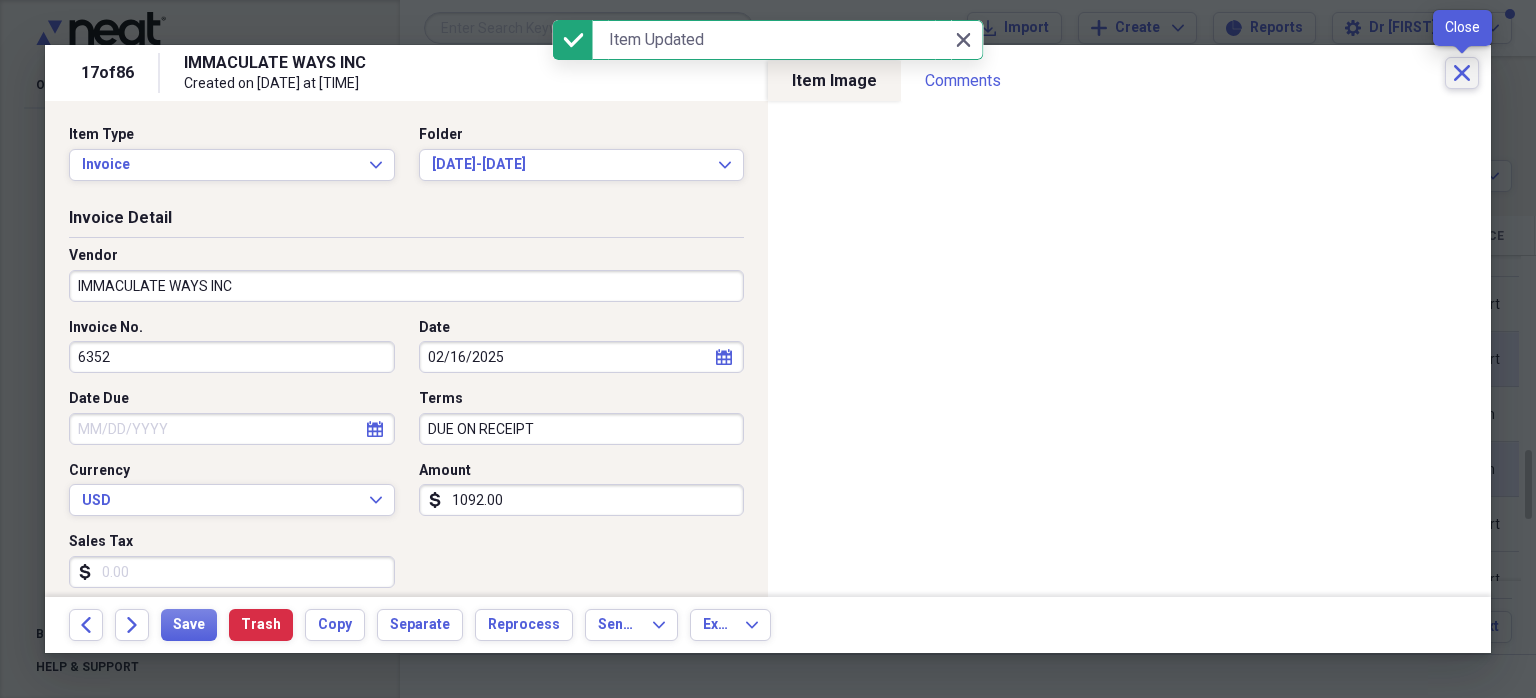 click 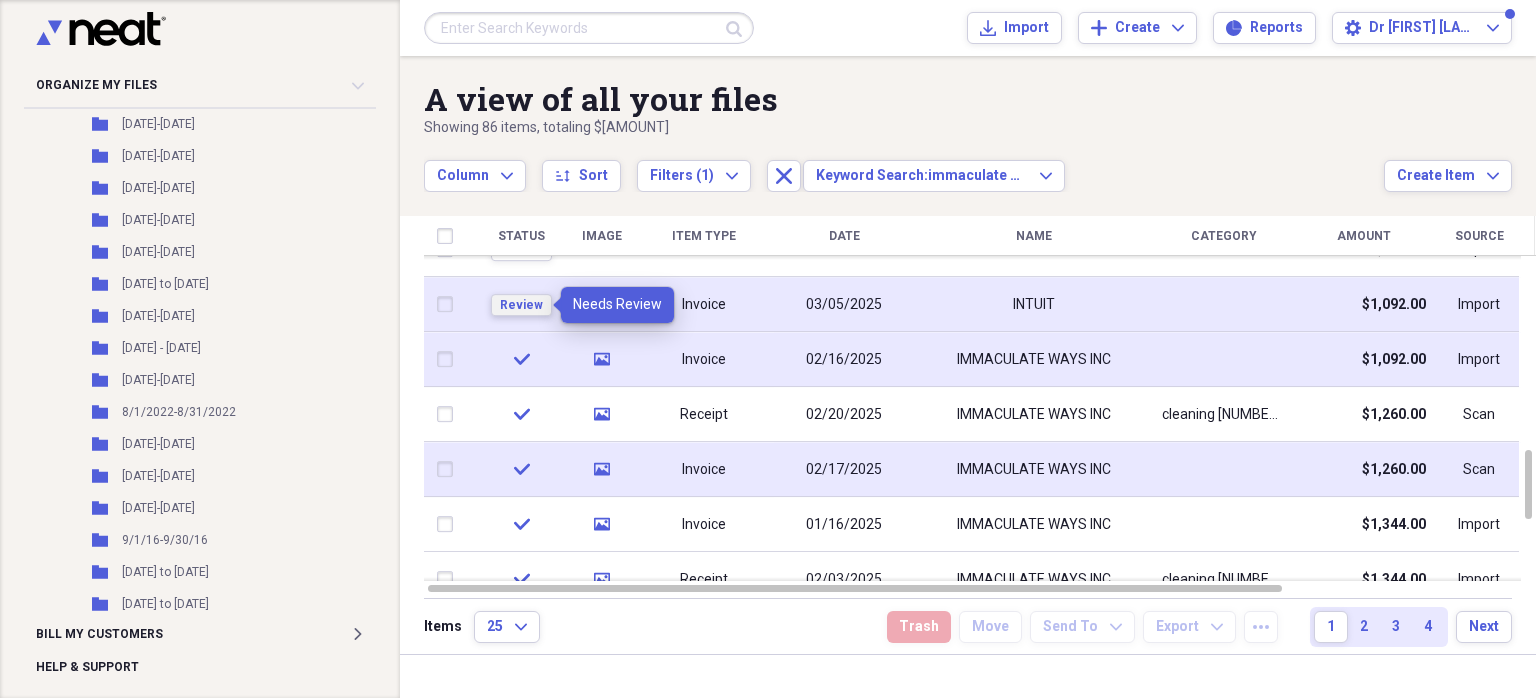 click on "Review" at bounding box center (521, 305) 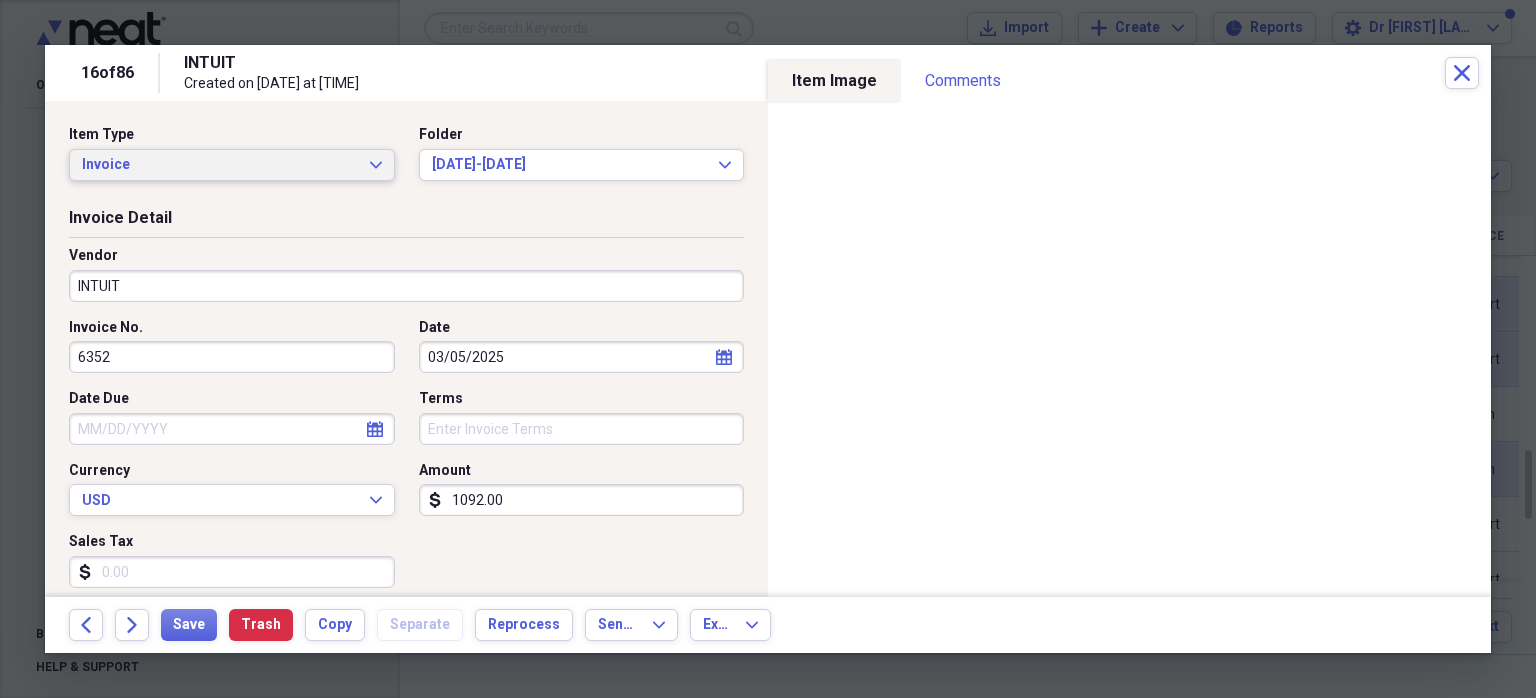 click on "Expand" 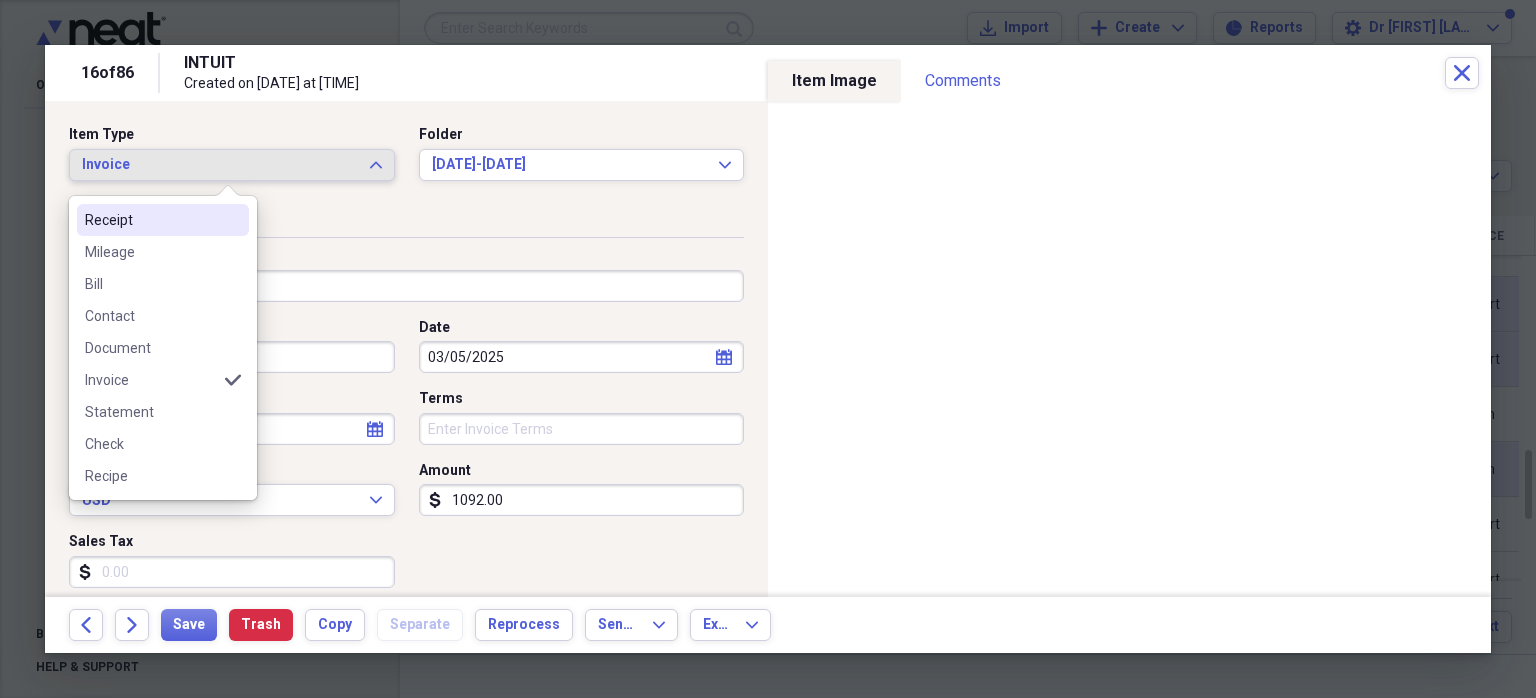 click on "Receipt" at bounding box center (163, 220) 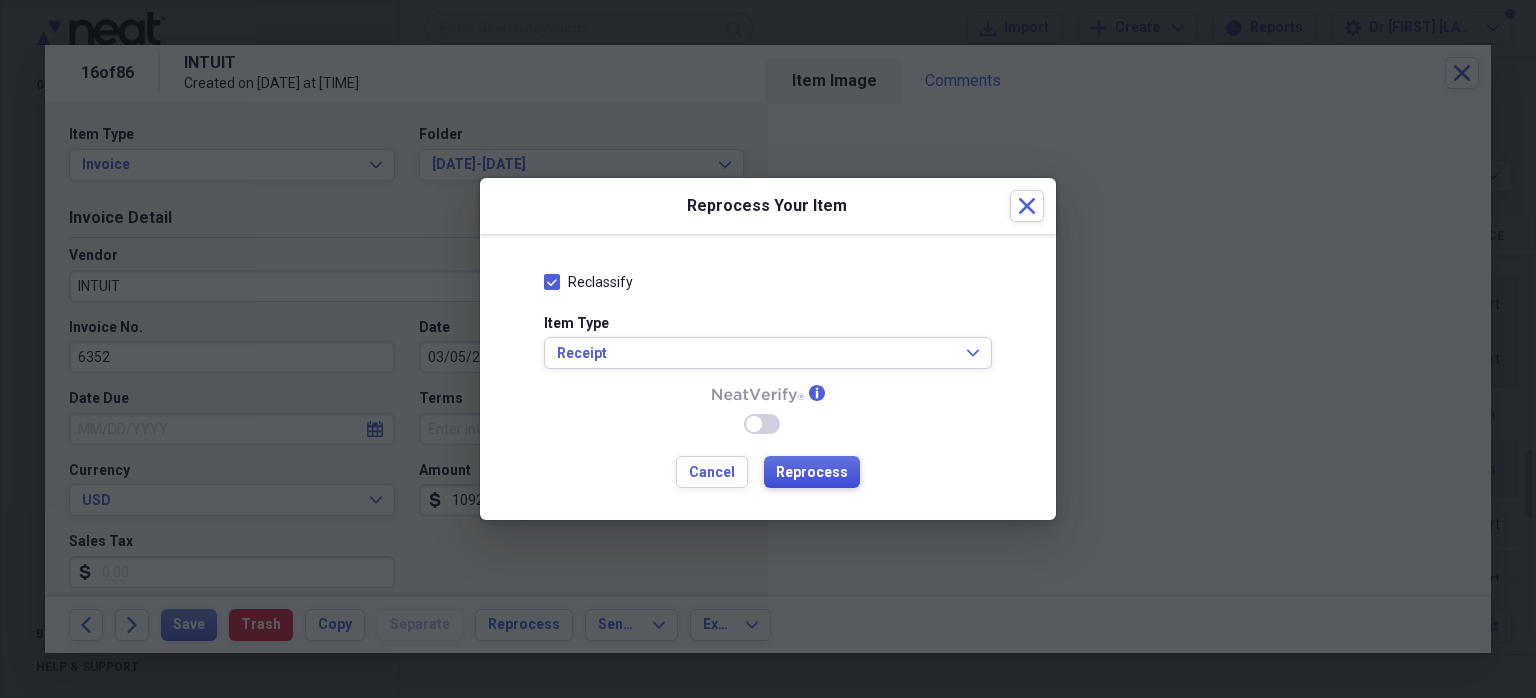 click on "Reprocess" at bounding box center [812, 473] 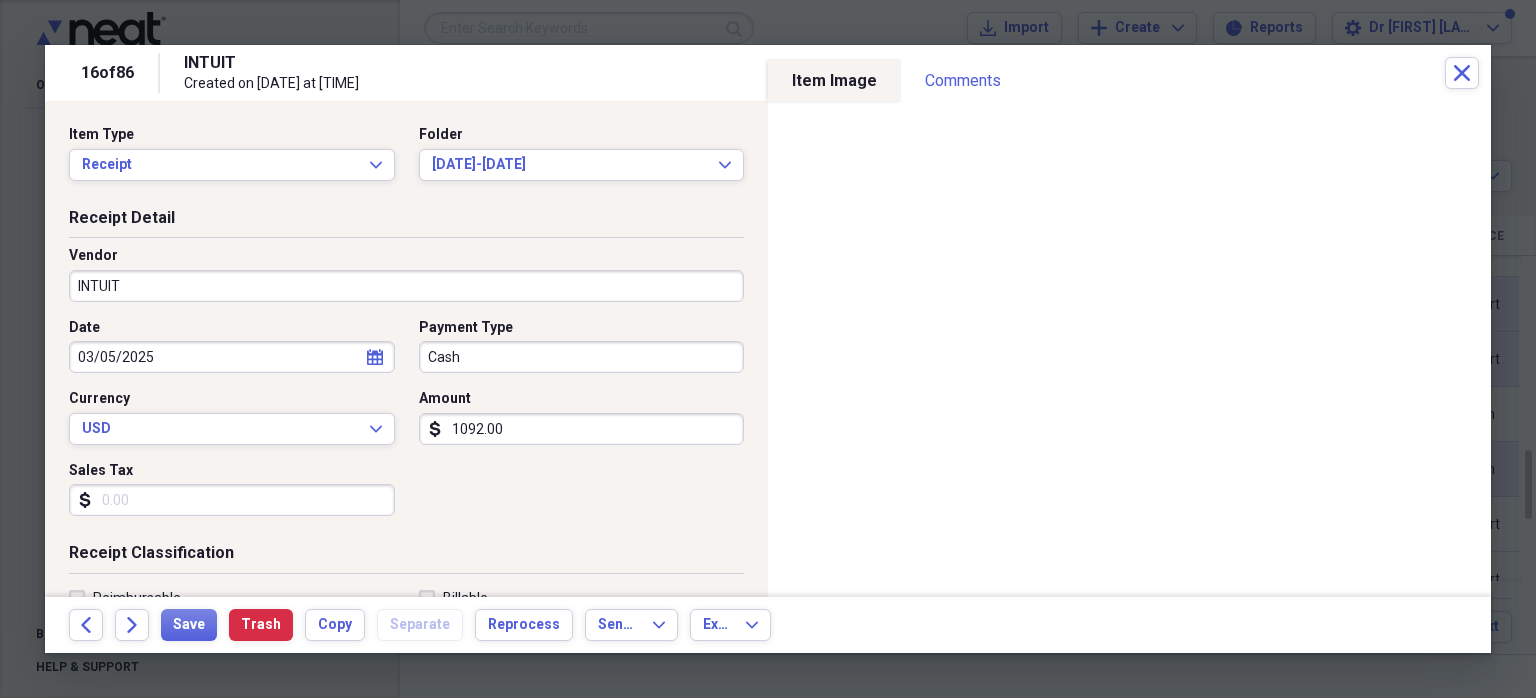 type on "Cash" 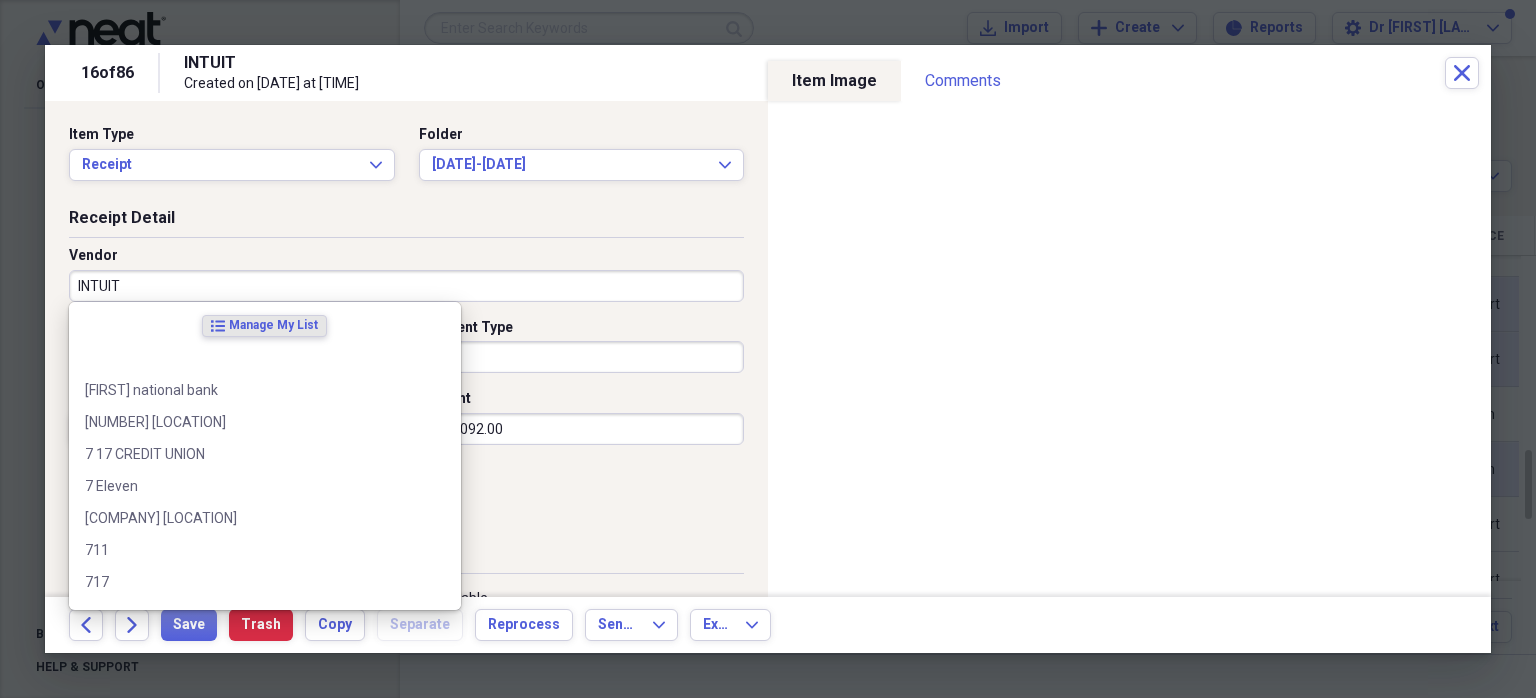 click on "INTUIT" at bounding box center (406, 286) 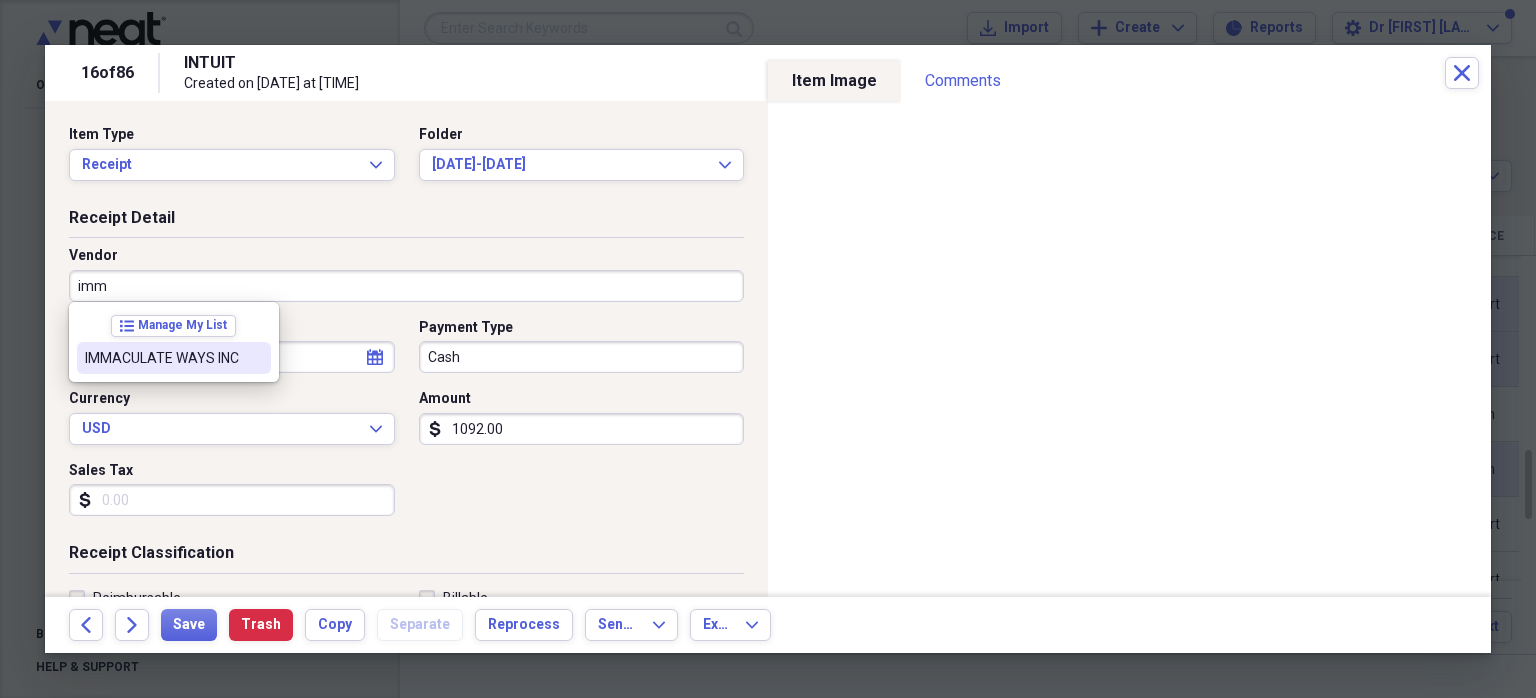 click on "IMMACULATE WAYS INC" at bounding box center (162, 358) 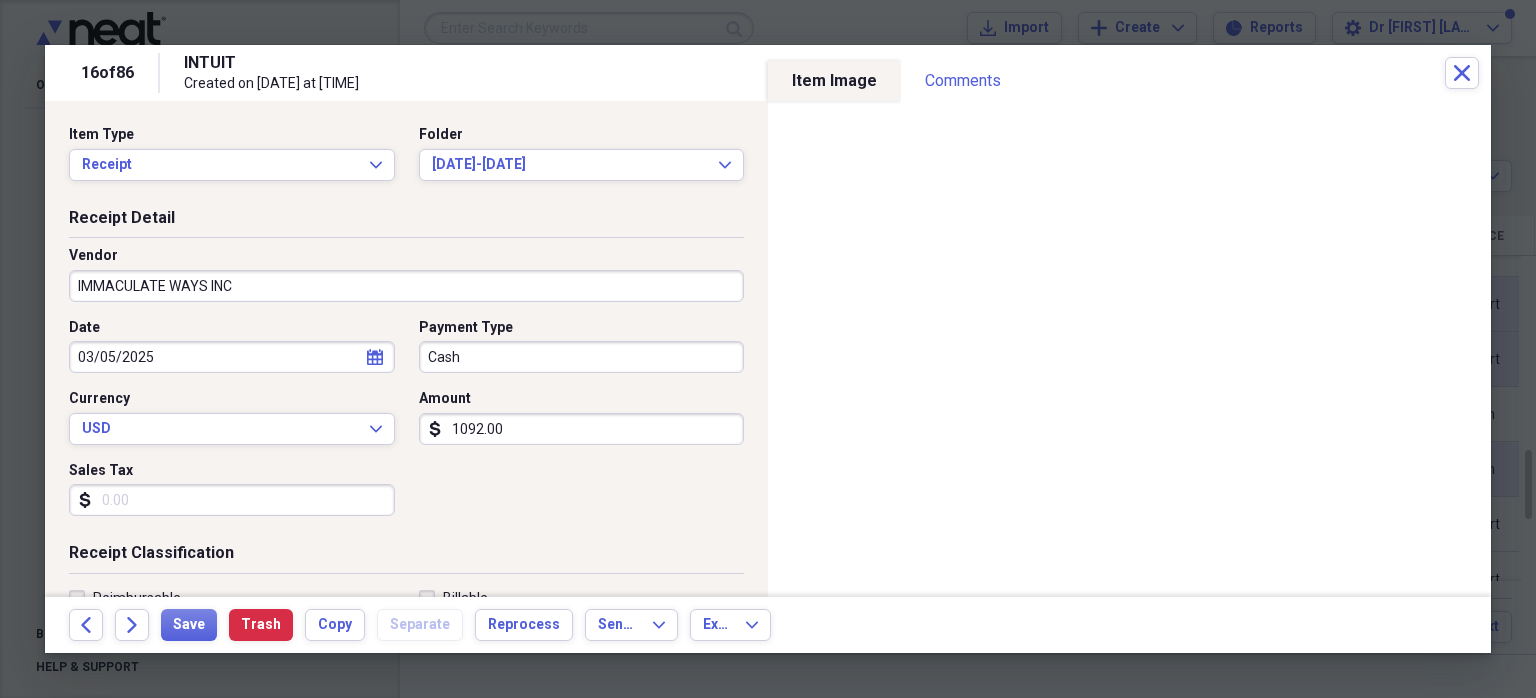 type on "cleaning [NUMBER] [LOCATION] properties" 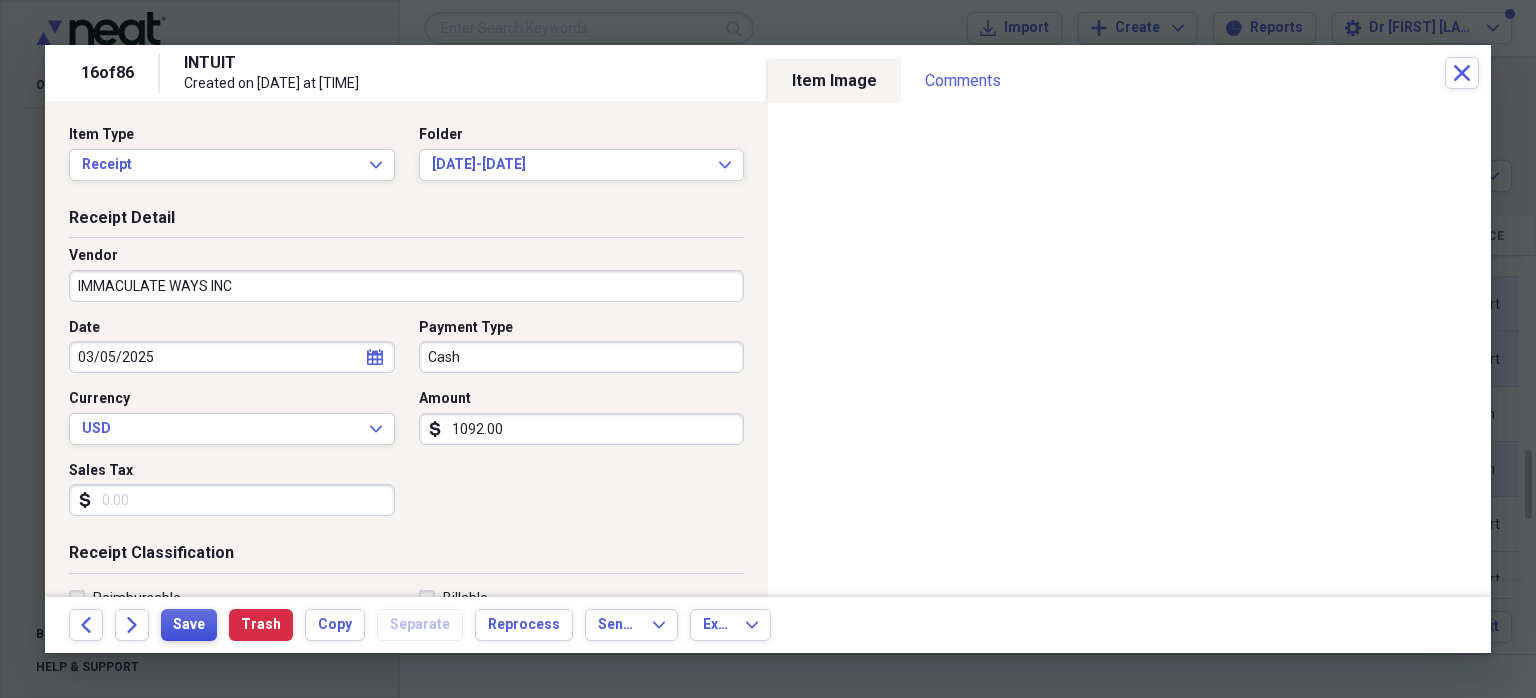 click on "Save" at bounding box center [189, 625] 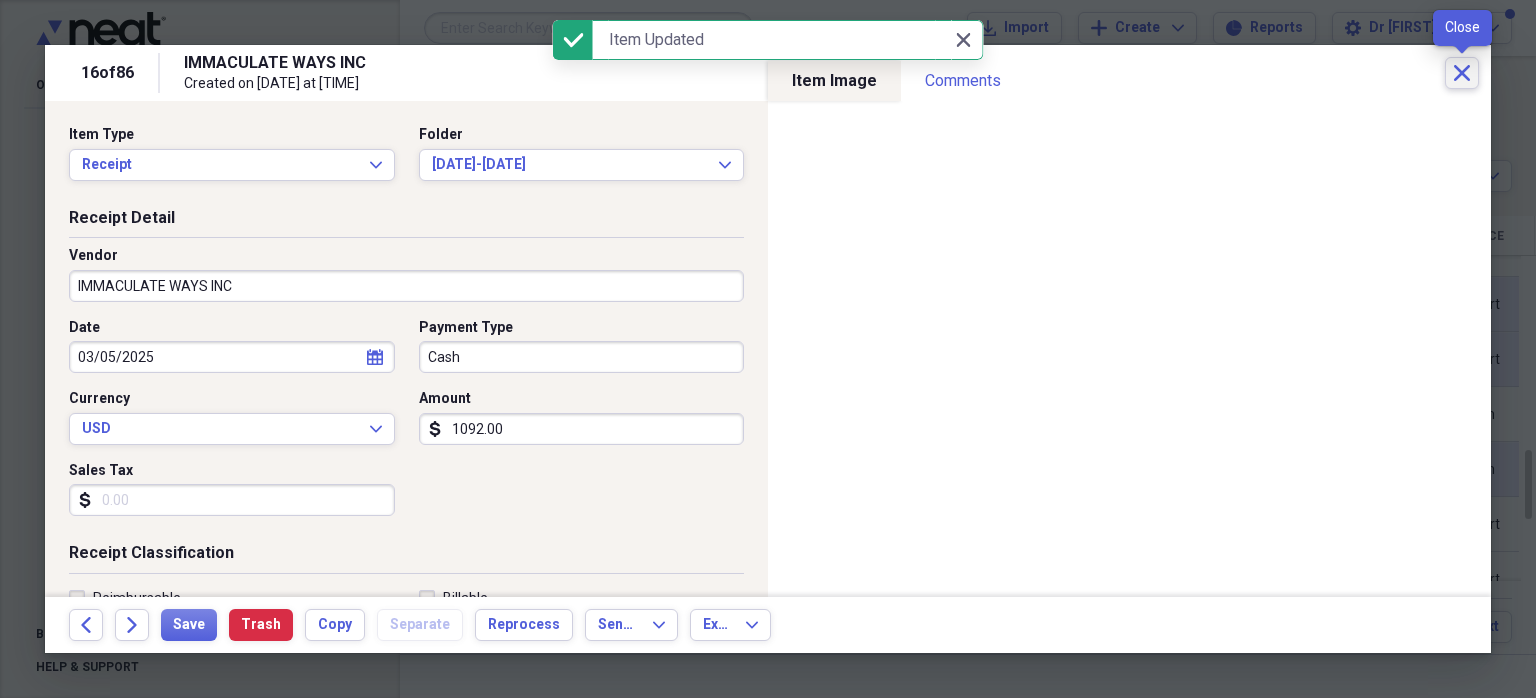click on "Close" 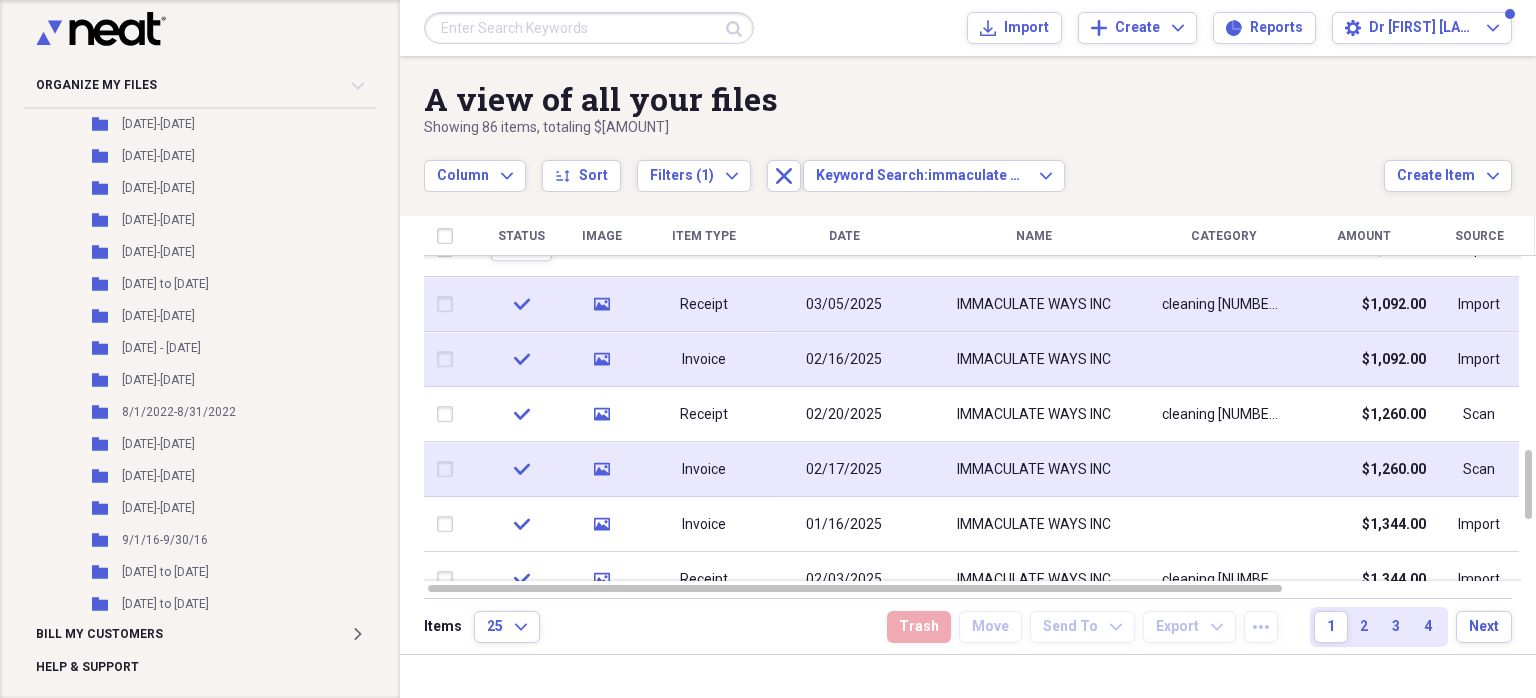 click on "Receipt" at bounding box center (704, 304) 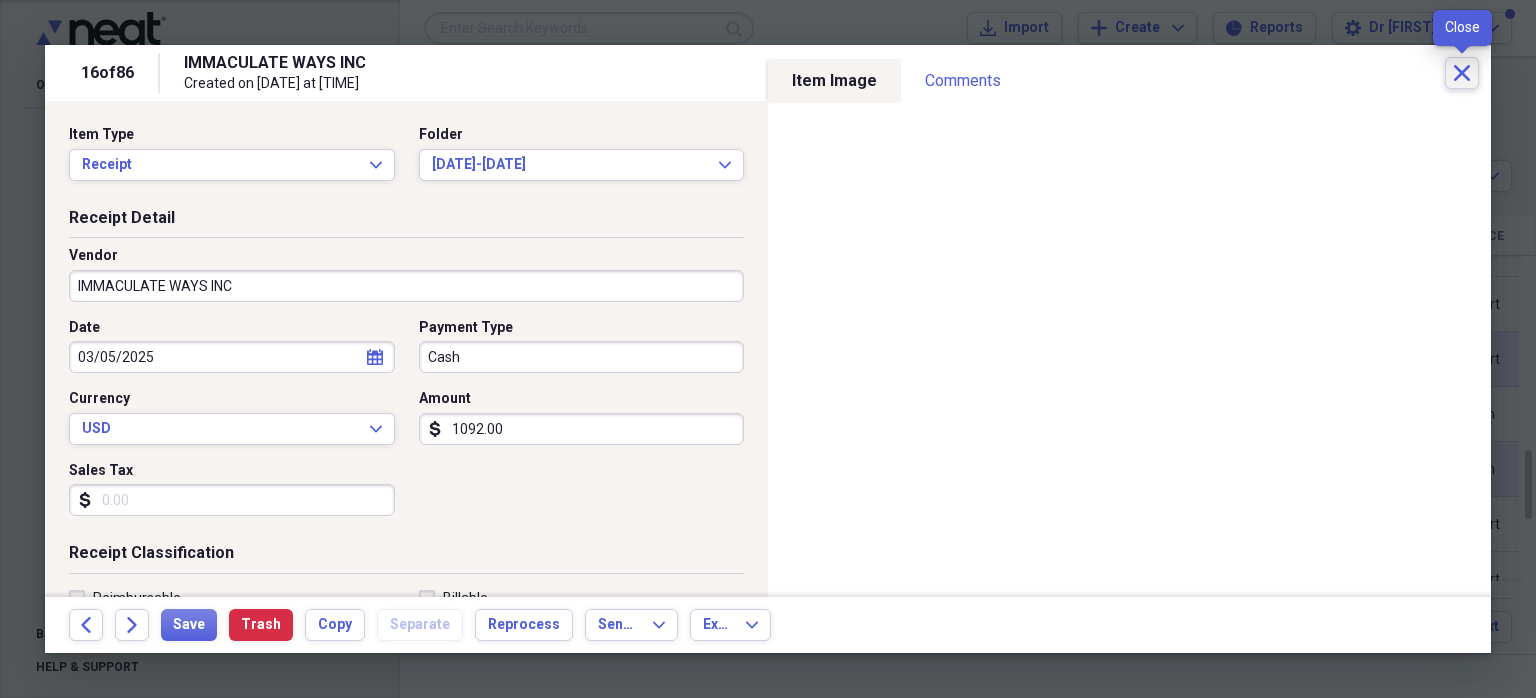 click on "Close" 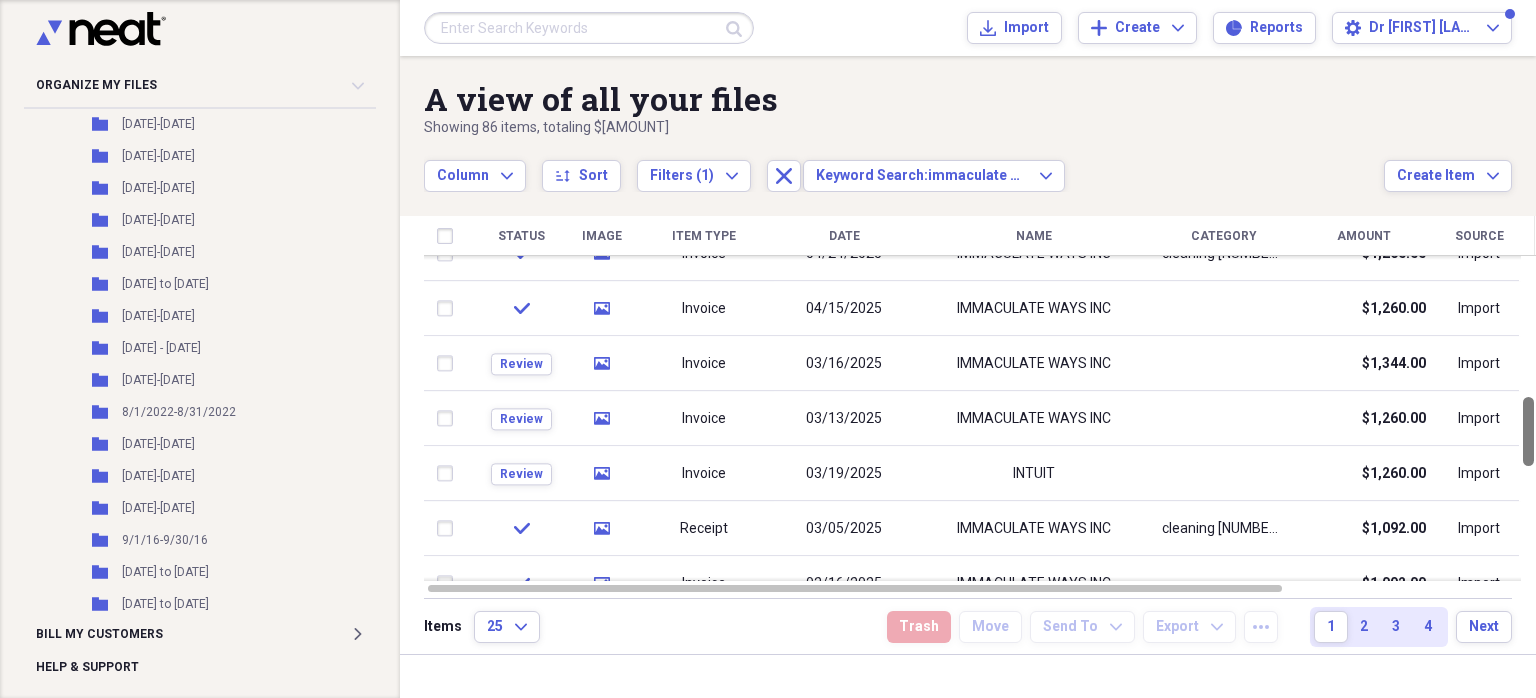 drag, startPoint x: 1528, startPoint y: 457, endPoint x: 1522, endPoint y: 404, distance: 53.338543 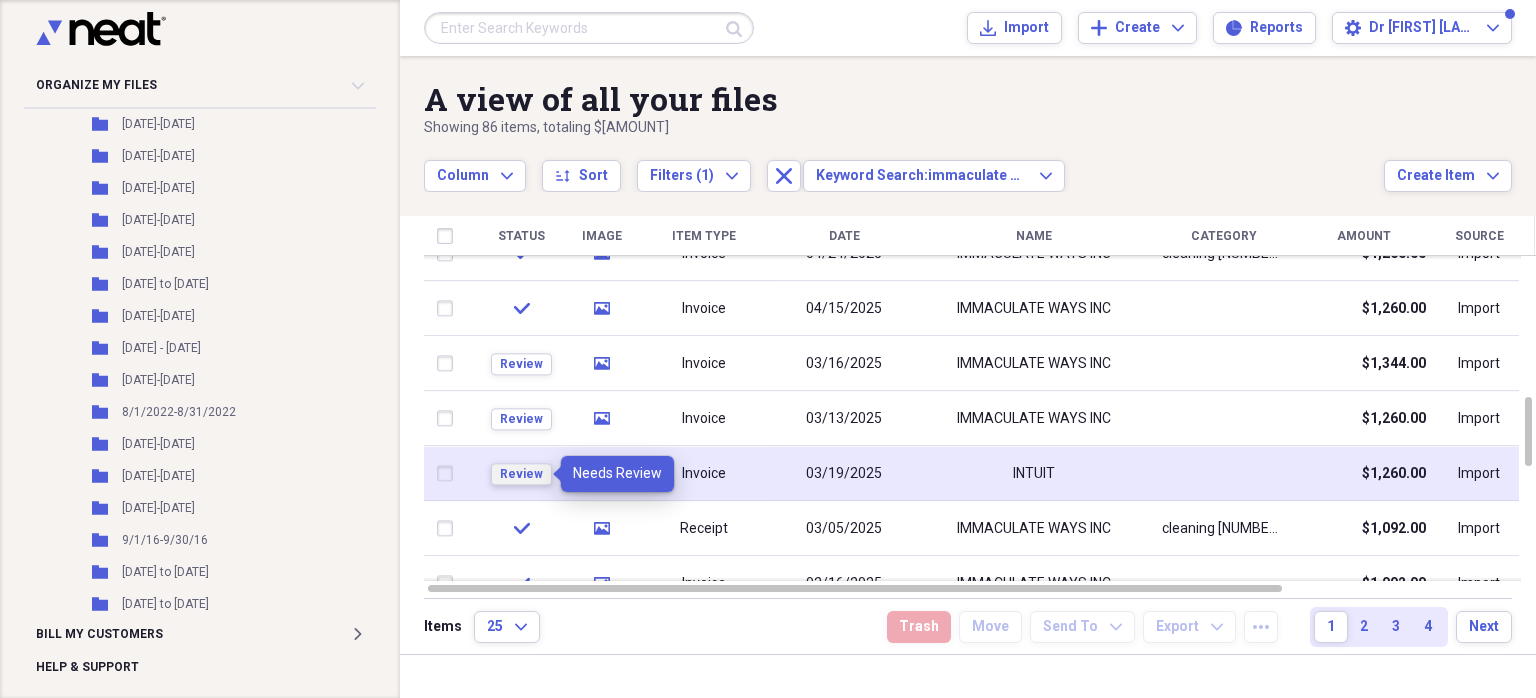 click on "Review" at bounding box center [521, 474] 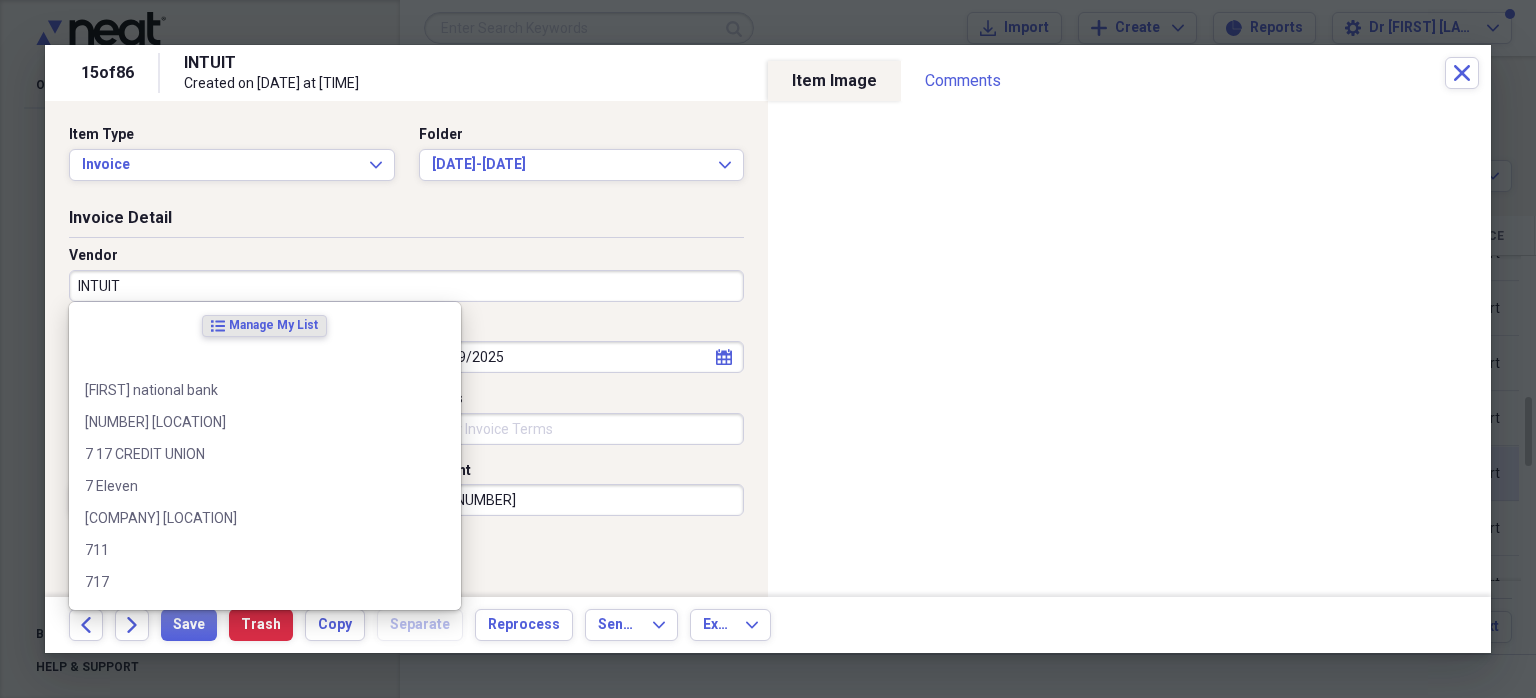 click on "INTUIT" at bounding box center (406, 286) 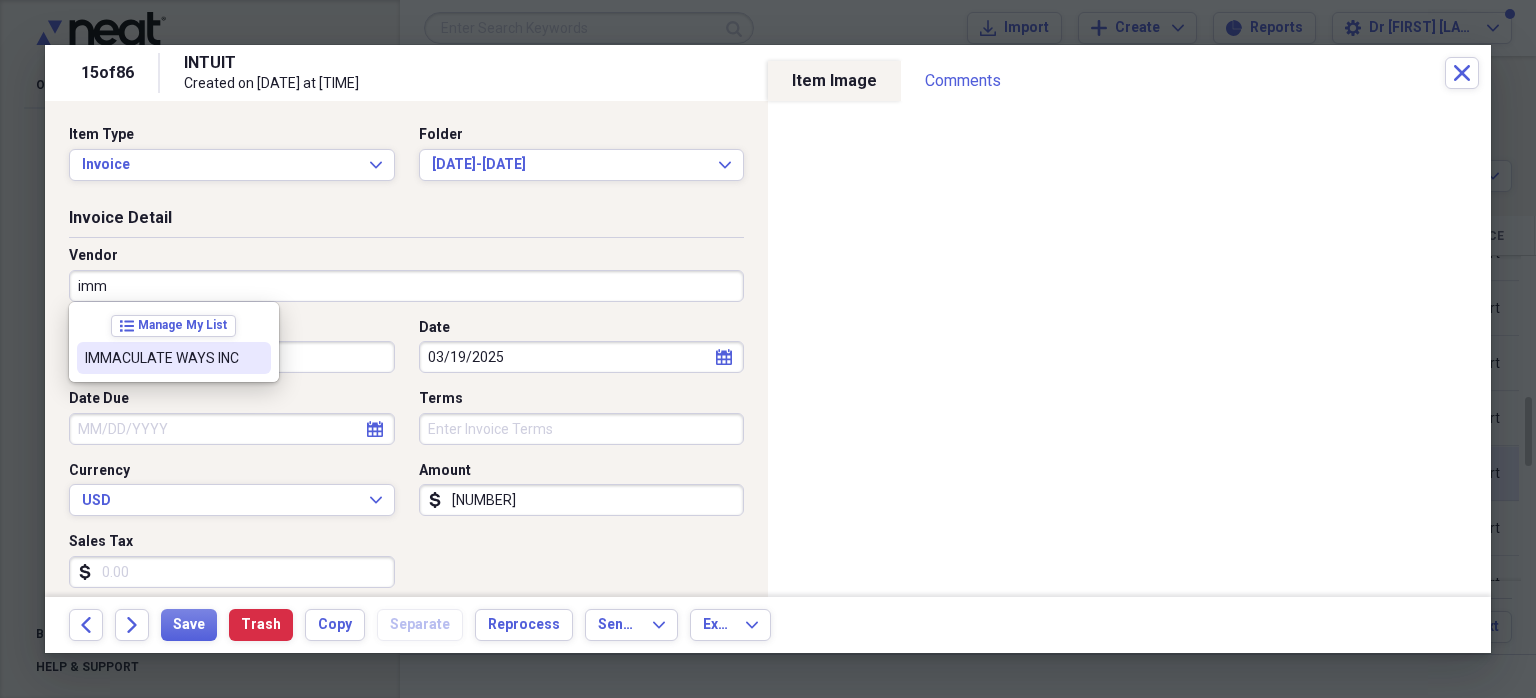 click on "IMMACULATE WAYS INC" at bounding box center [162, 358] 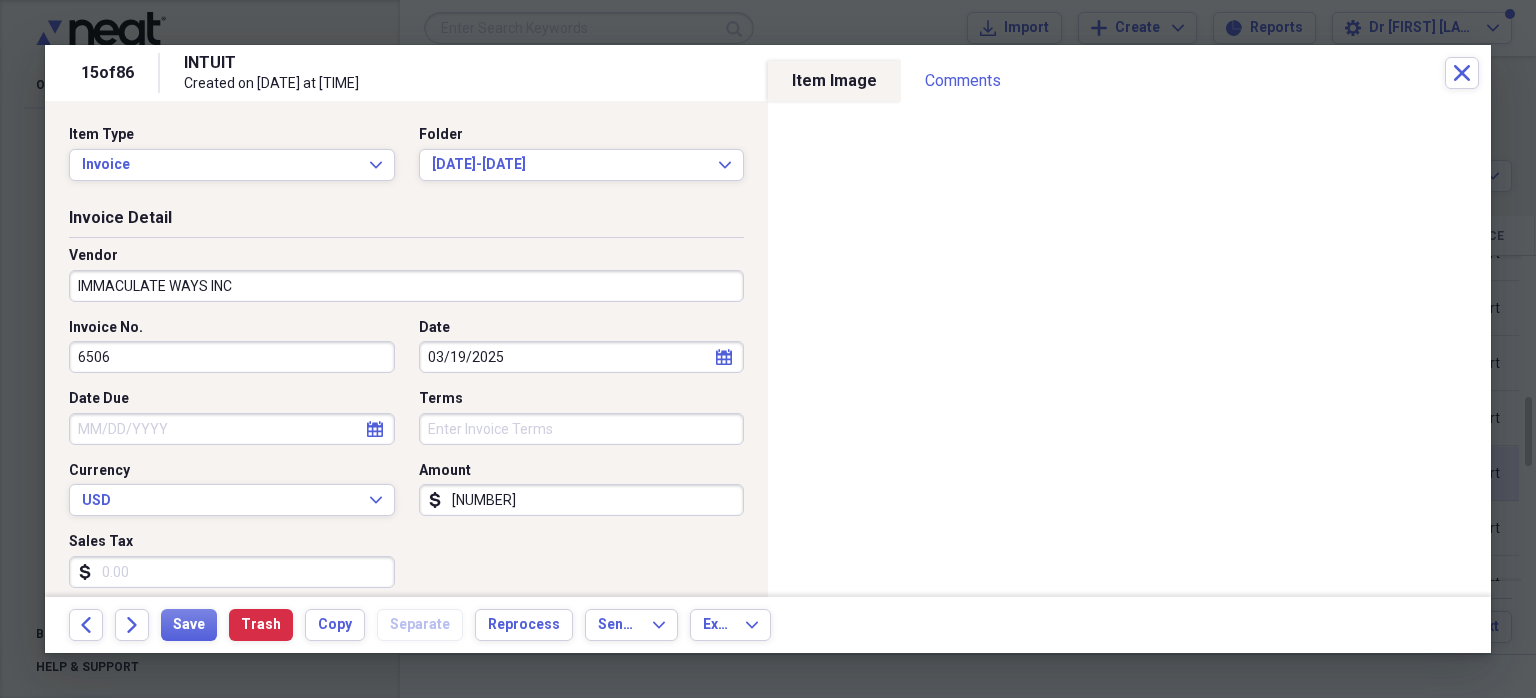 type on "cleaning [NUMBER] [LOCATION] properties" 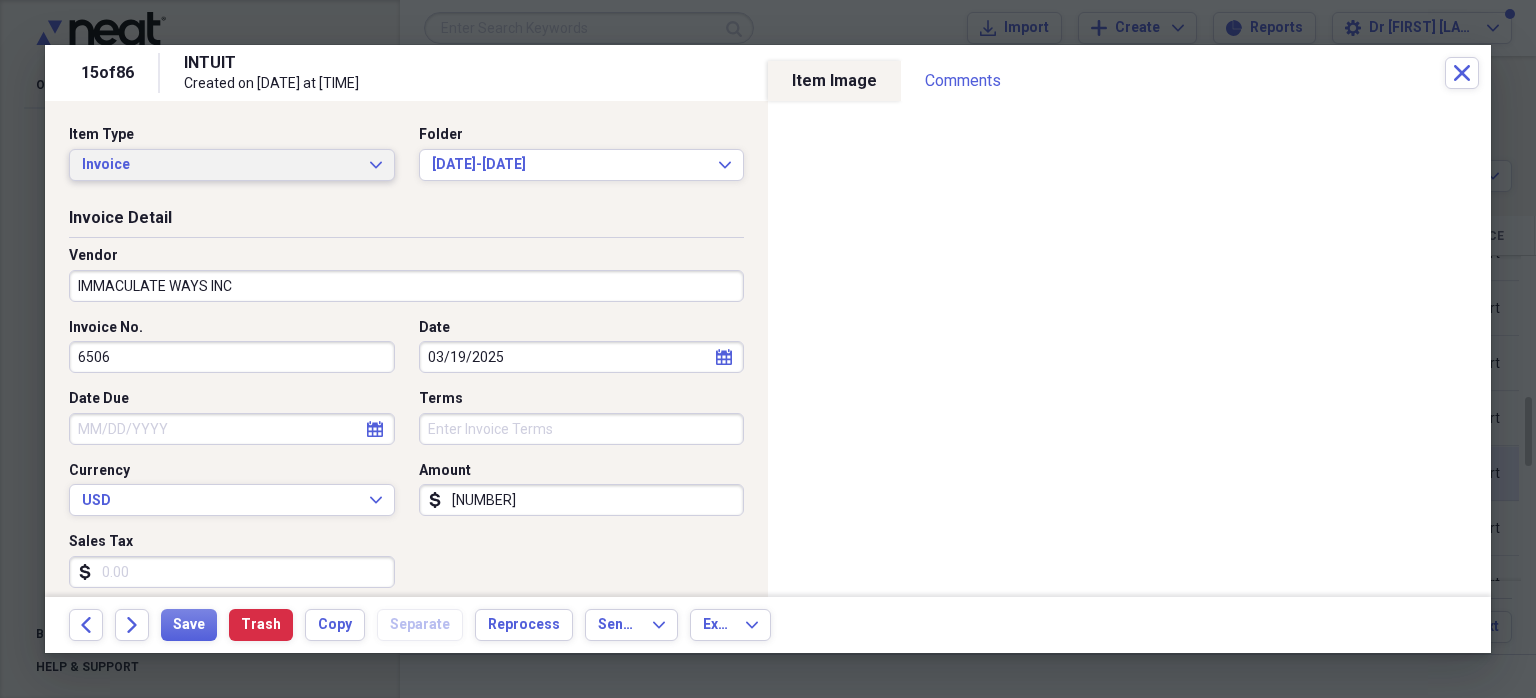 click on "Expand" 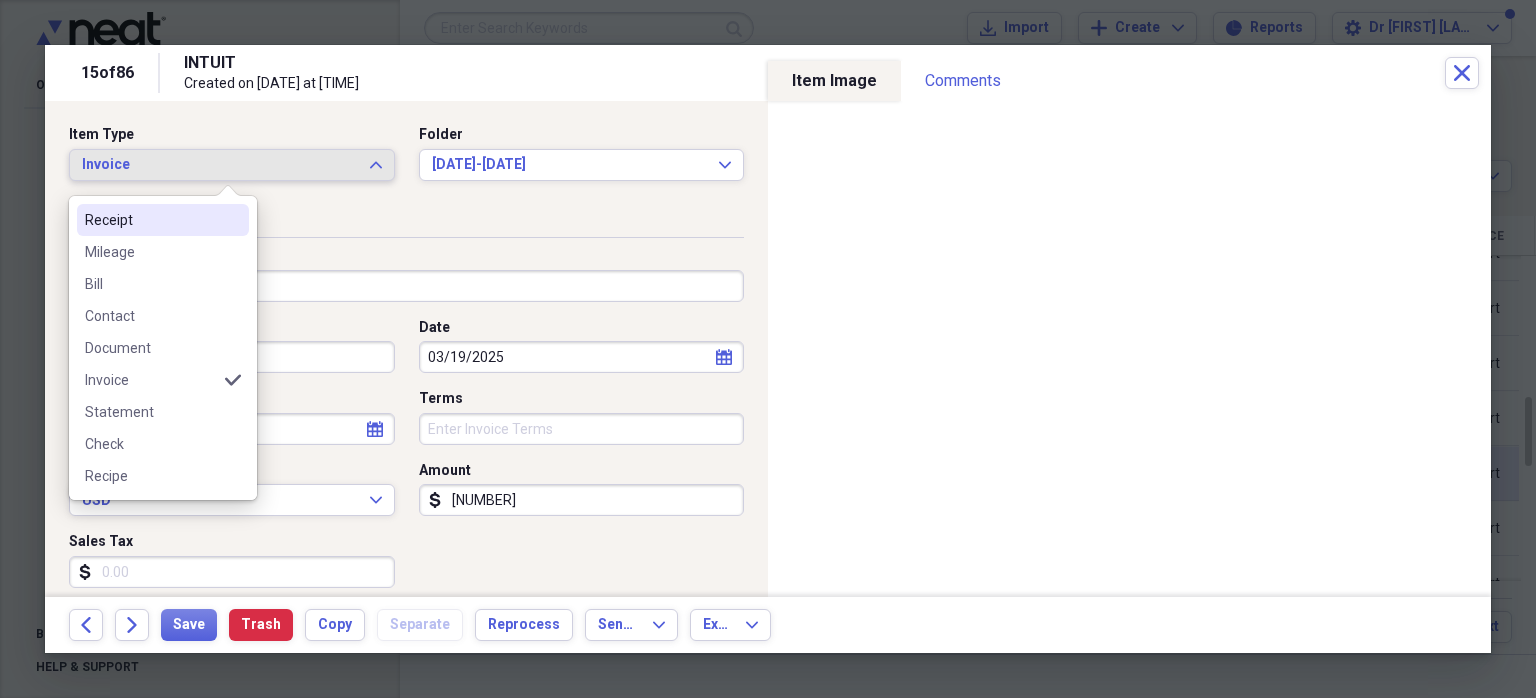 click on "Receipt" at bounding box center [151, 220] 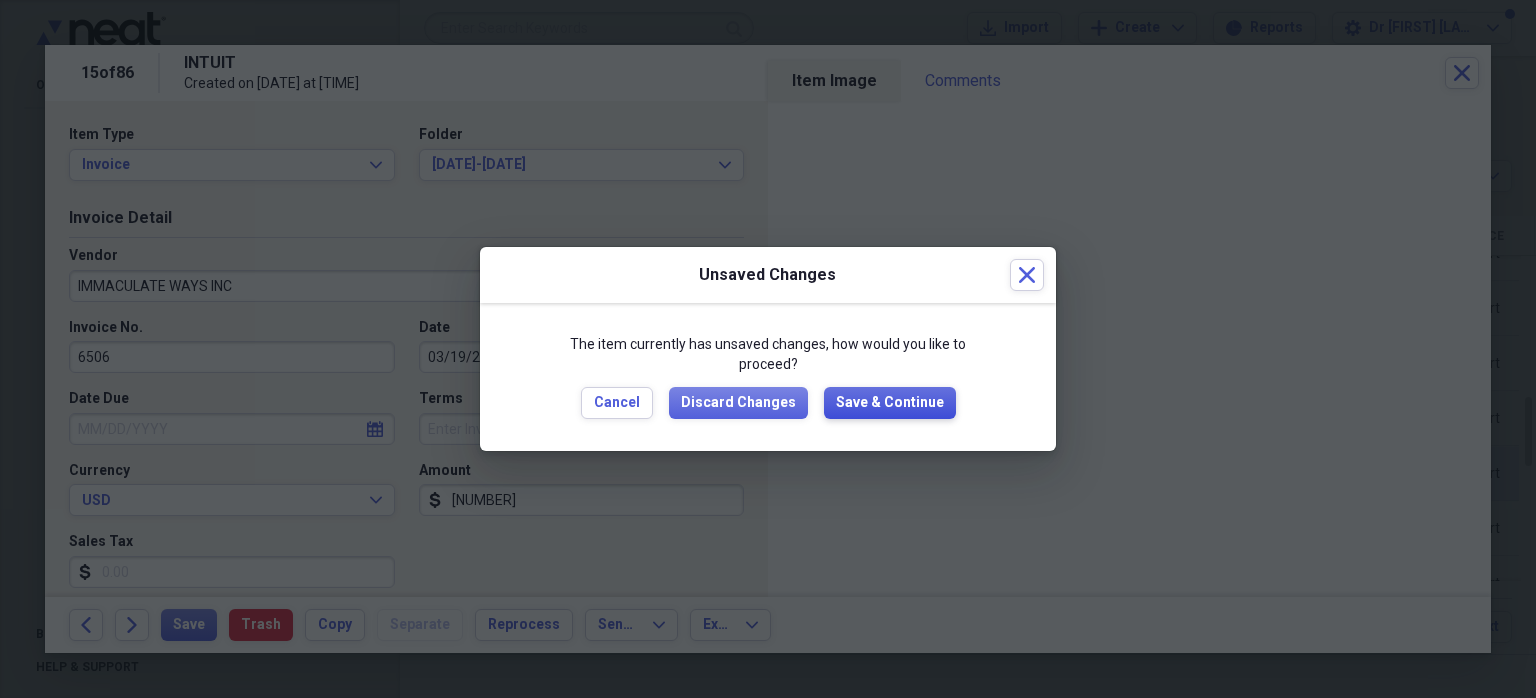click on "Save & Continue" at bounding box center (890, 403) 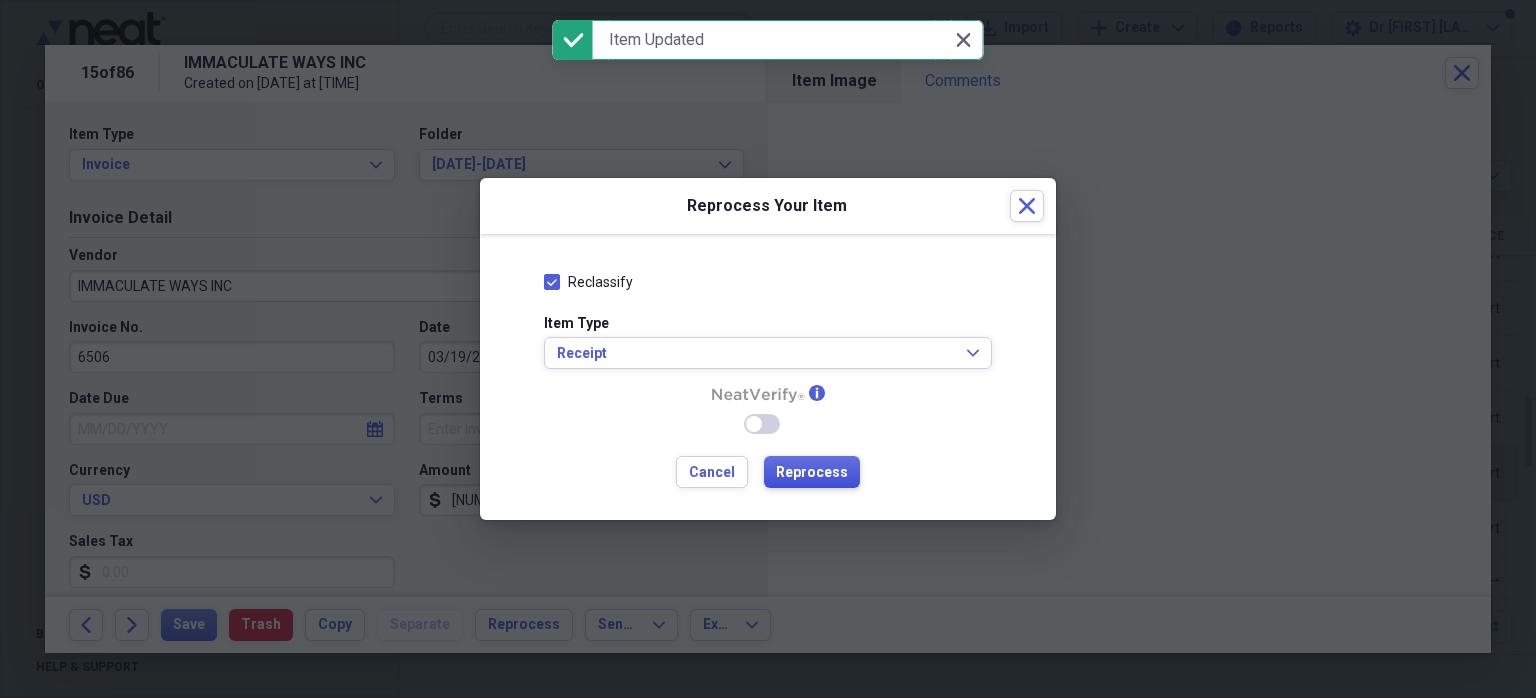 click on "Reprocess" at bounding box center (812, 473) 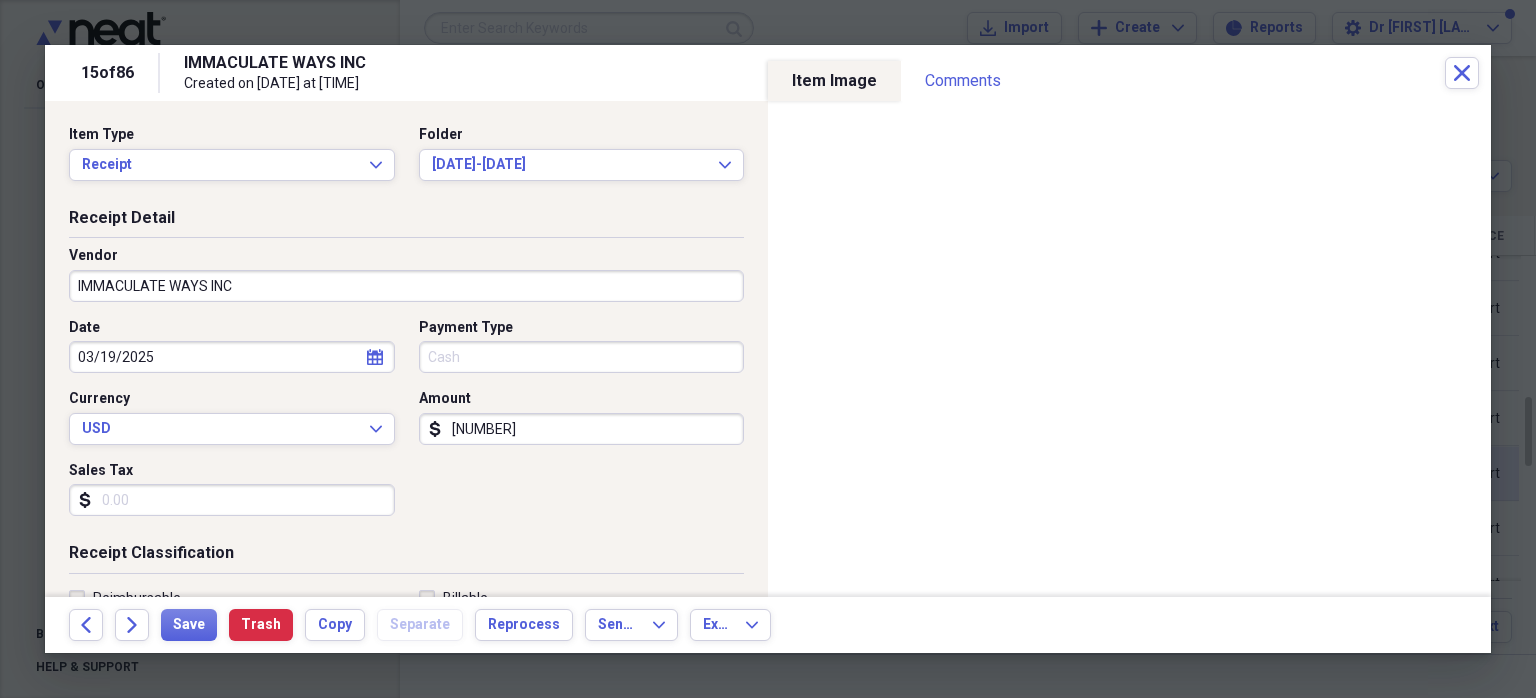 type on "Cash" 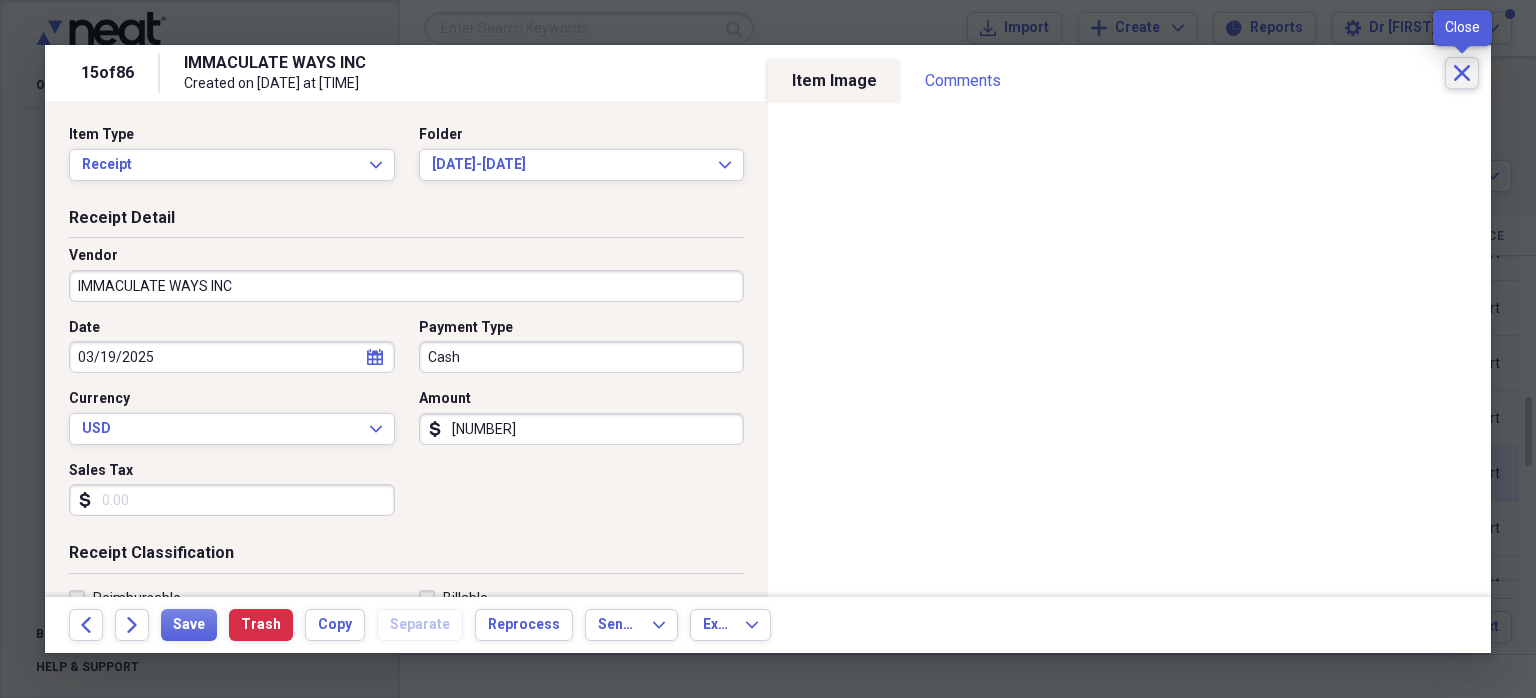 click 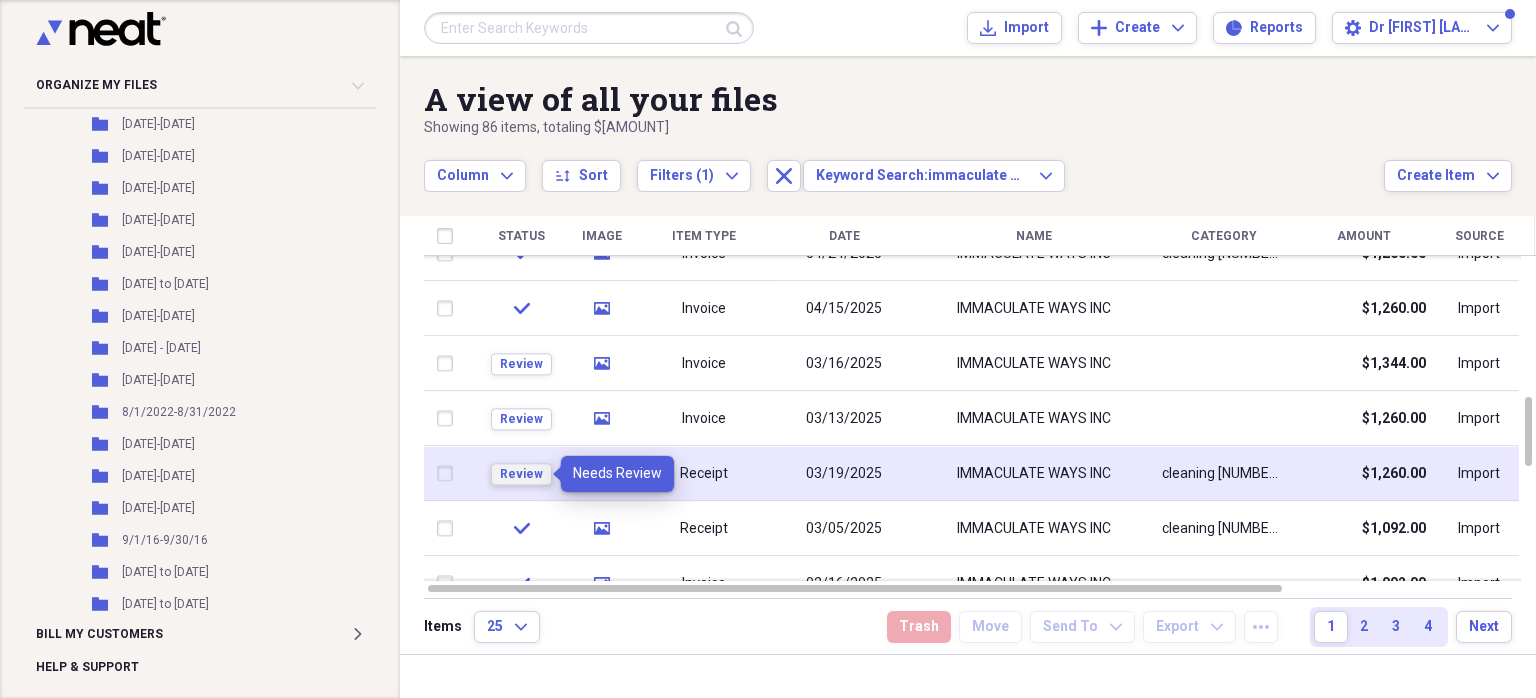 click on "Review" at bounding box center [521, 474] 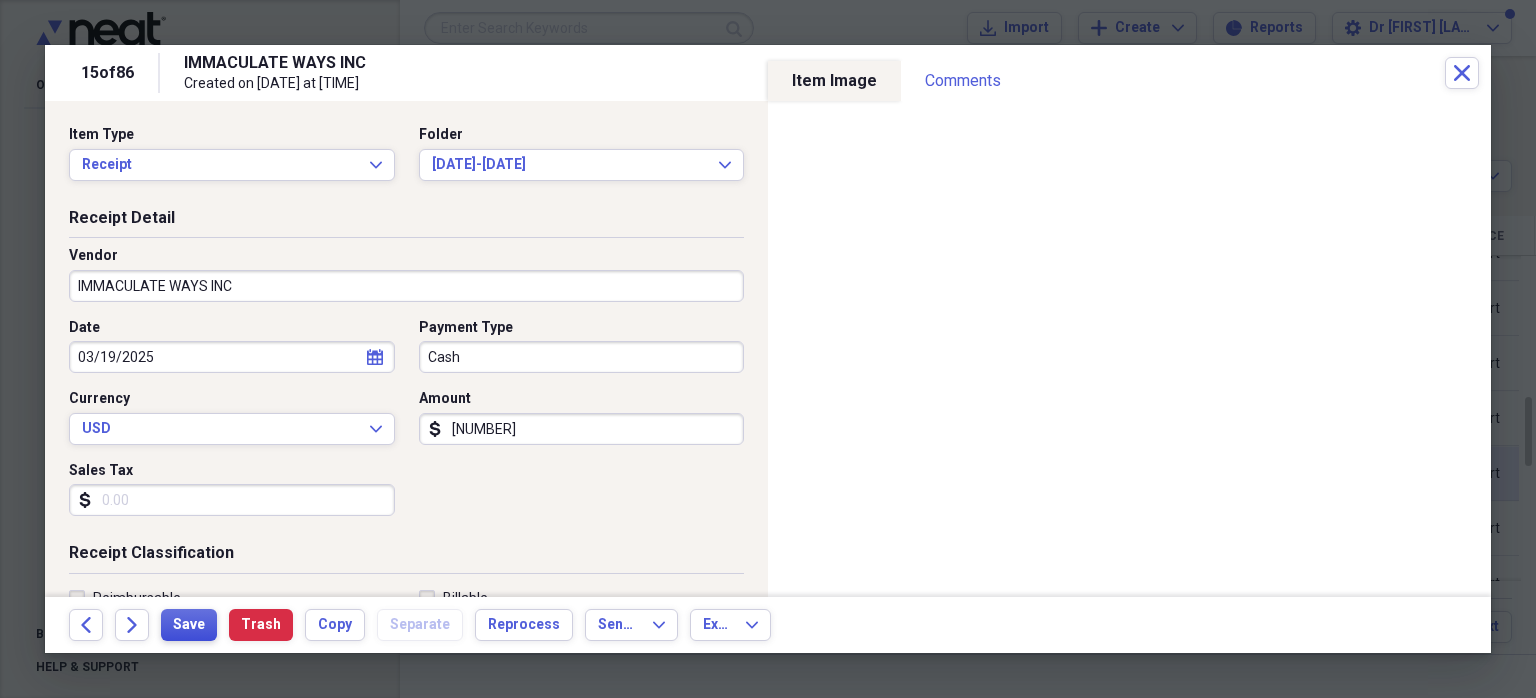 click on "Save" at bounding box center [189, 625] 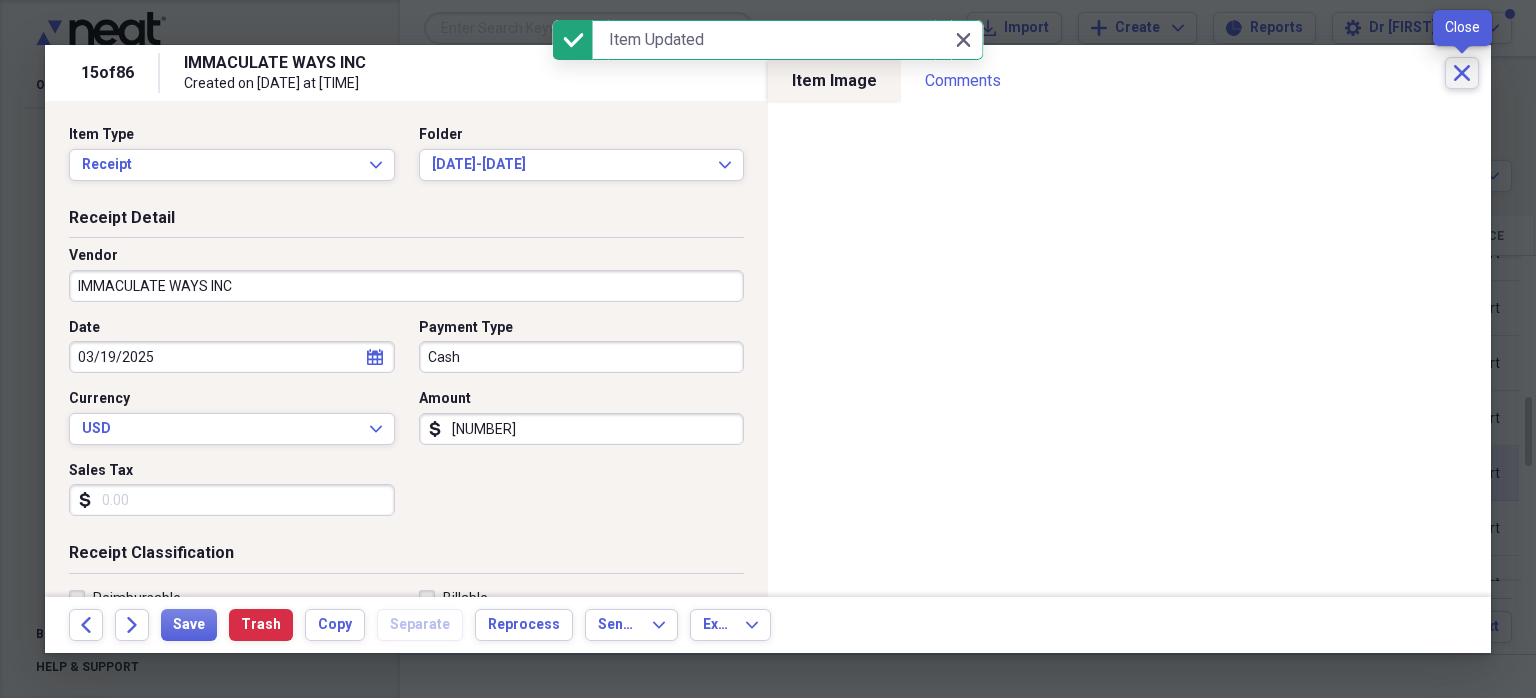 click on "Close" 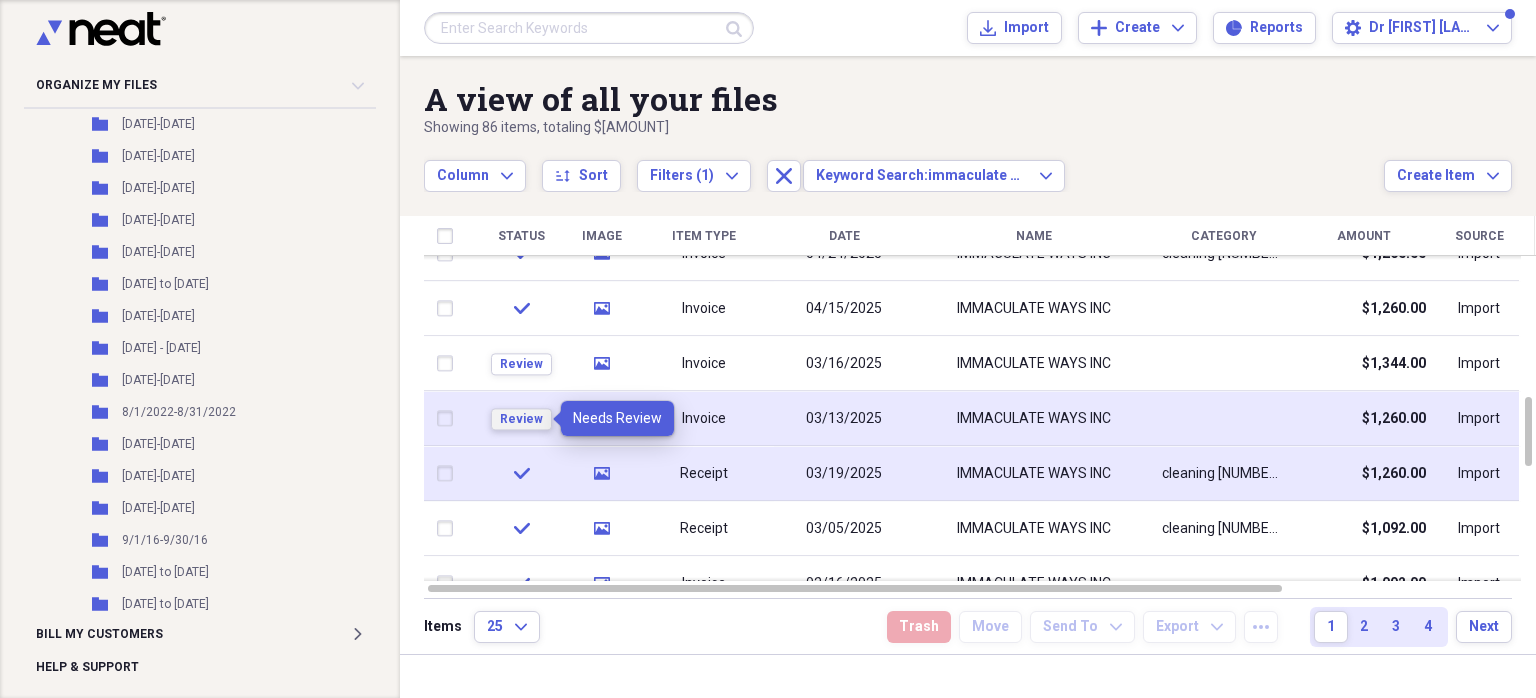 click on "Review" at bounding box center [521, 419] 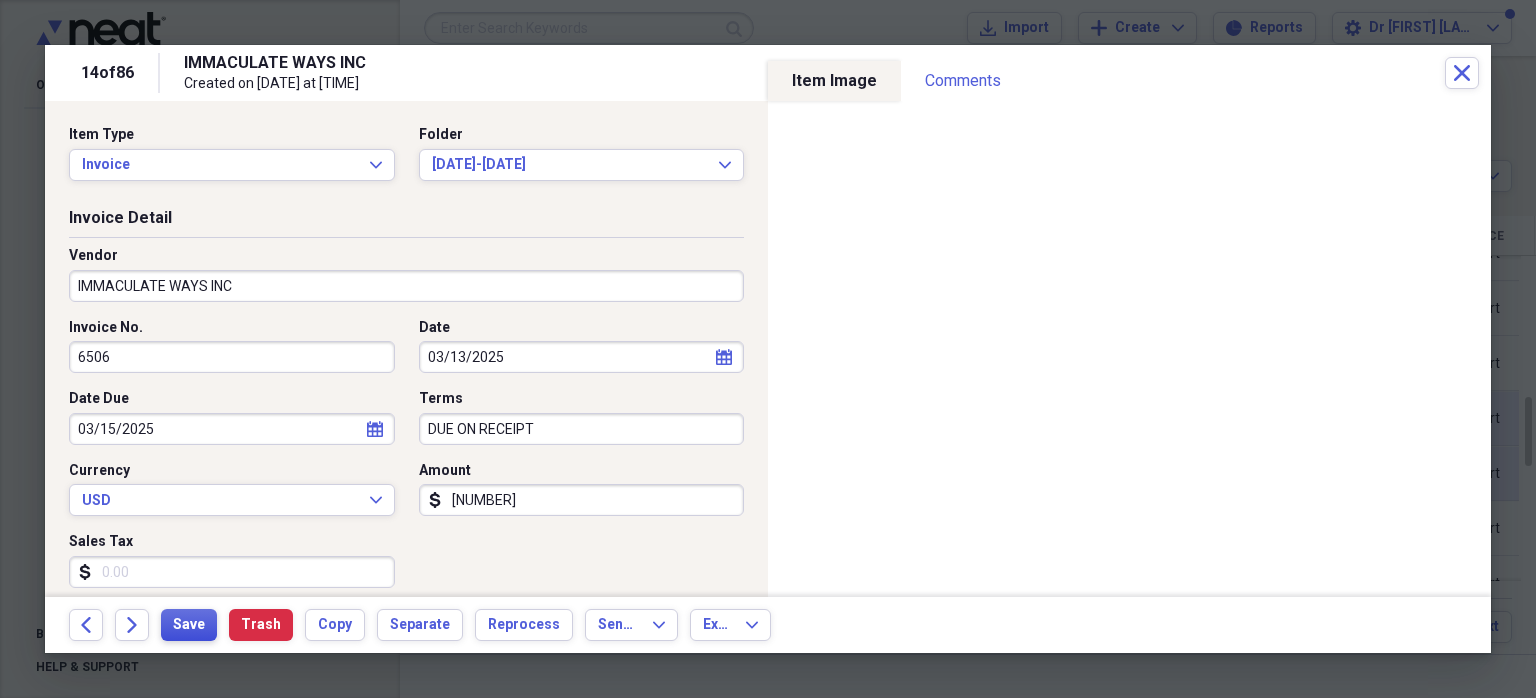 click on "Save" at bounding box center [189, 625] 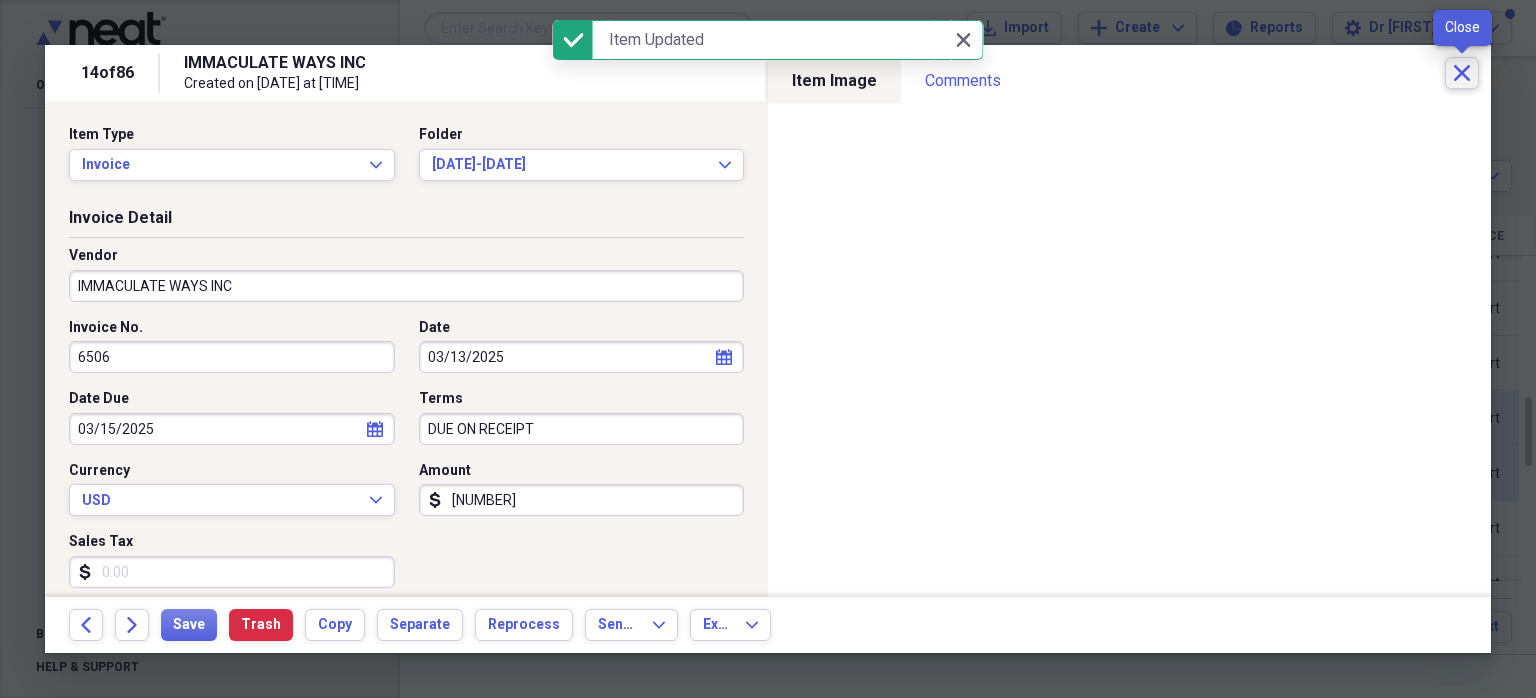 click on "Close" 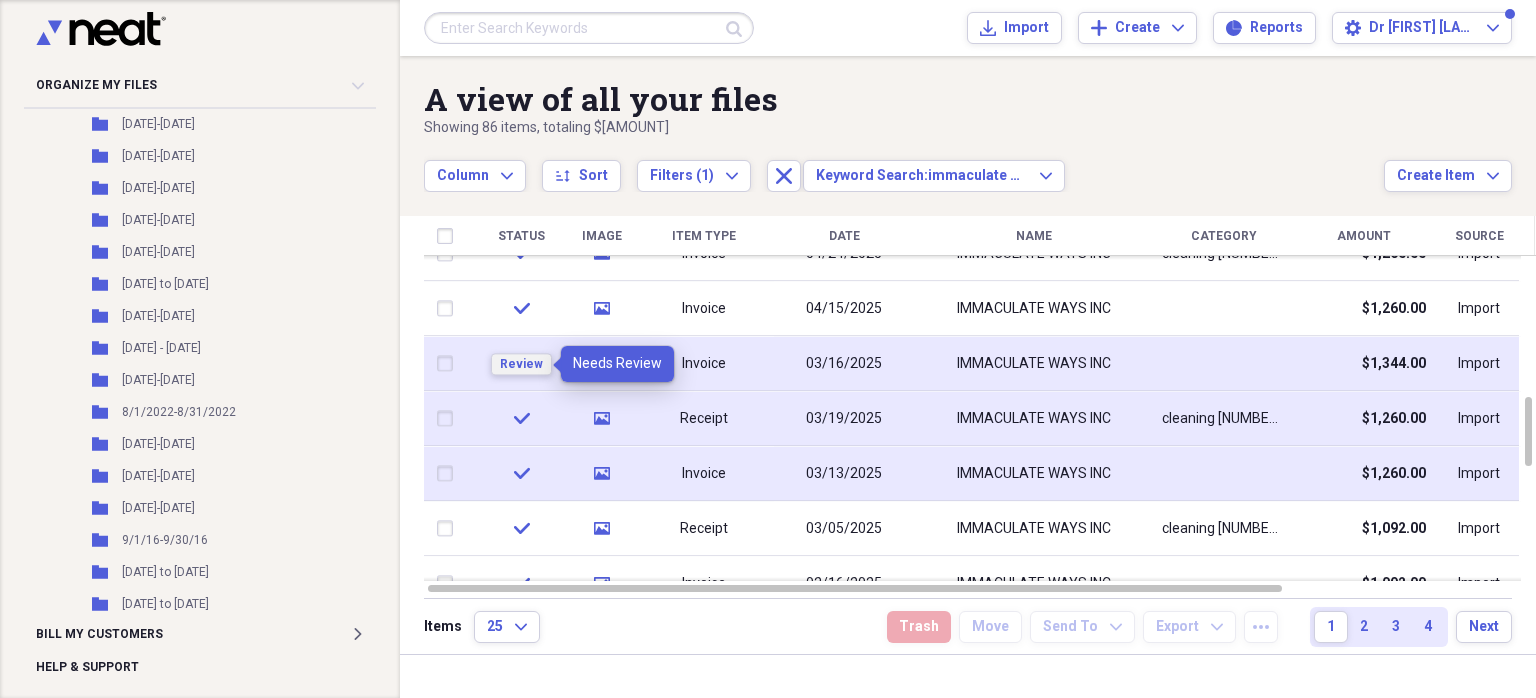 click on "Review" at bounding box center [521, 364] 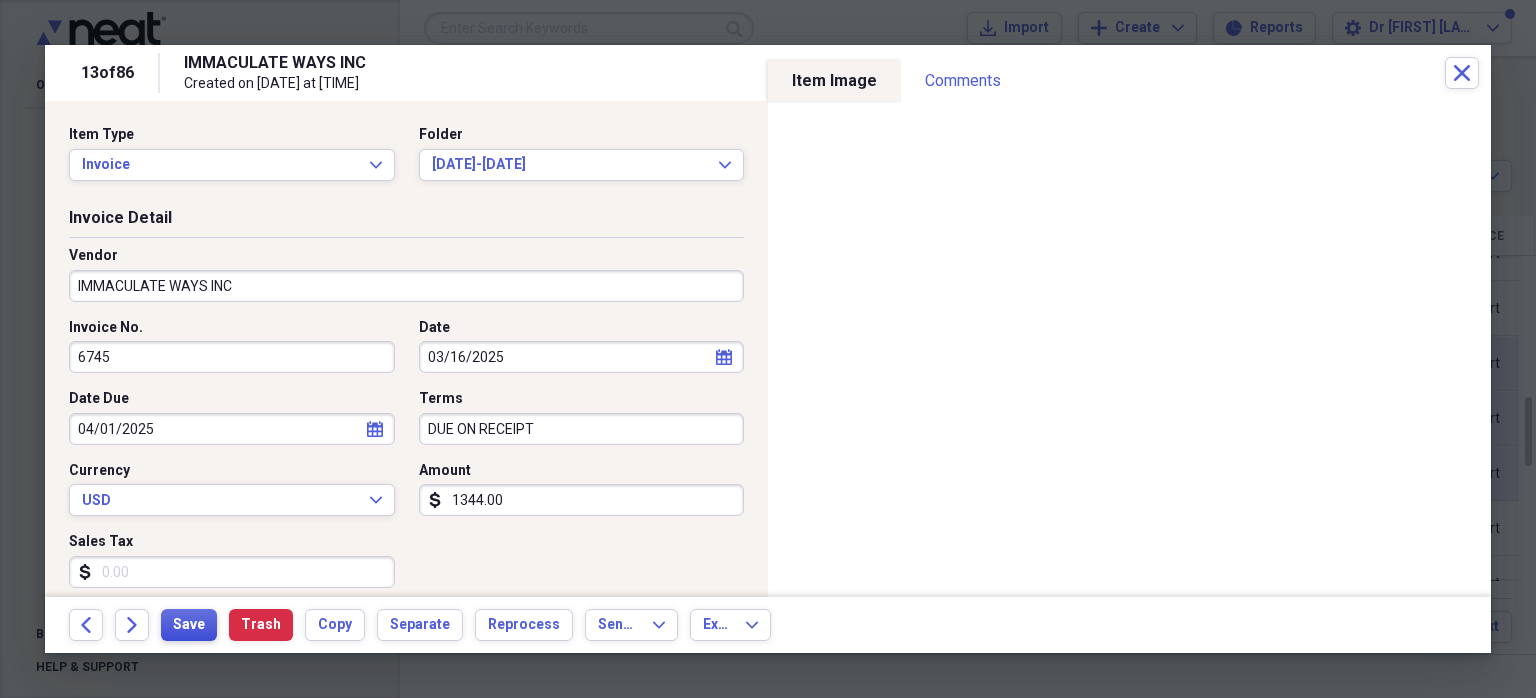 click on "Save" at bounding box center (189, 625) 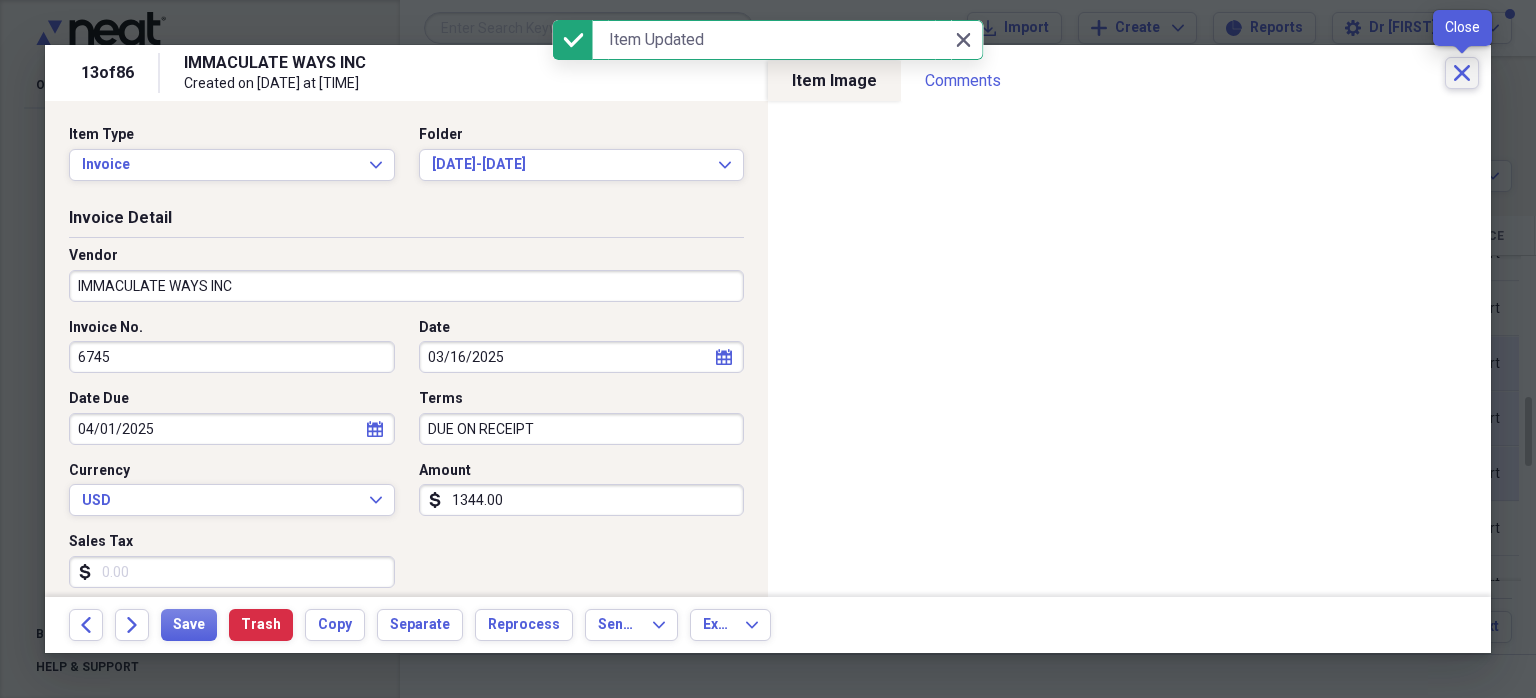 click on "Close" at bounding box center (1462, 73) 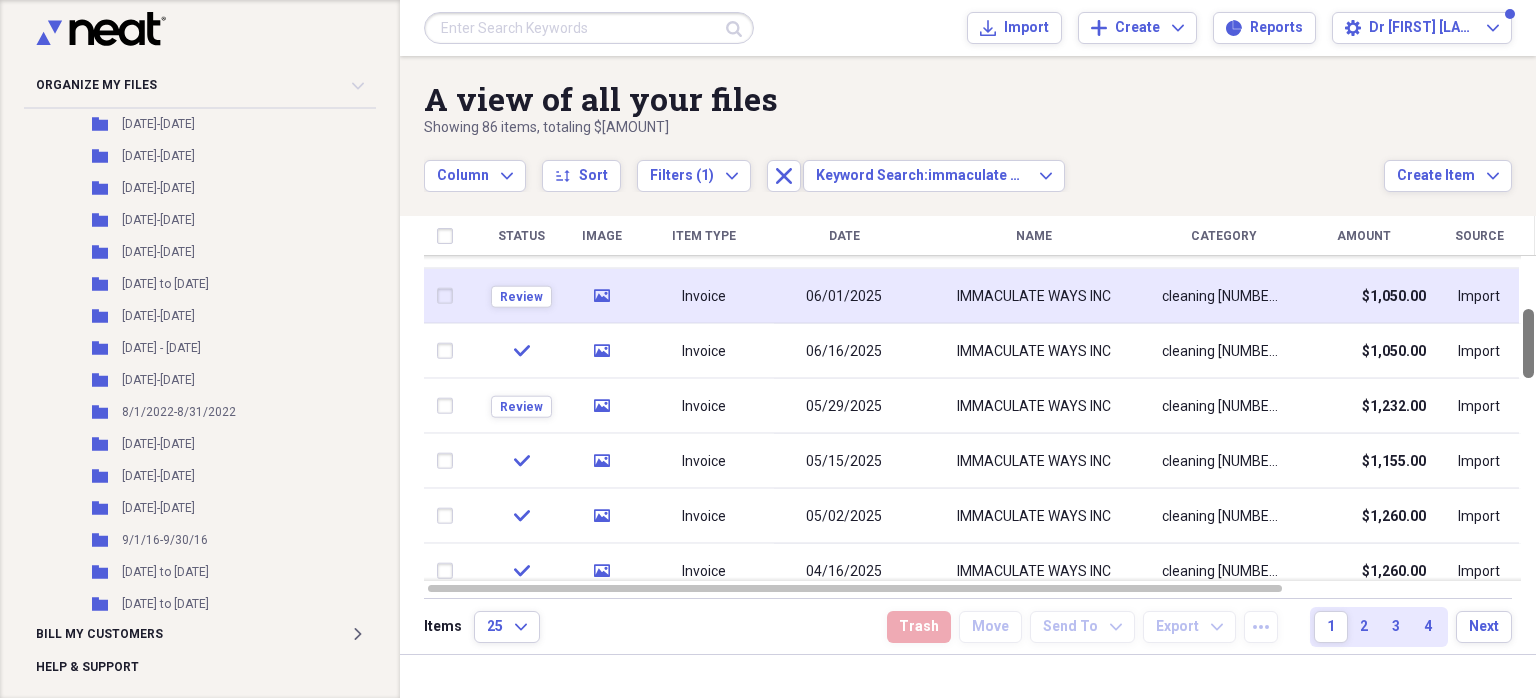 drag, startPoint x: 1526, startPoint y: 417, endPoint x: 1518, endPoint y: 326, distance: 91.350975 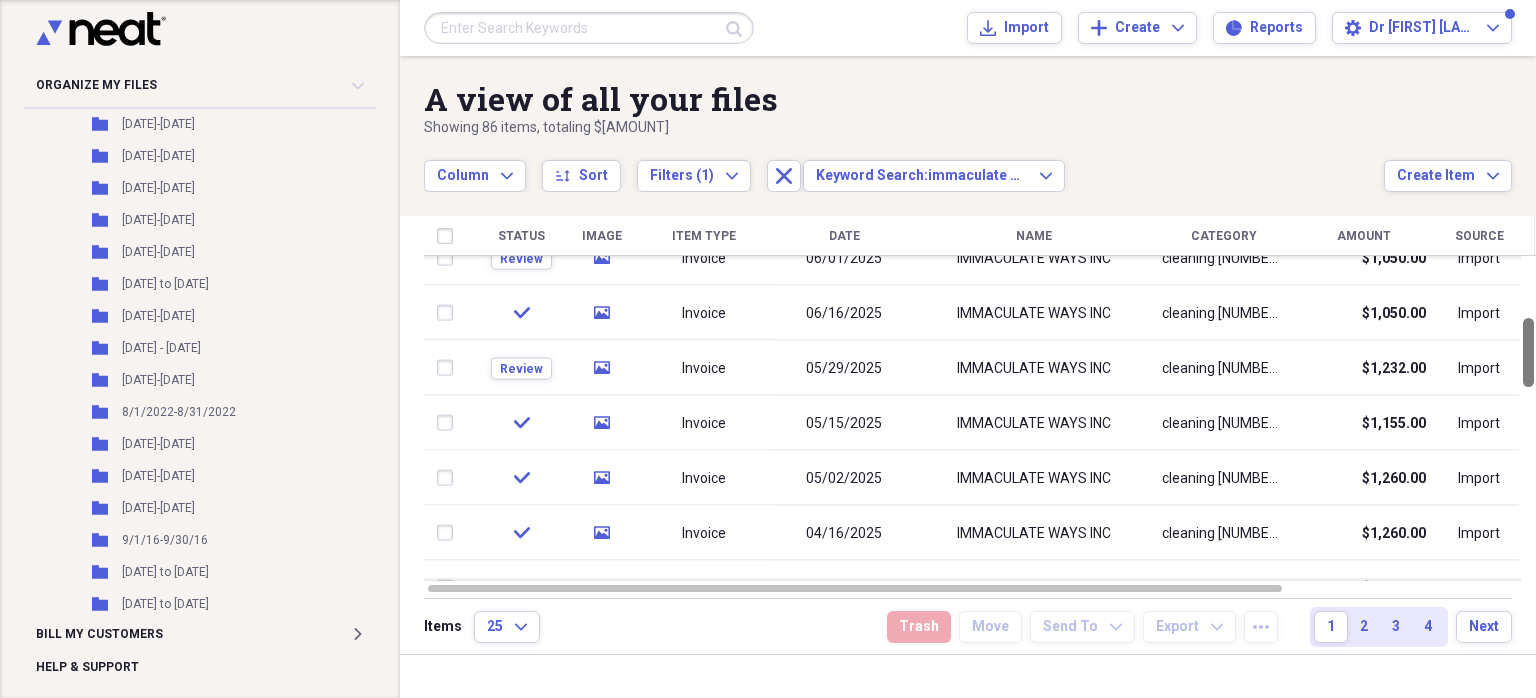 drag, startPoint x: 1529, startPoint y: 331, endPoint x: 1526, endPoint y: 343, distance: 12.369317 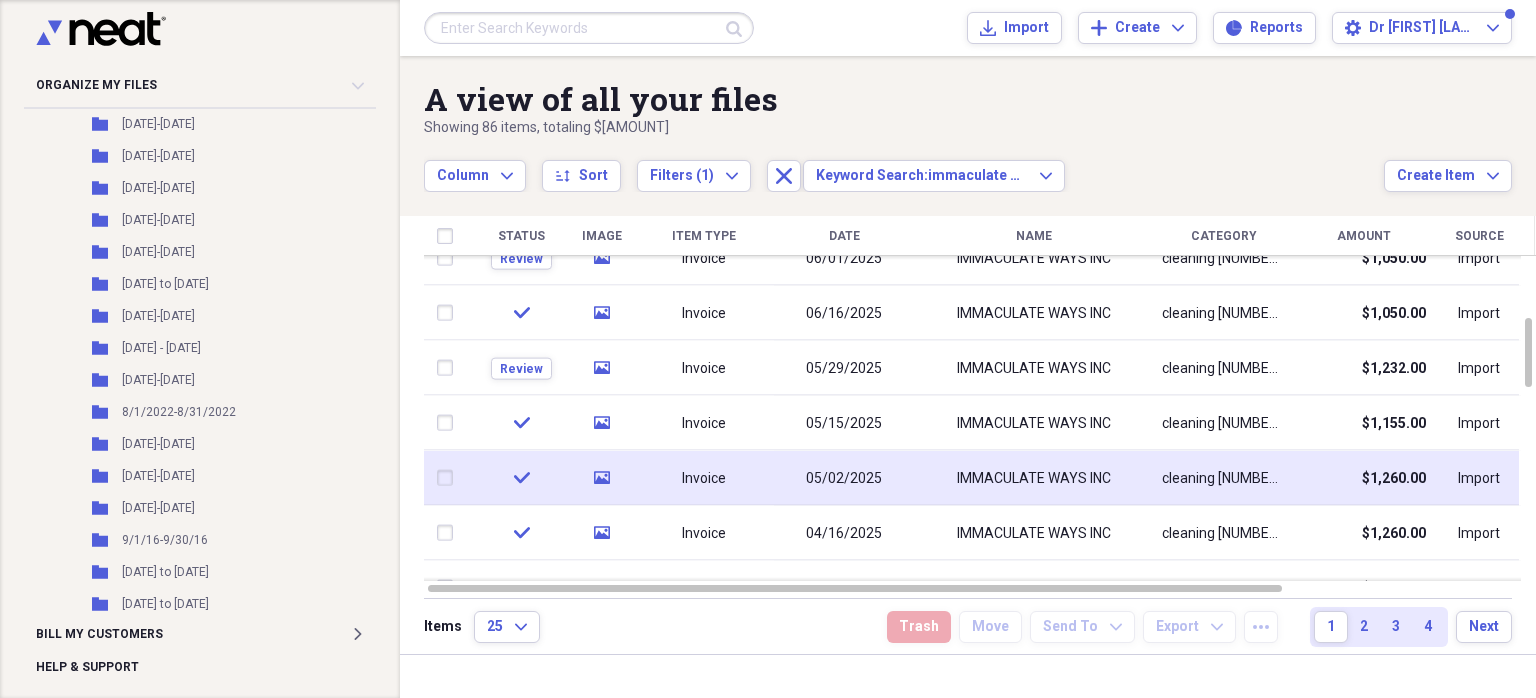 click on "Invoice" at bounding box center [704, 478] 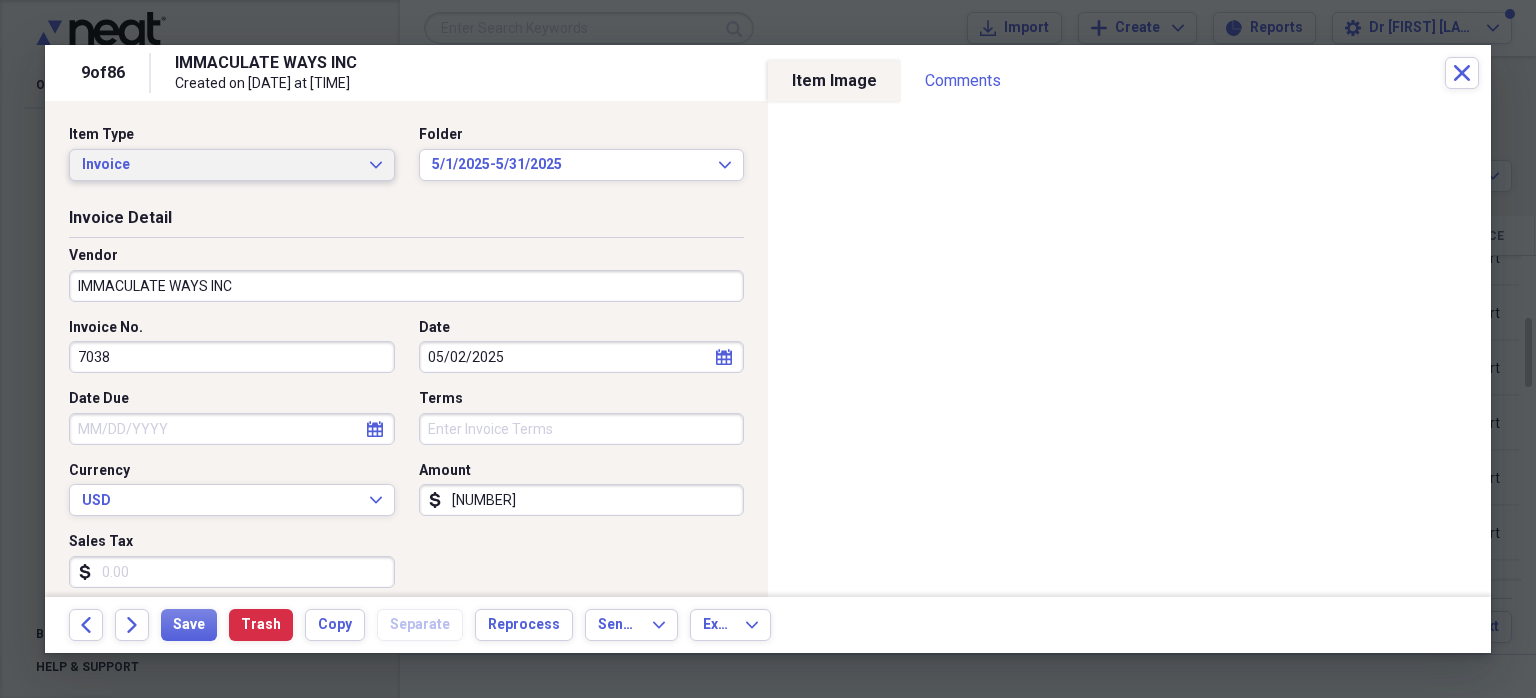 click on "Invoice Expand" at bounding box center [232, 165] 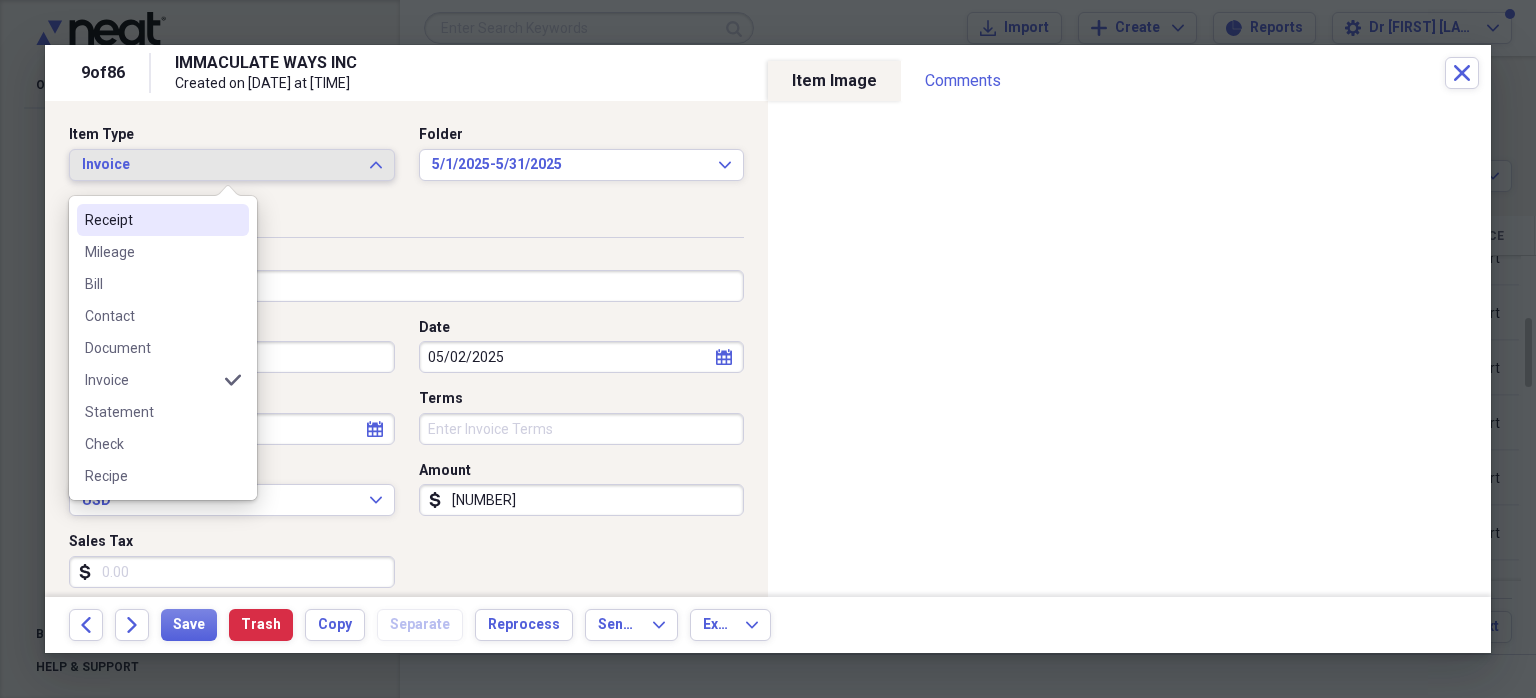 click on "Receipt" at bounding box center (151, 220) 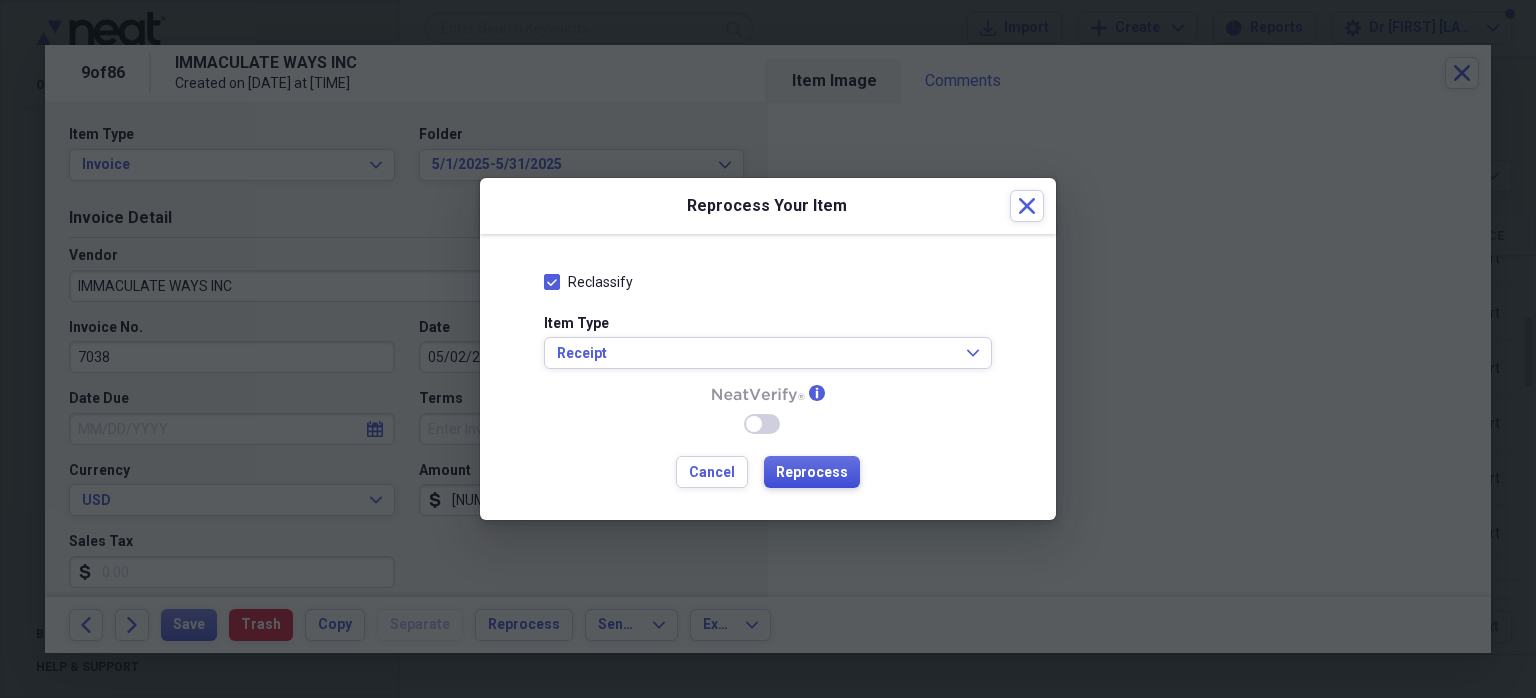 click on "Reprocess" at bounding box center [812, 473] 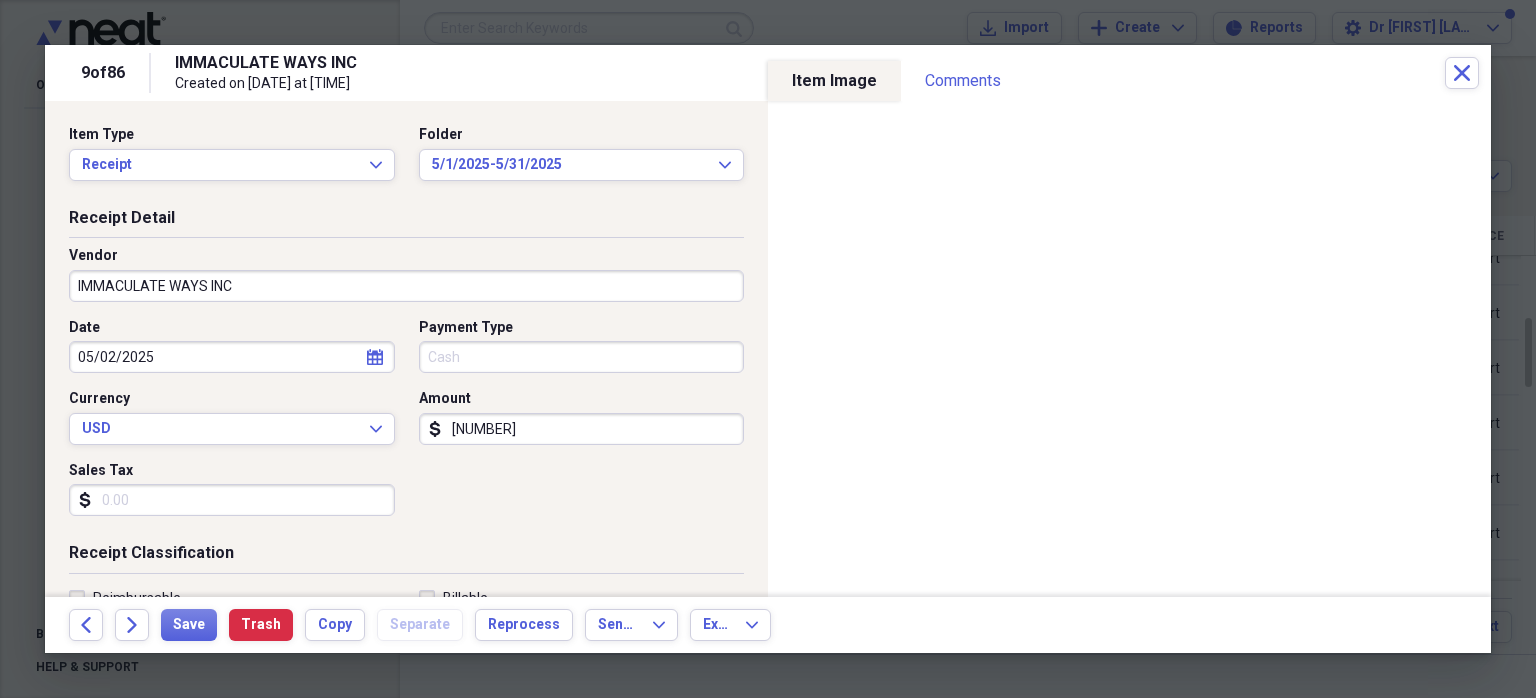 type on "Cash" 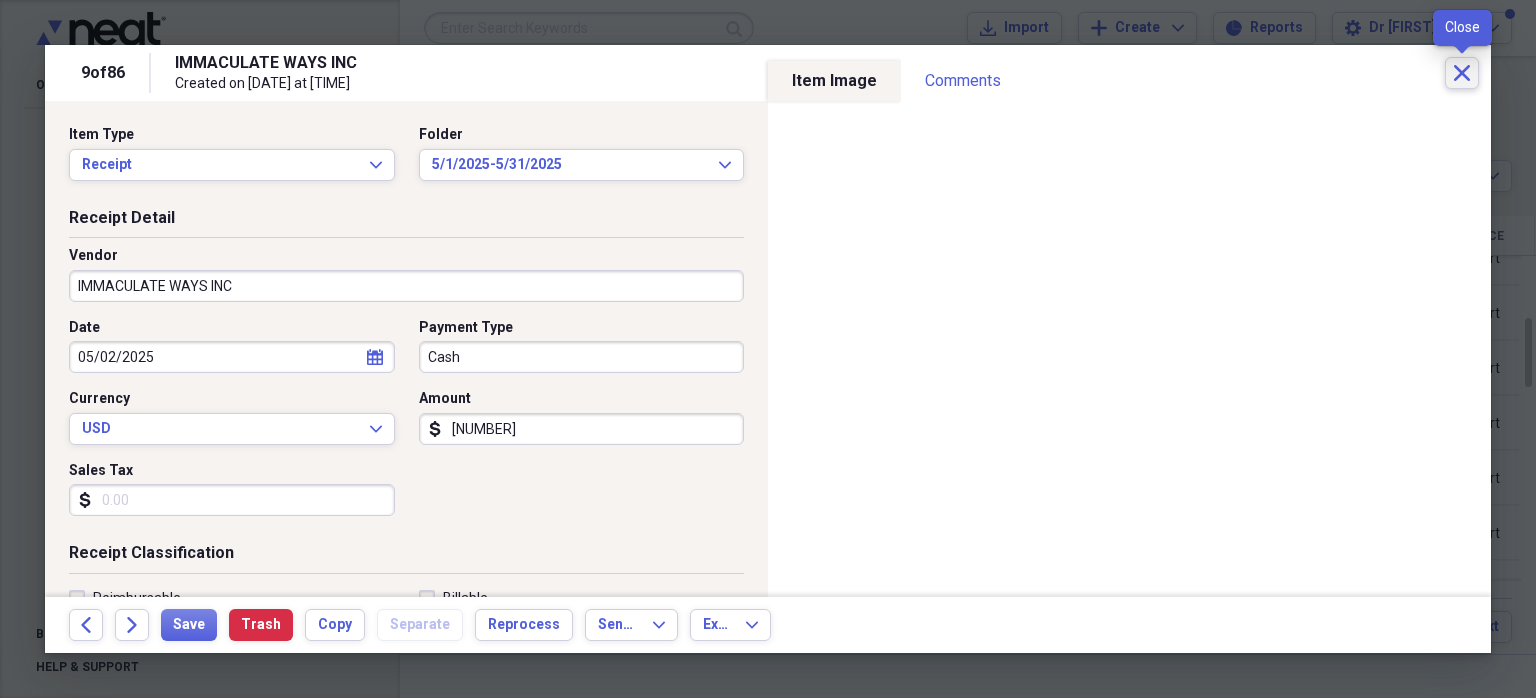 click on "Close" 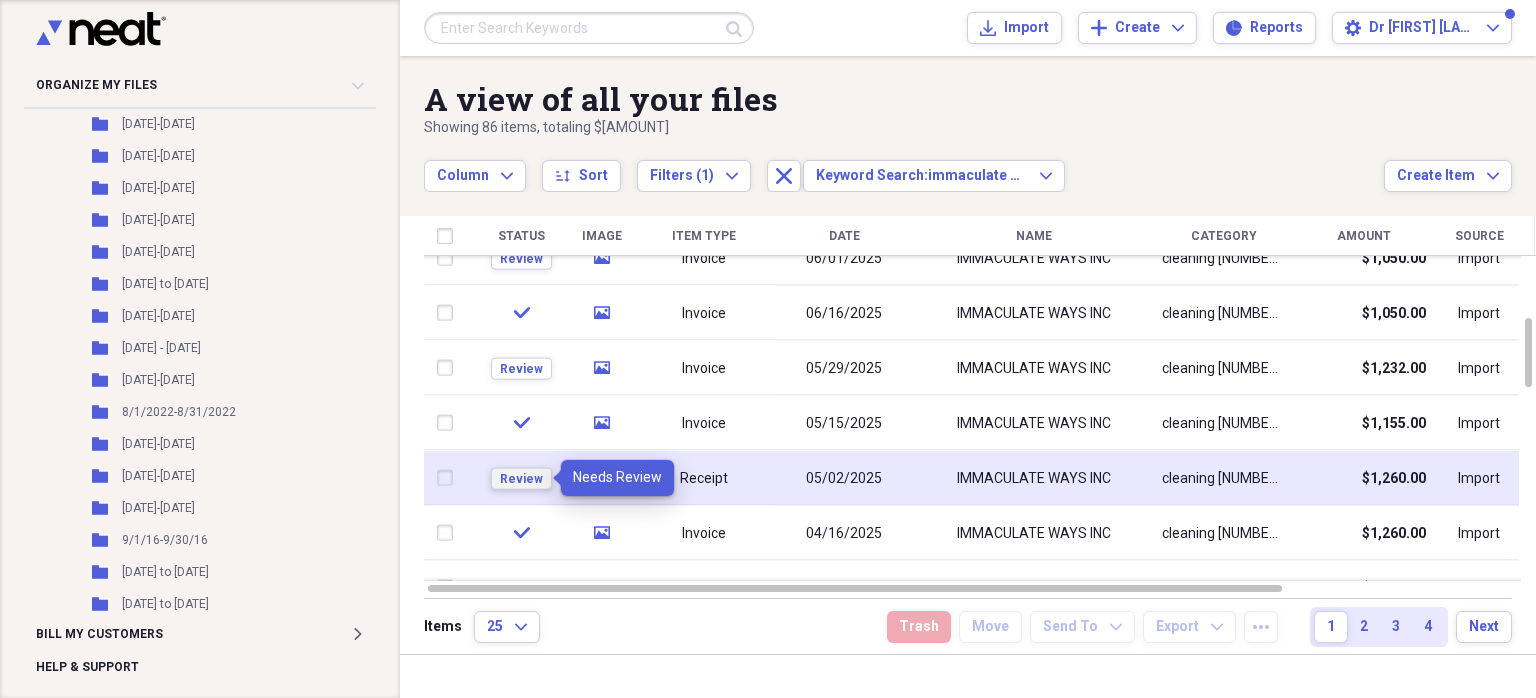 click on "Review" at bounding box center [521, 478] 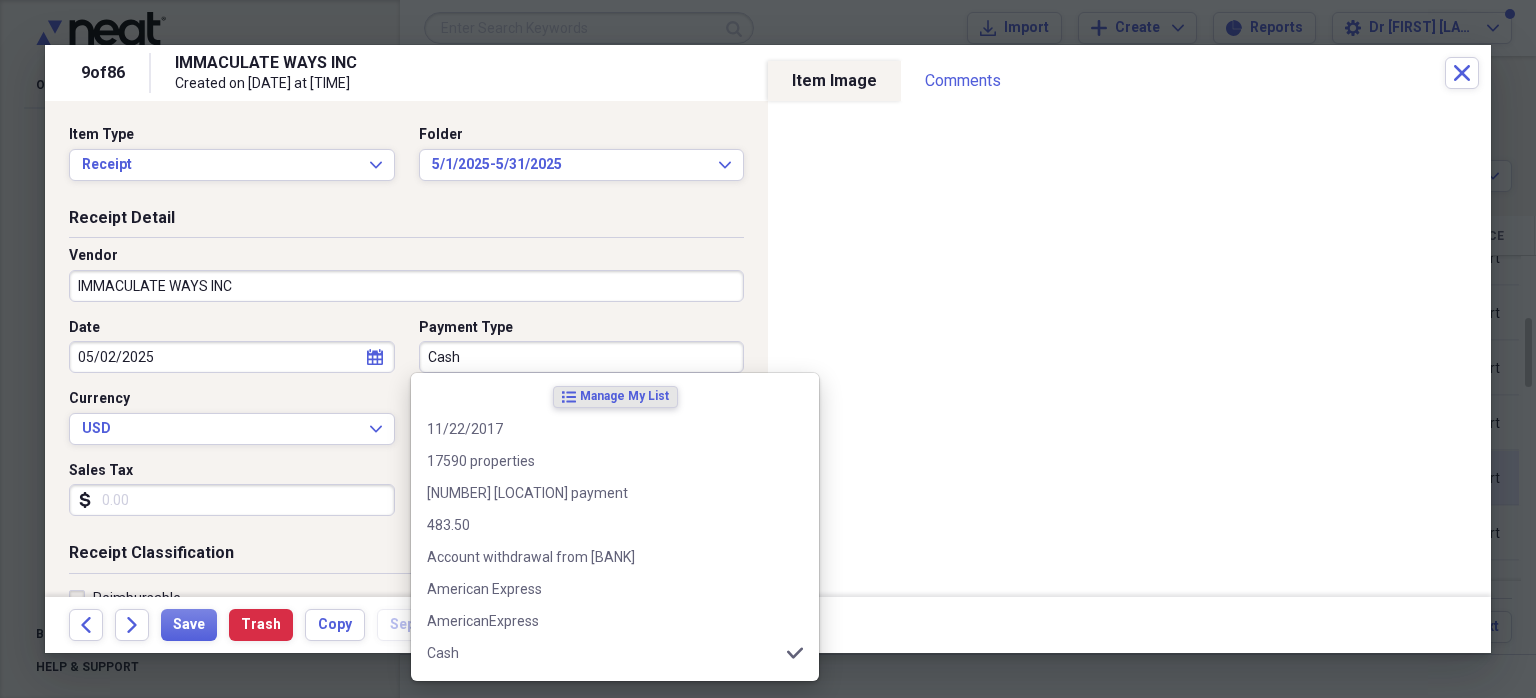 click on "Cash" at bounding box center (582, 357) 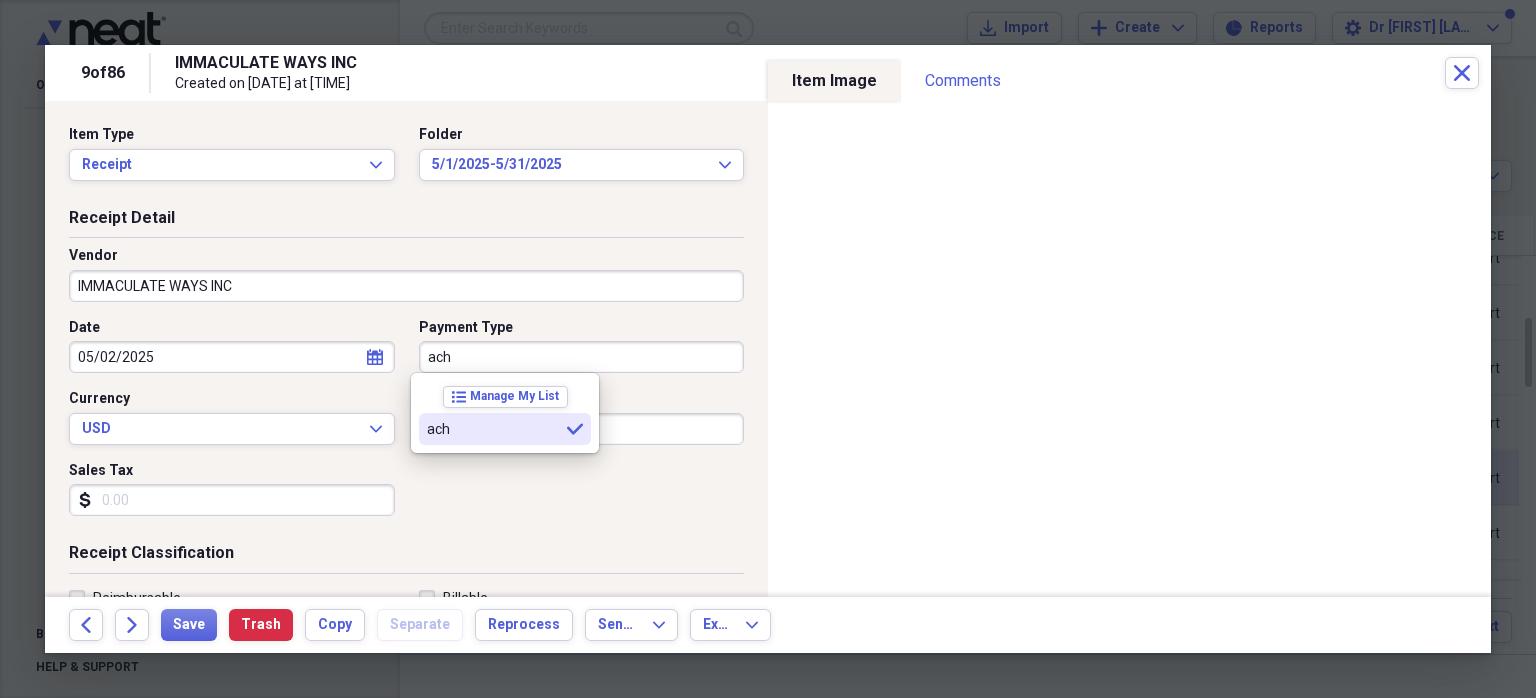 type on "ach" 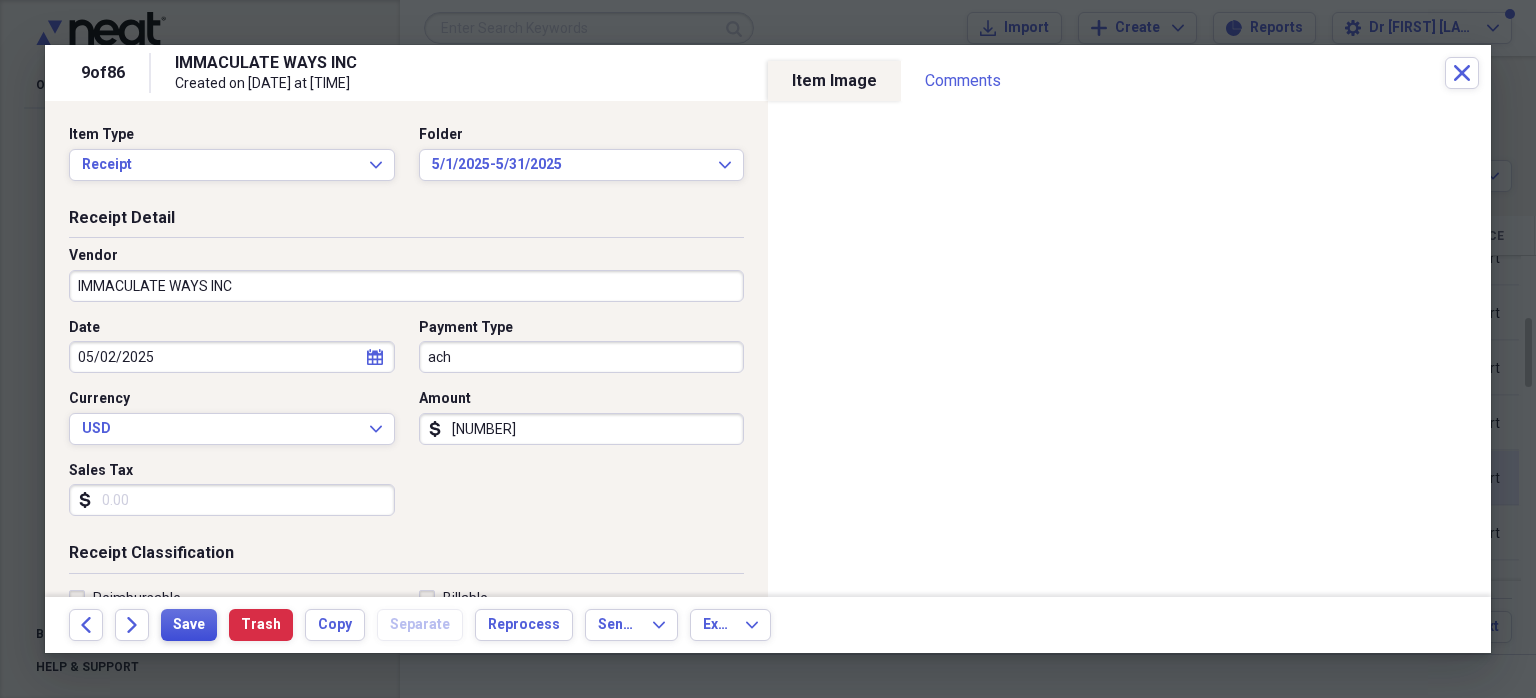 click on "Save" at bounding box center (189, 625) 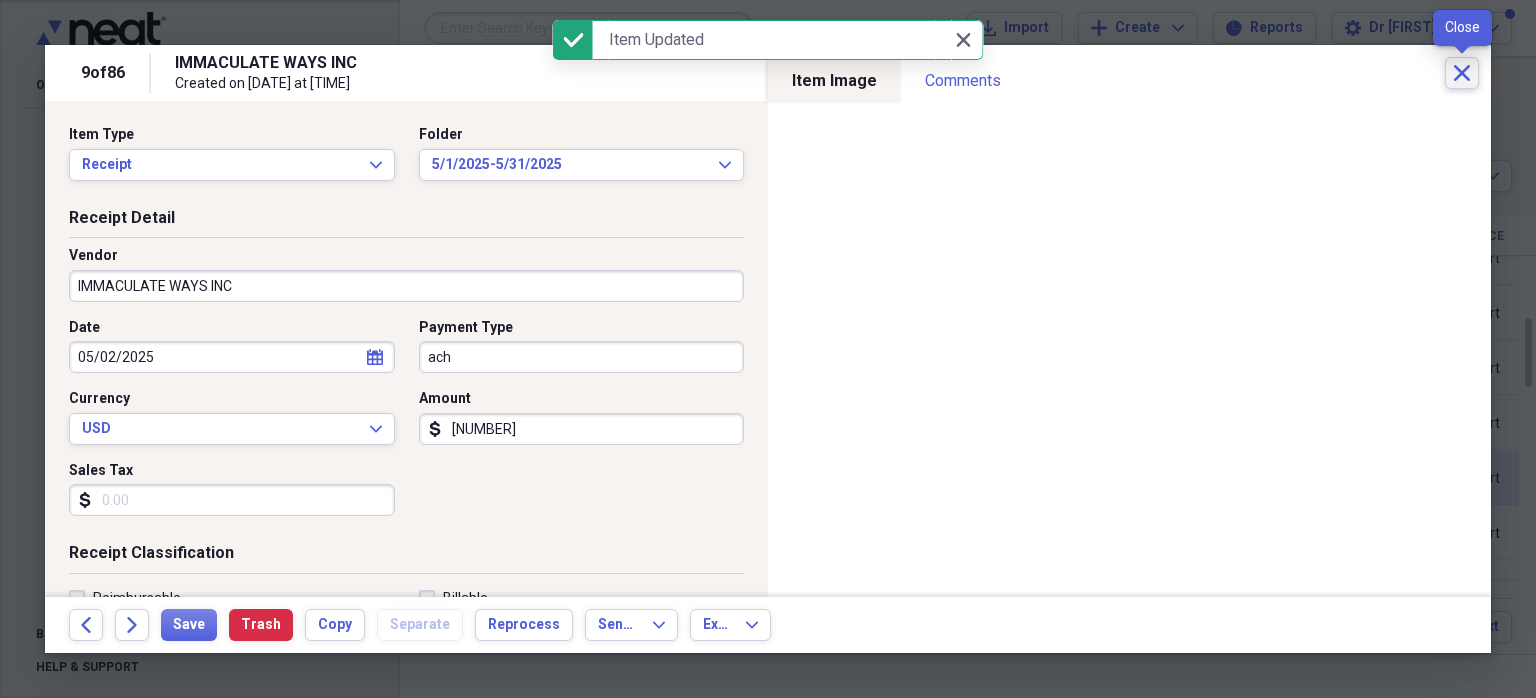 click on "Close" 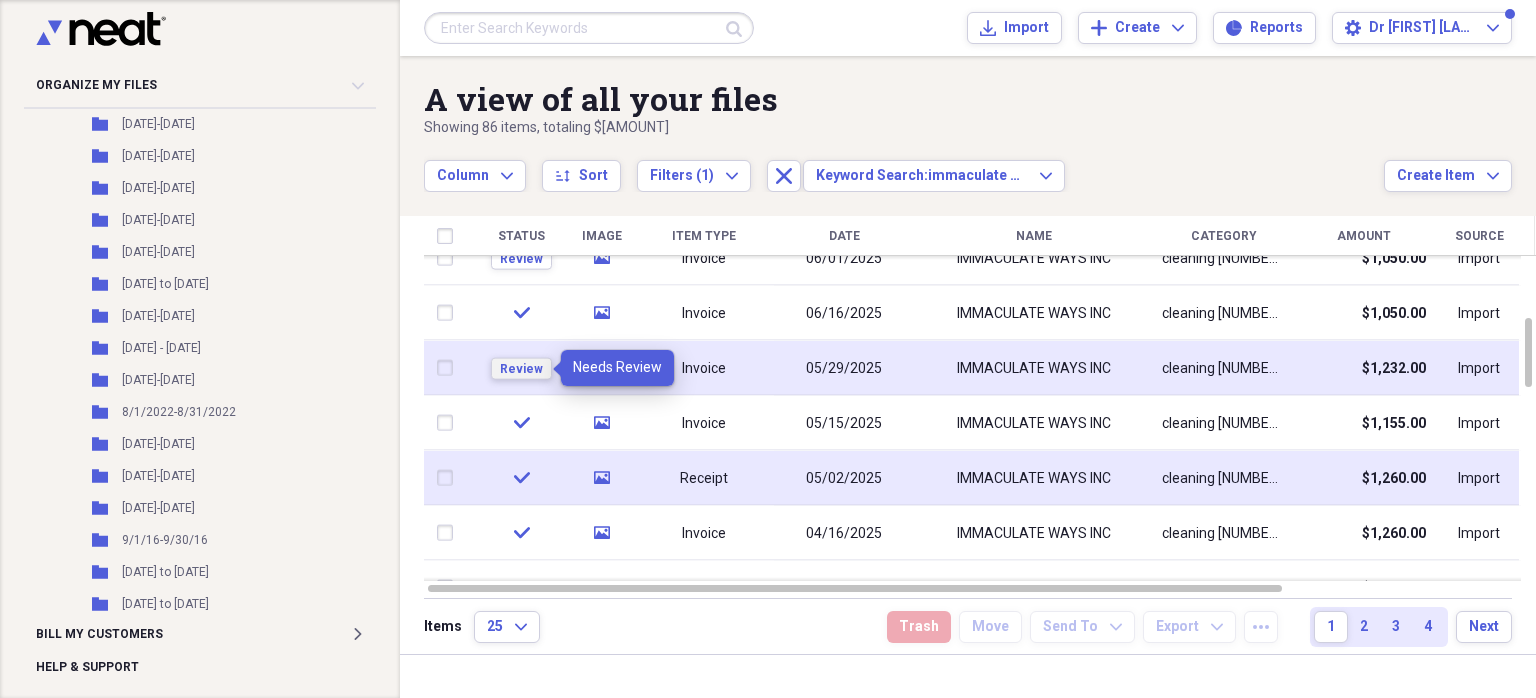 click on "Review" at bounding box center (521, 368) 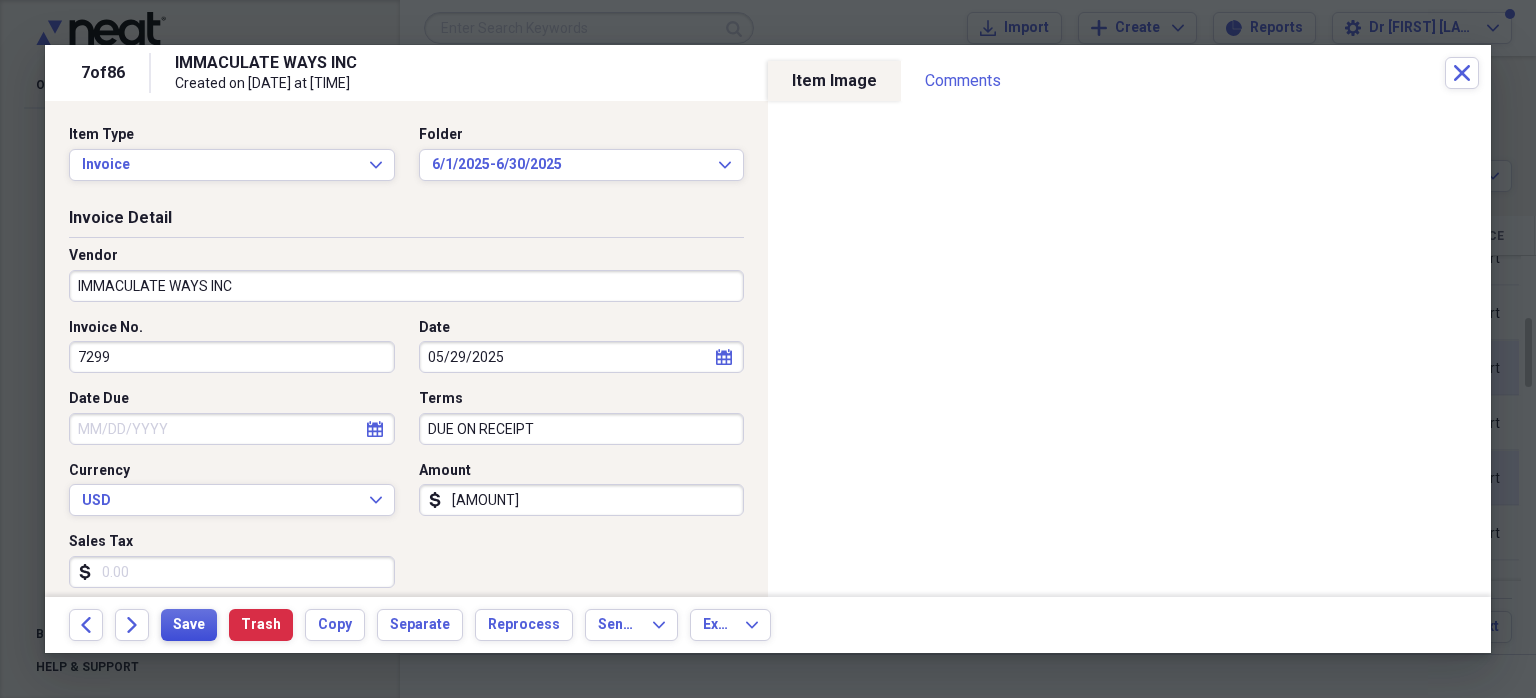 click on "Save" at bounding box center [189, 625] 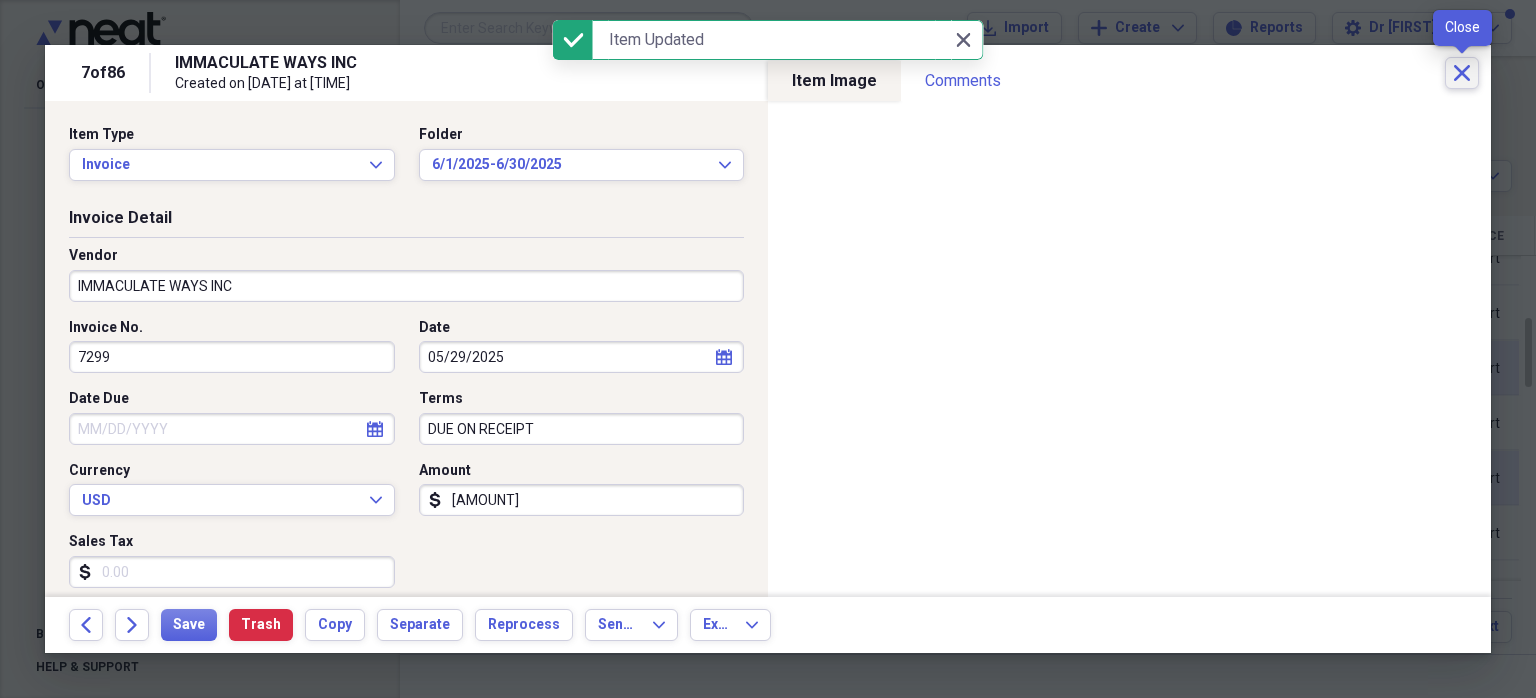 click on "Close" at bounding box center [1462, 73] 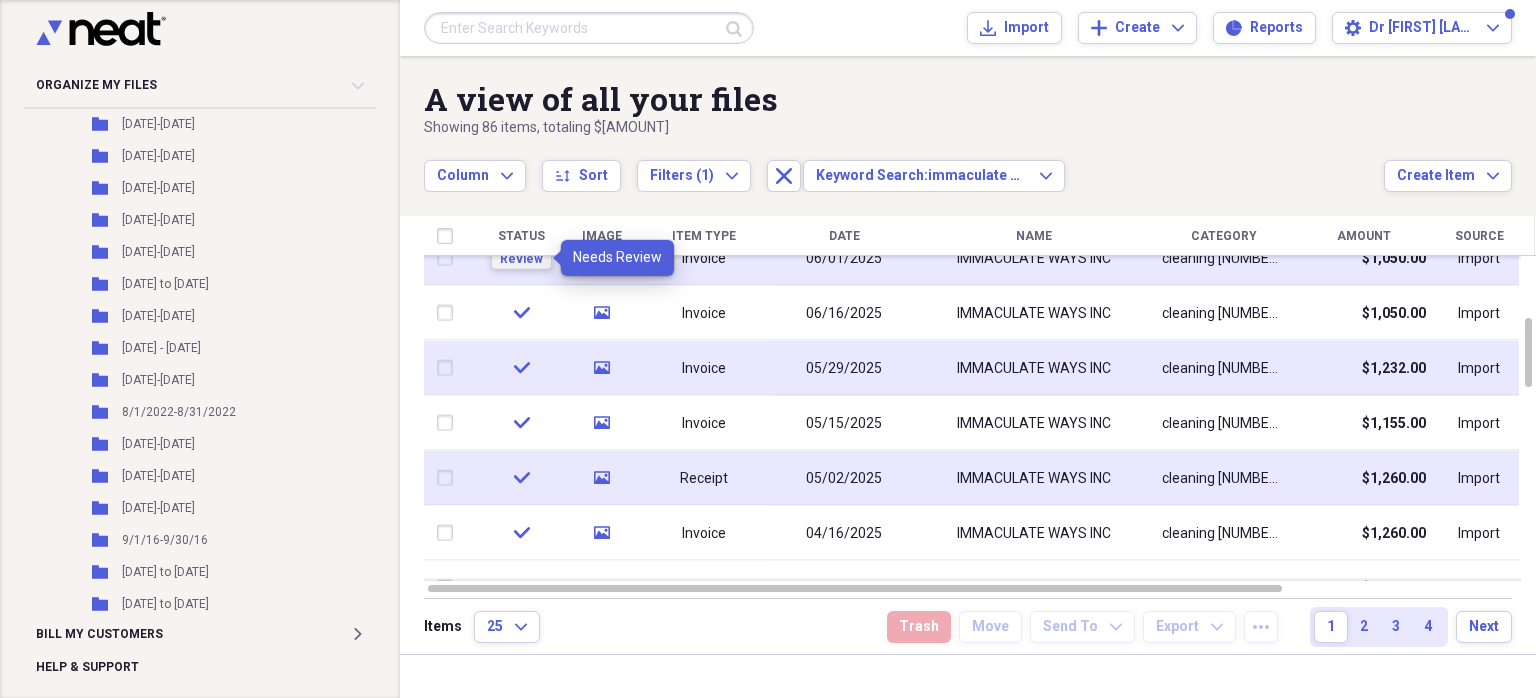 click on "Review" at bounding box center (521, 258) 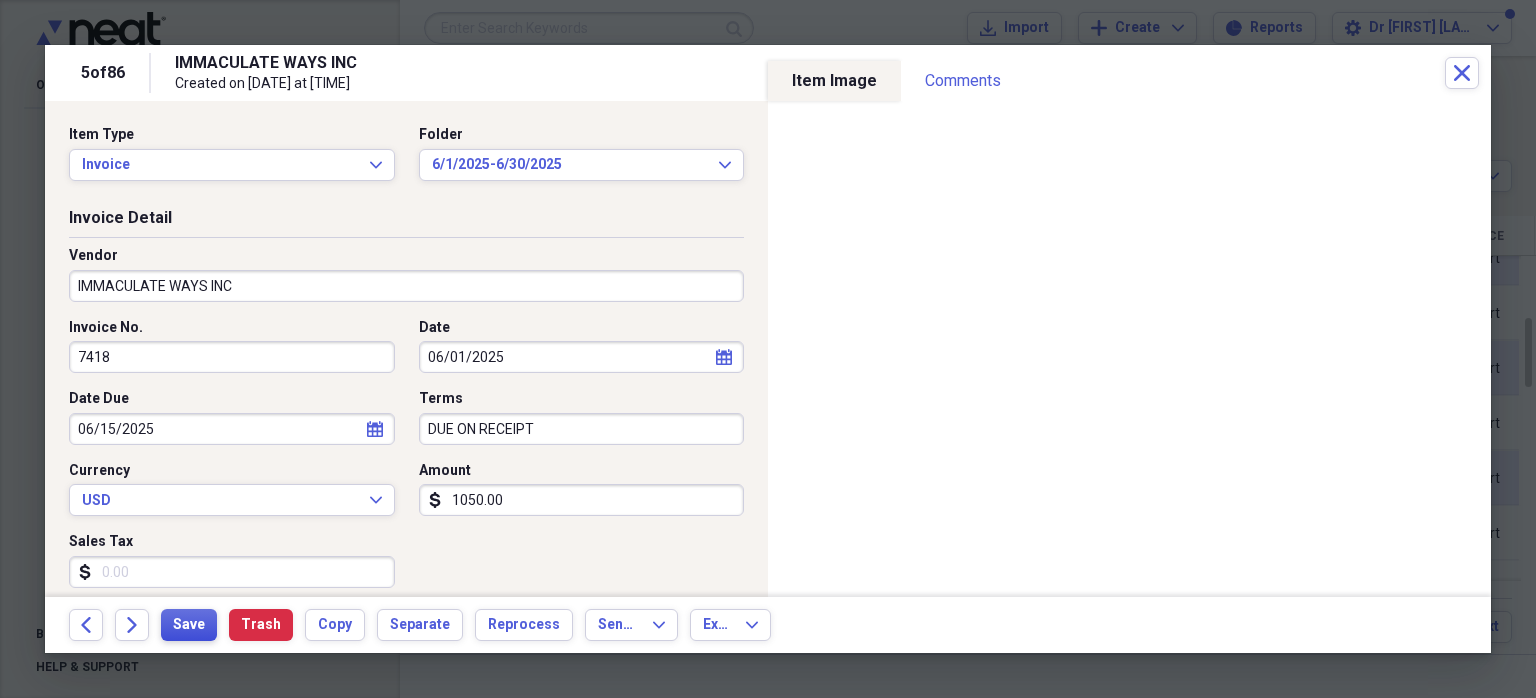 click on "Save" at bounding box center [189, 625] 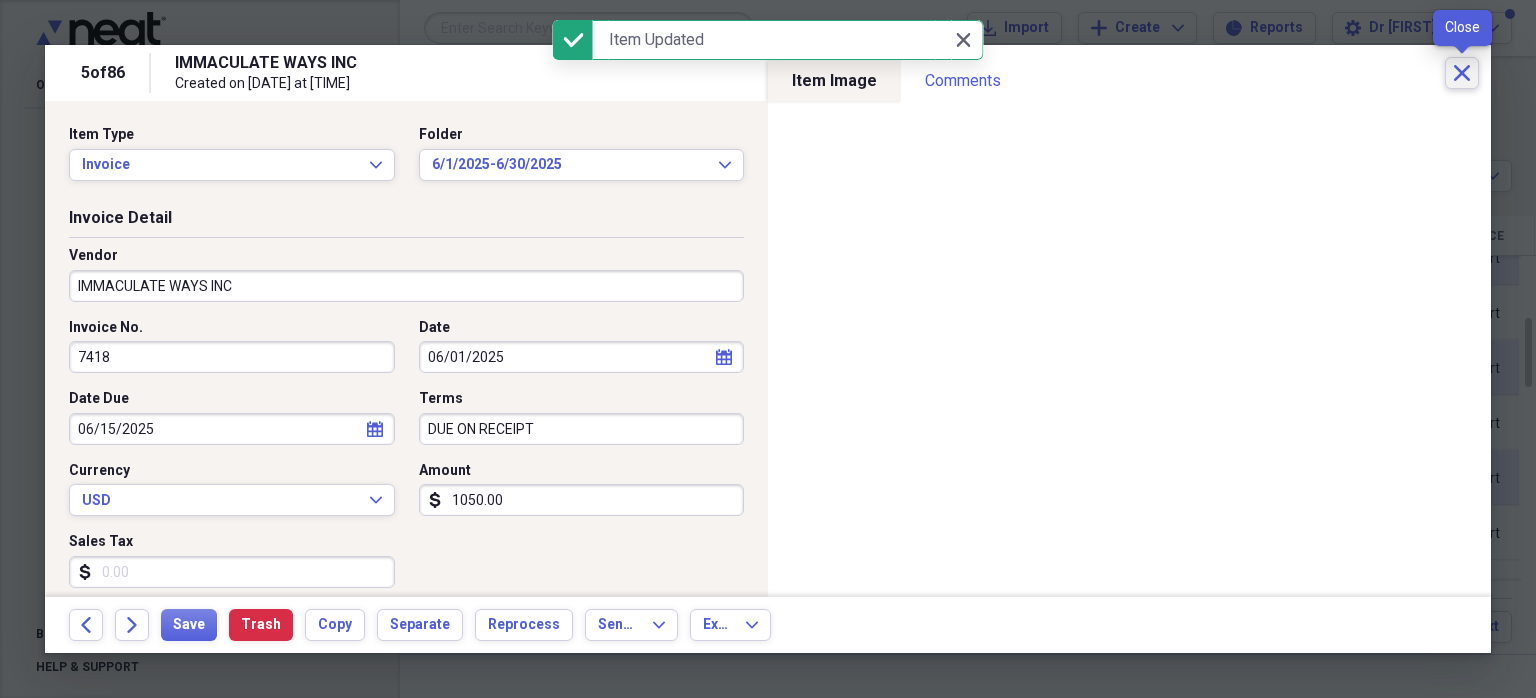 click on "Close" at bounding box center [1462, 73] 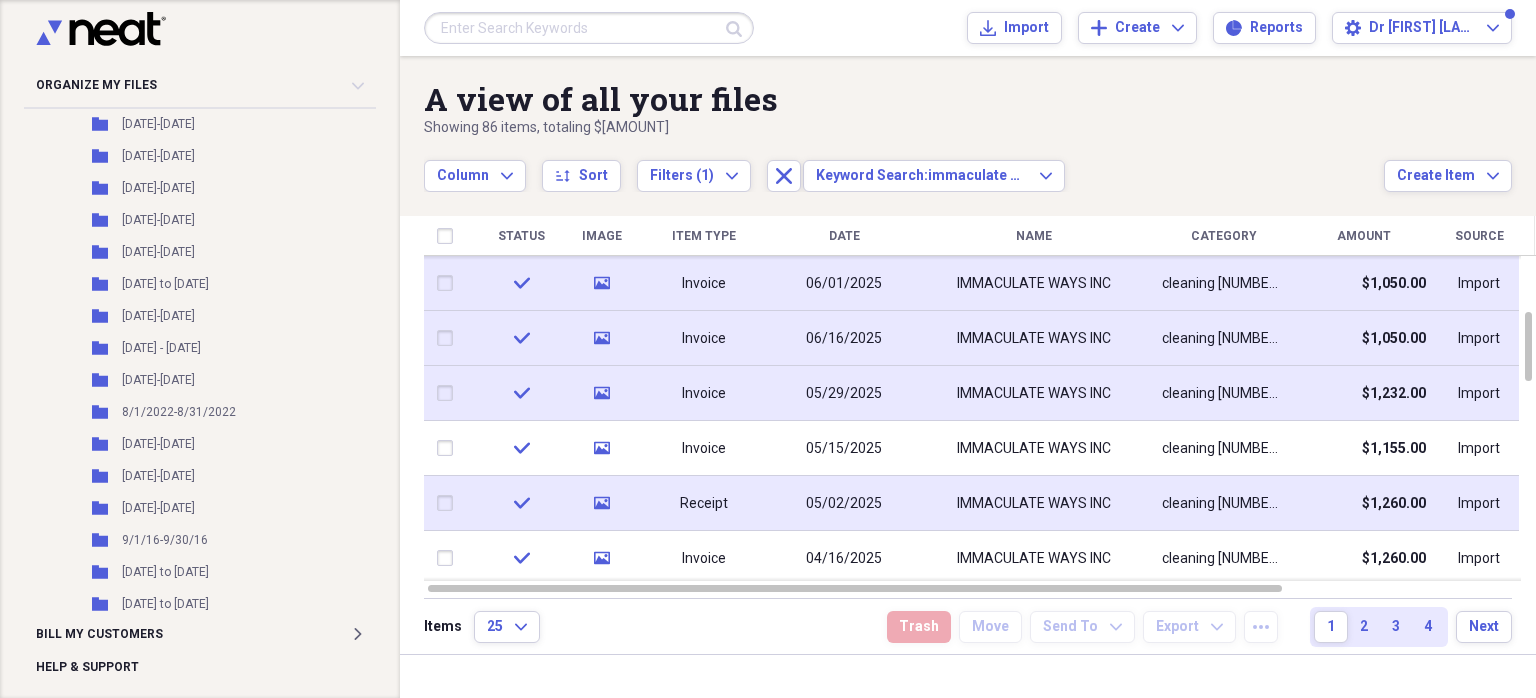 click on "media" 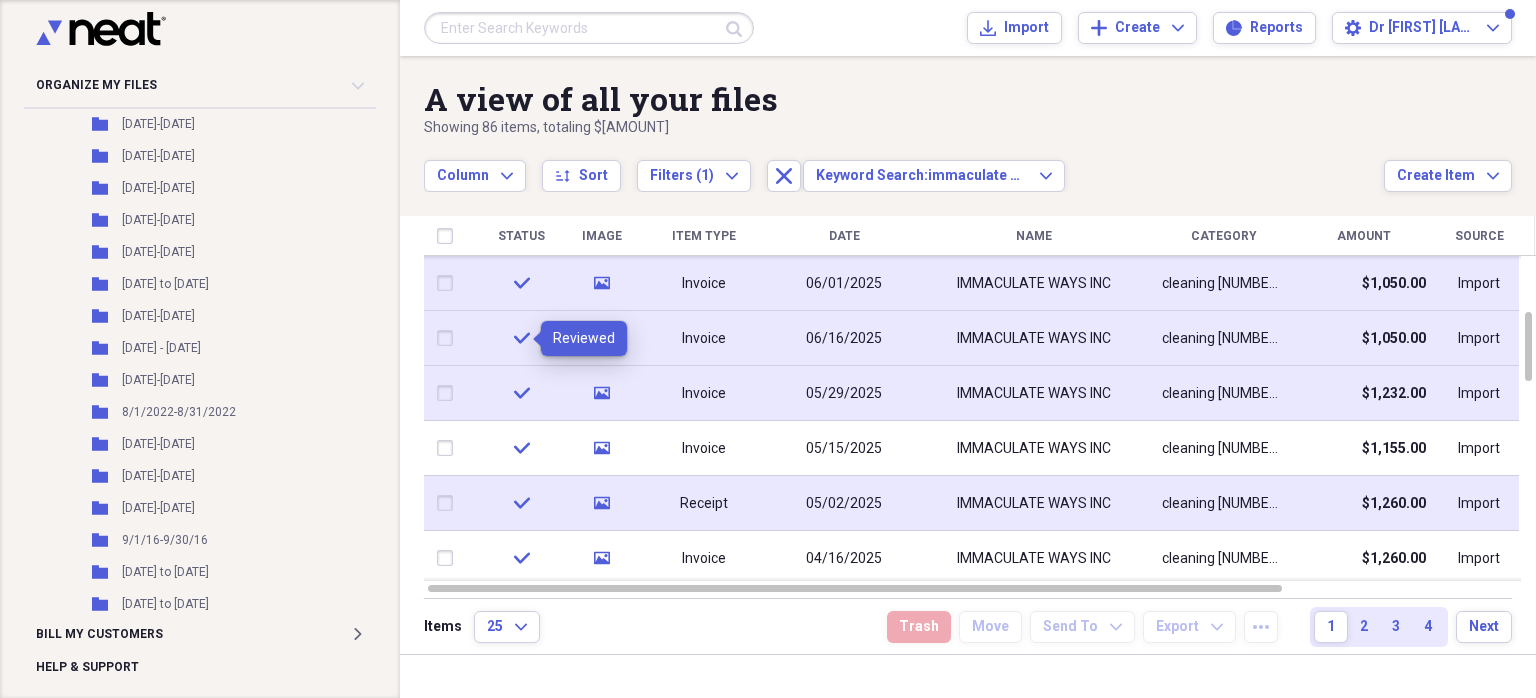 click 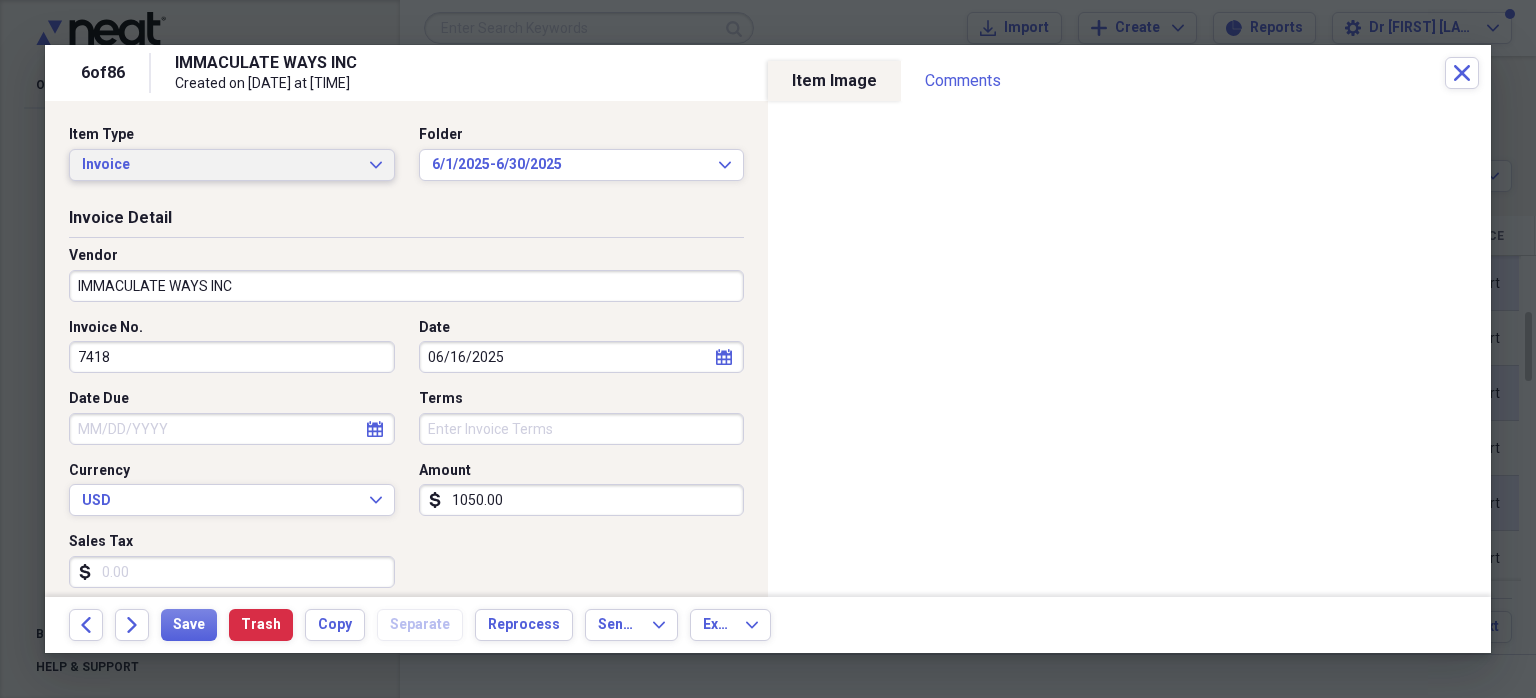 click on "Expand" 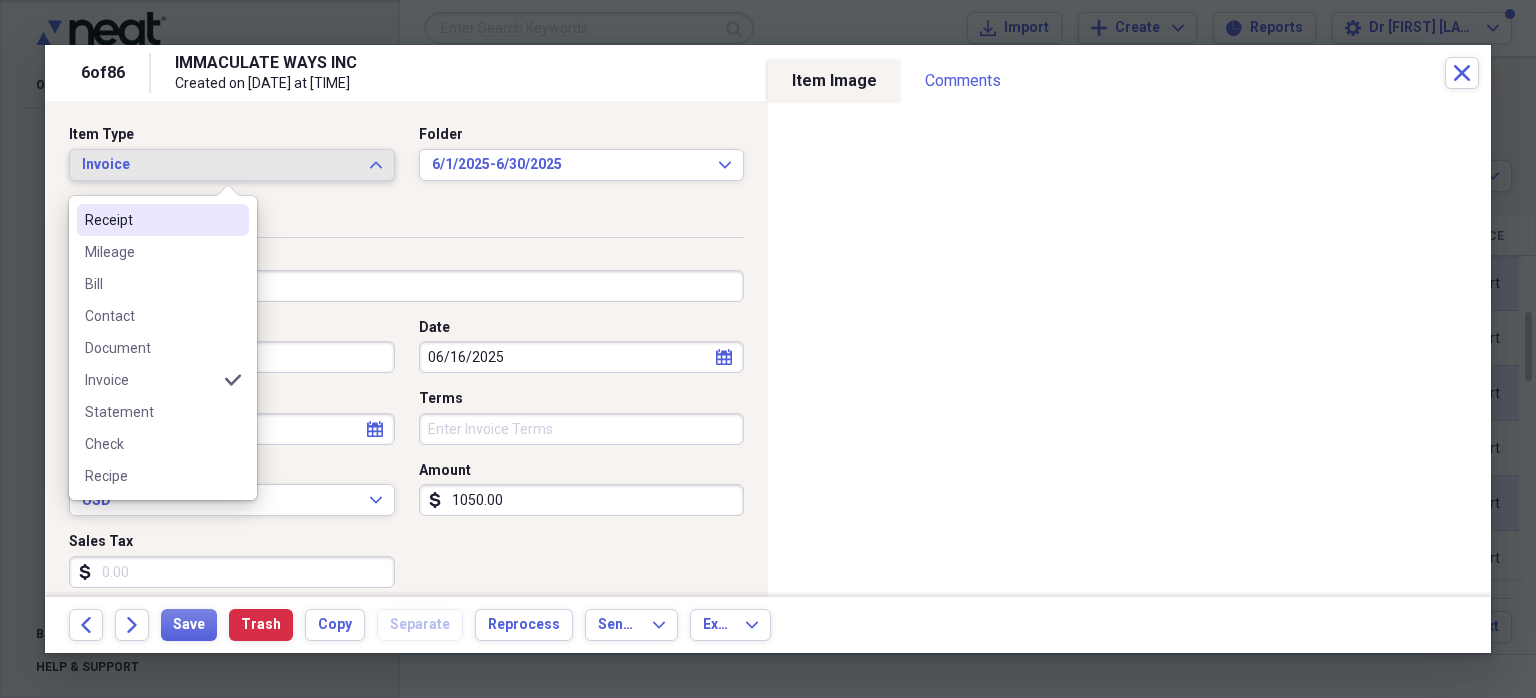 click on "Receipt" at bounding box center (151, 220) 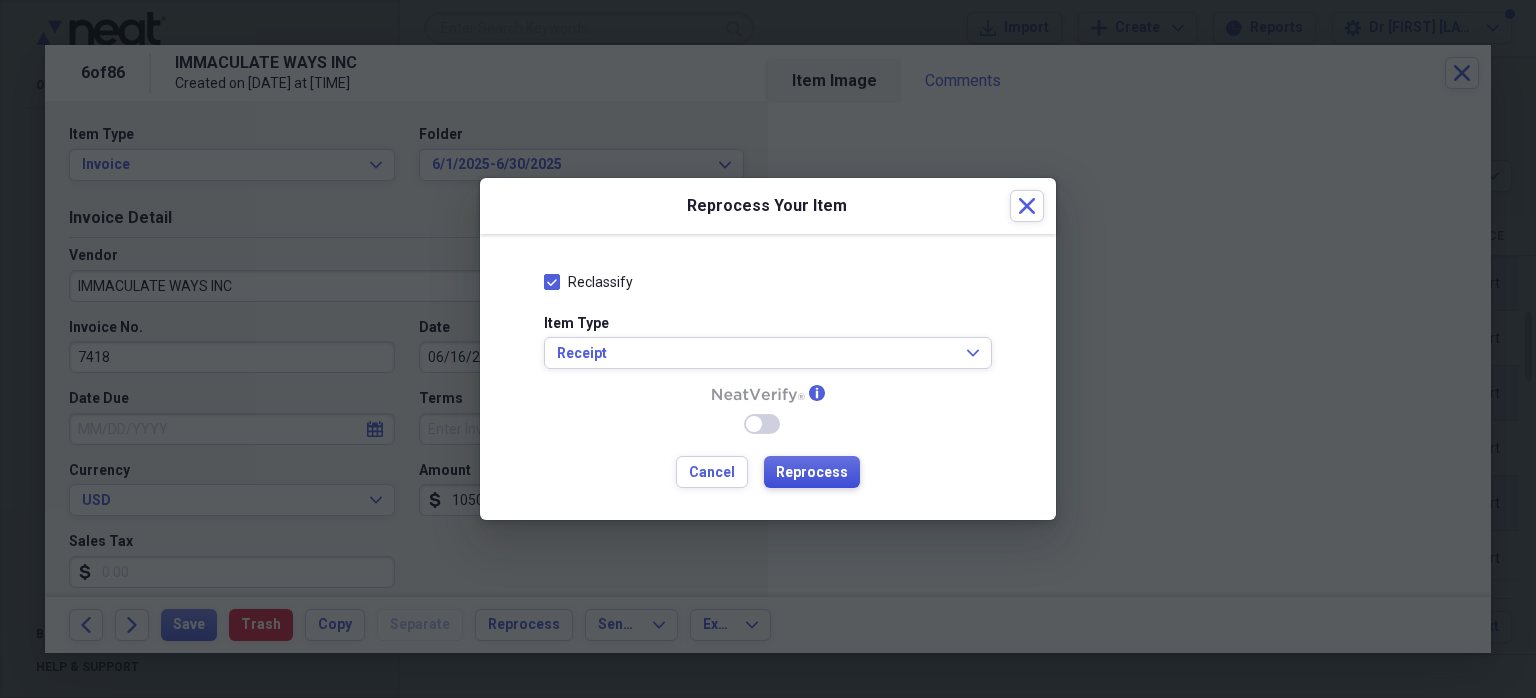 click on "Reprocess" at bounding box center [812, 473] 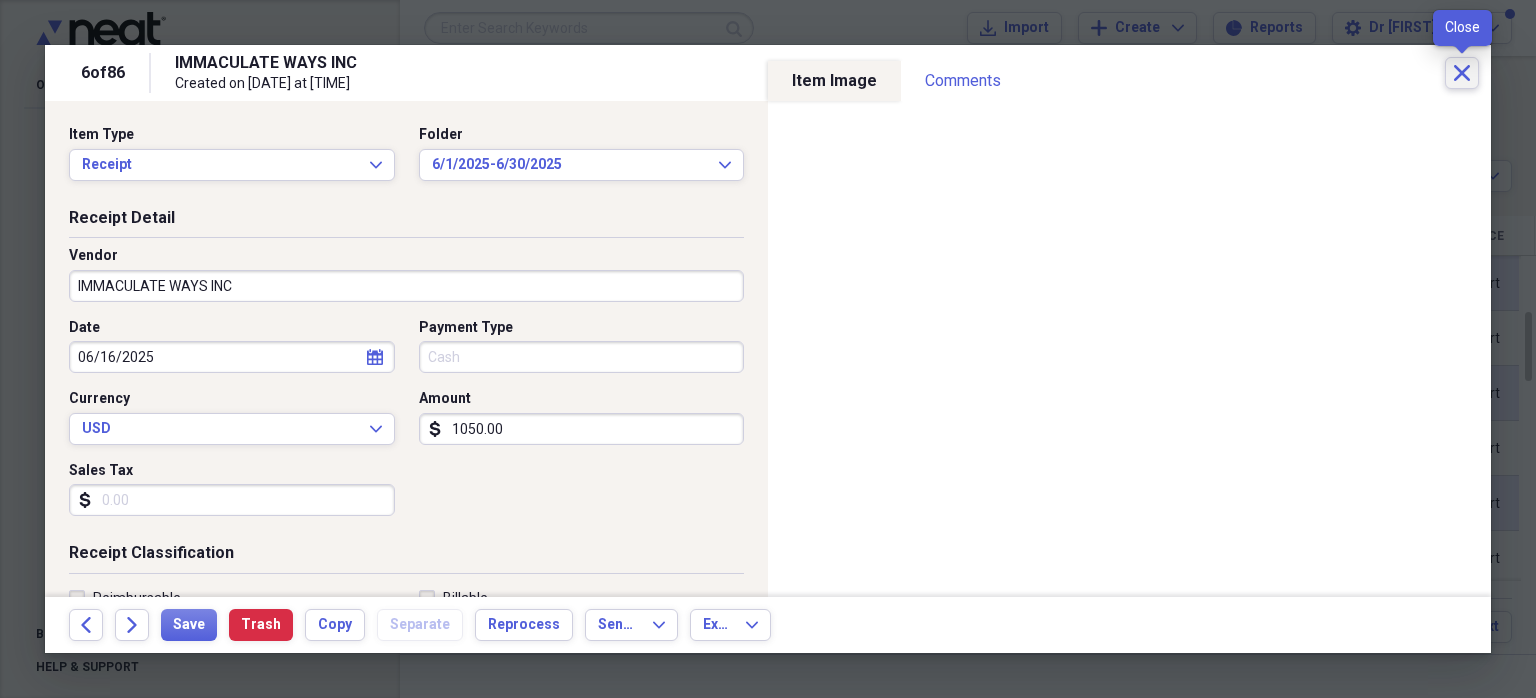 type on "Cash" 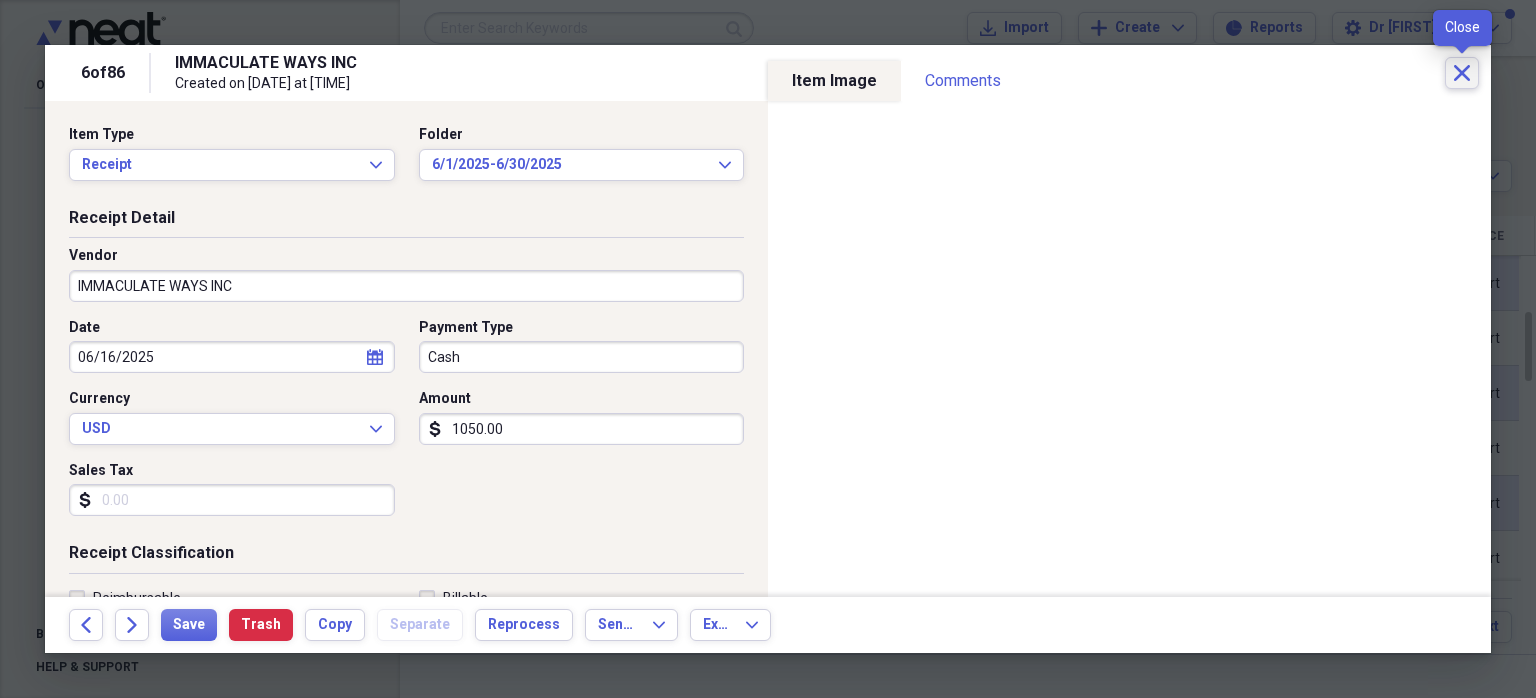 click on "Close" at bounding box center [1462, 73] 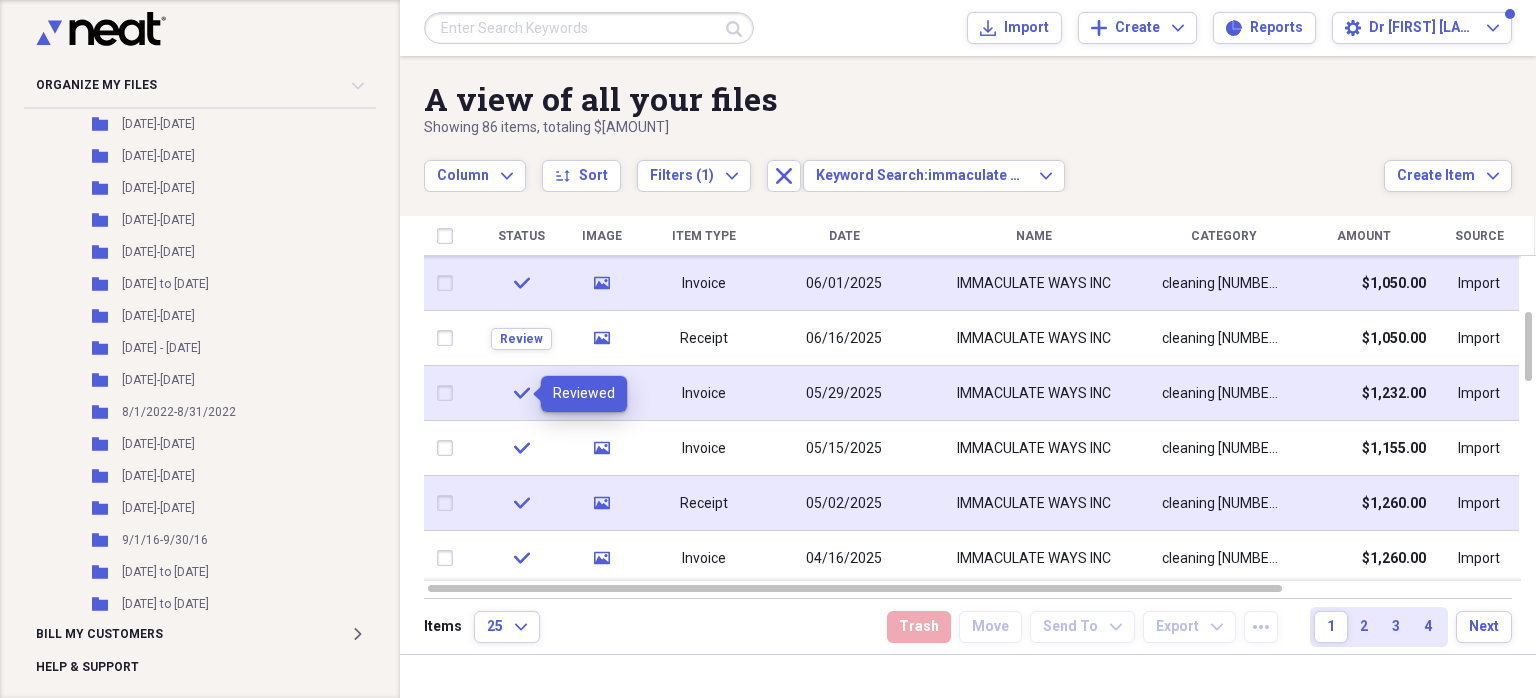 click on "check" 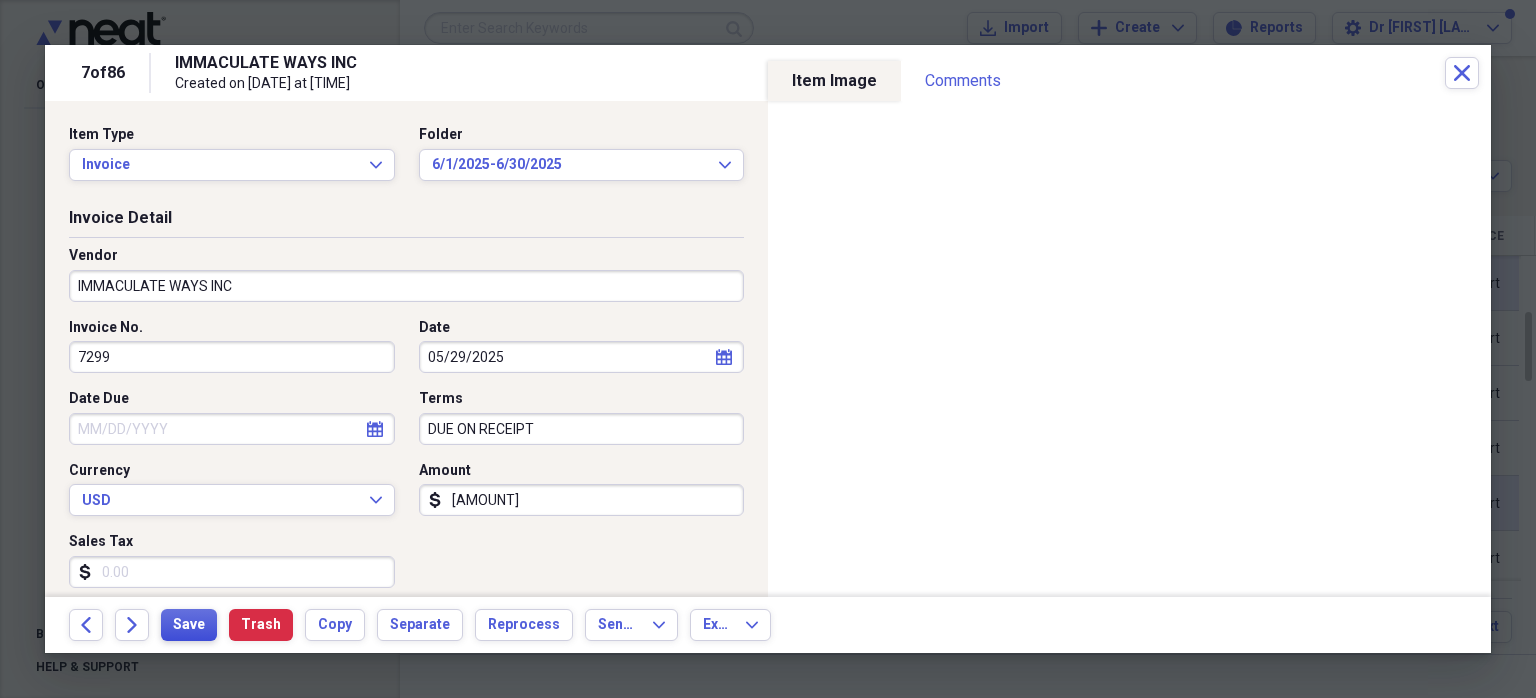 click on "Save" at bounding box center [189, 625] 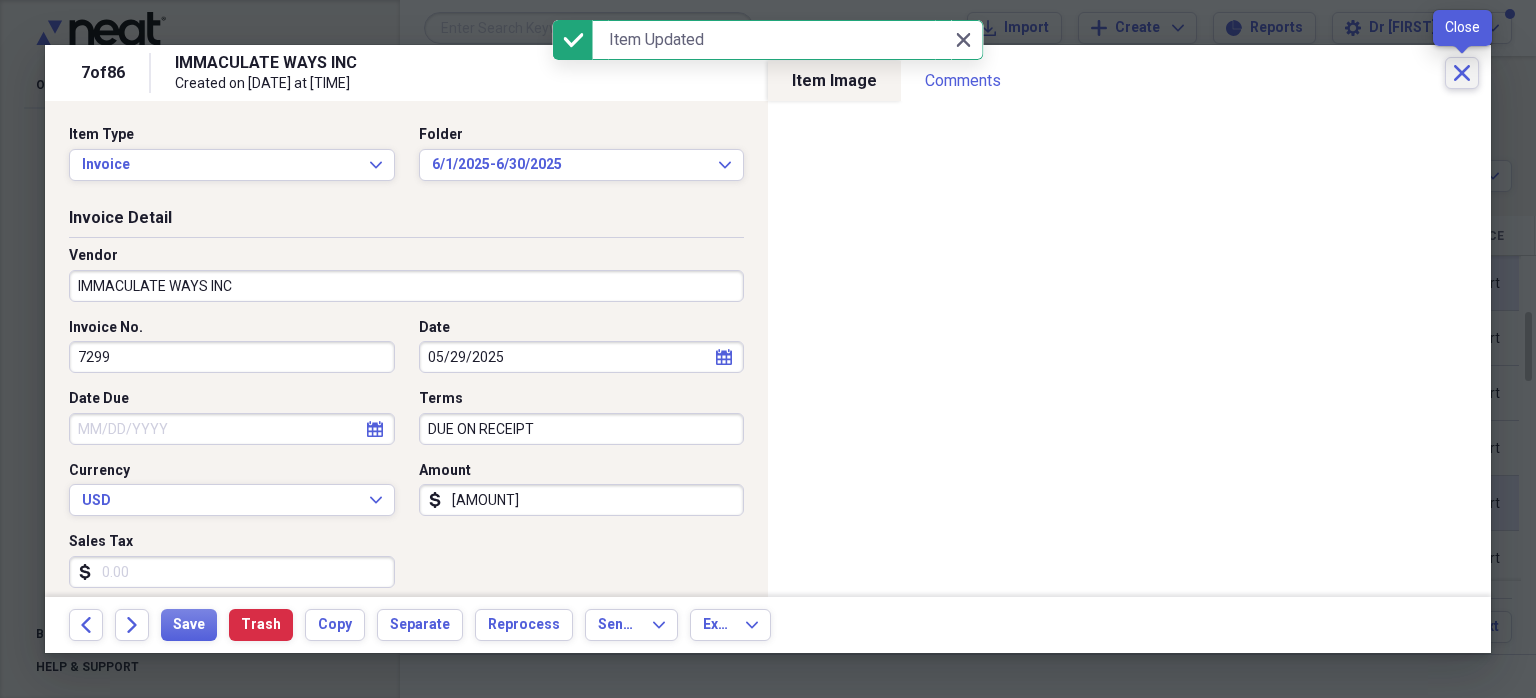 click on "Close" 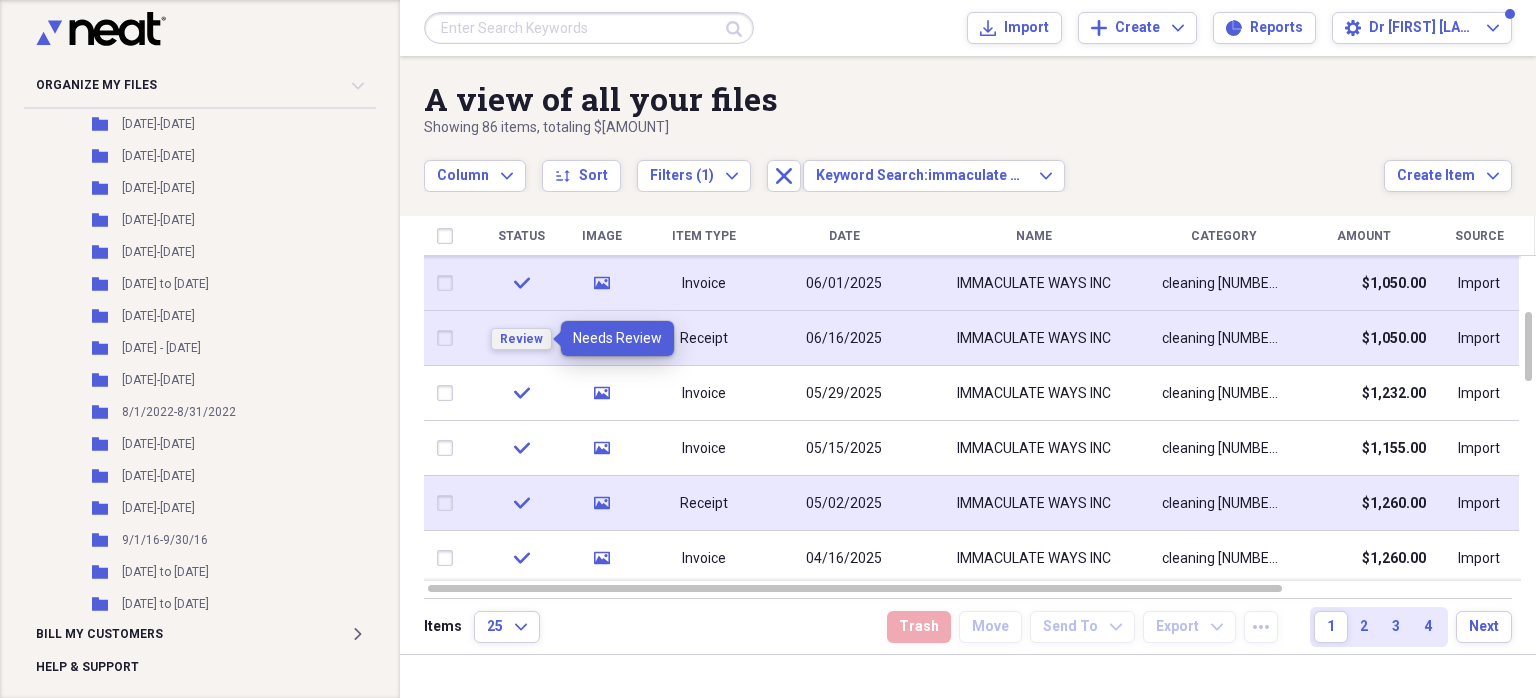click on "Review" at bounding box center [521, 339] 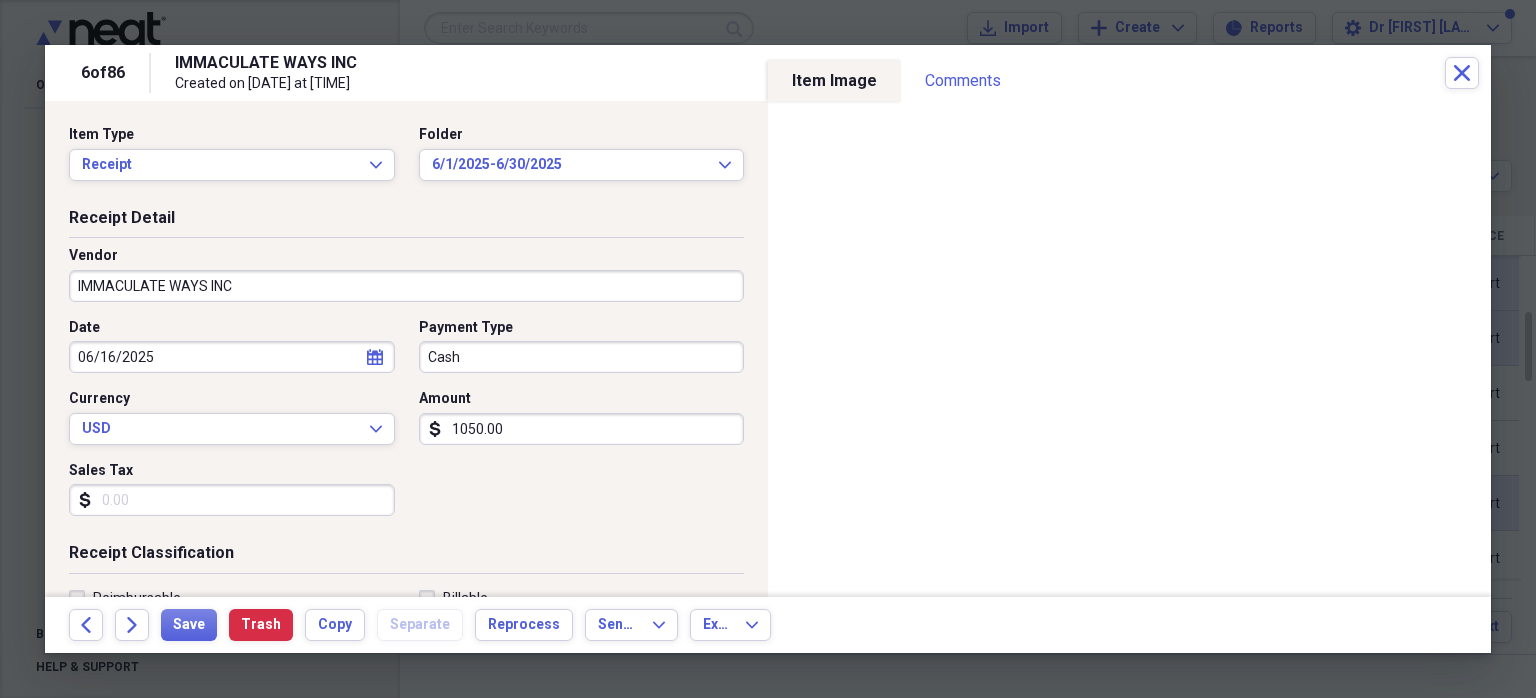 click on "Cash" at bounding box center (582, 357) 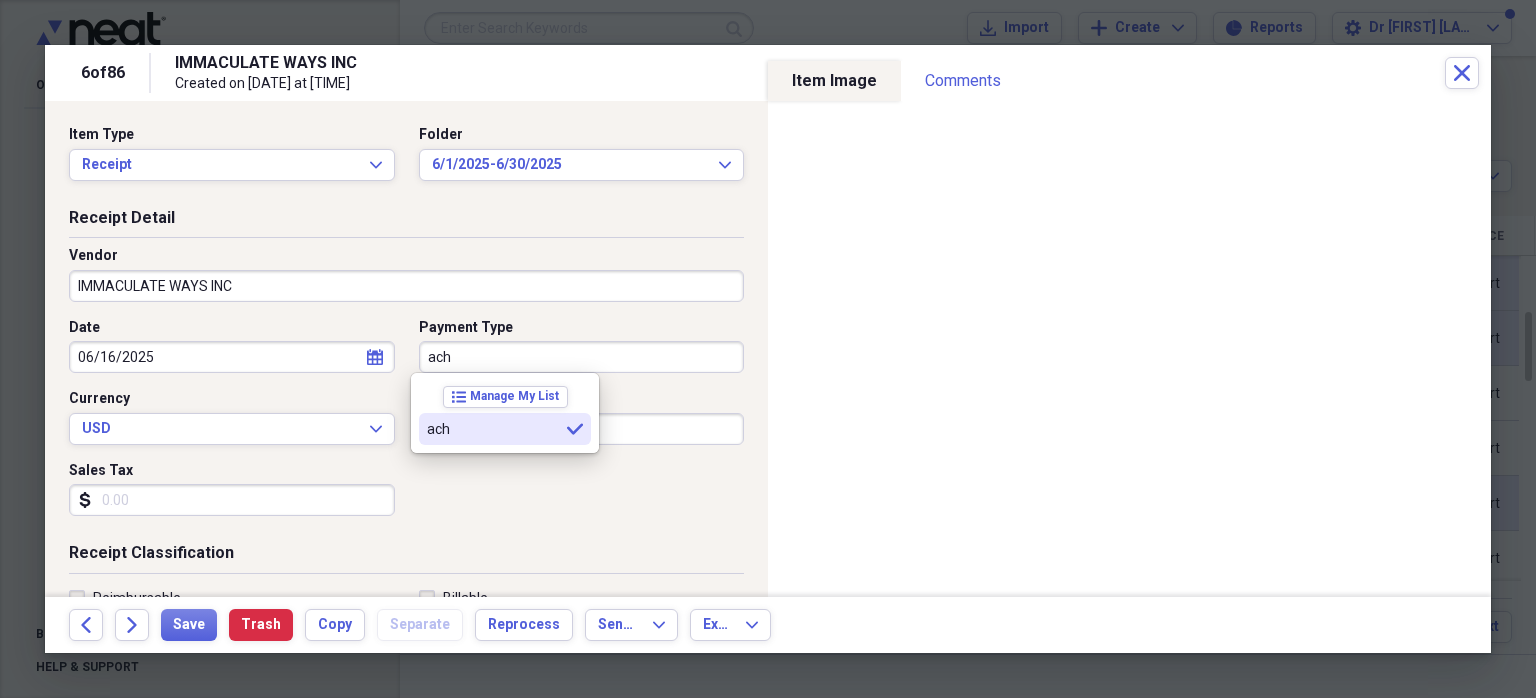 type on "ach" 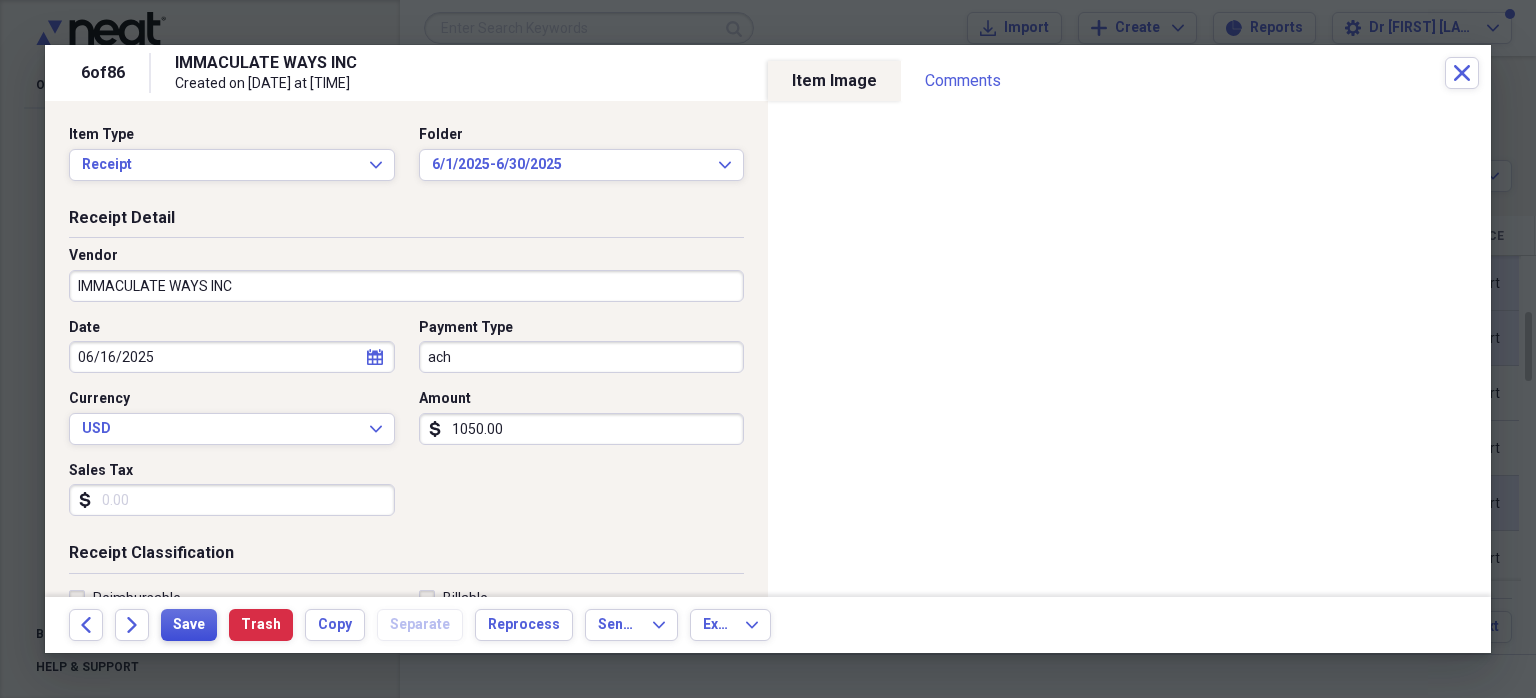 click on "Save" at bounding box center (189, 625) 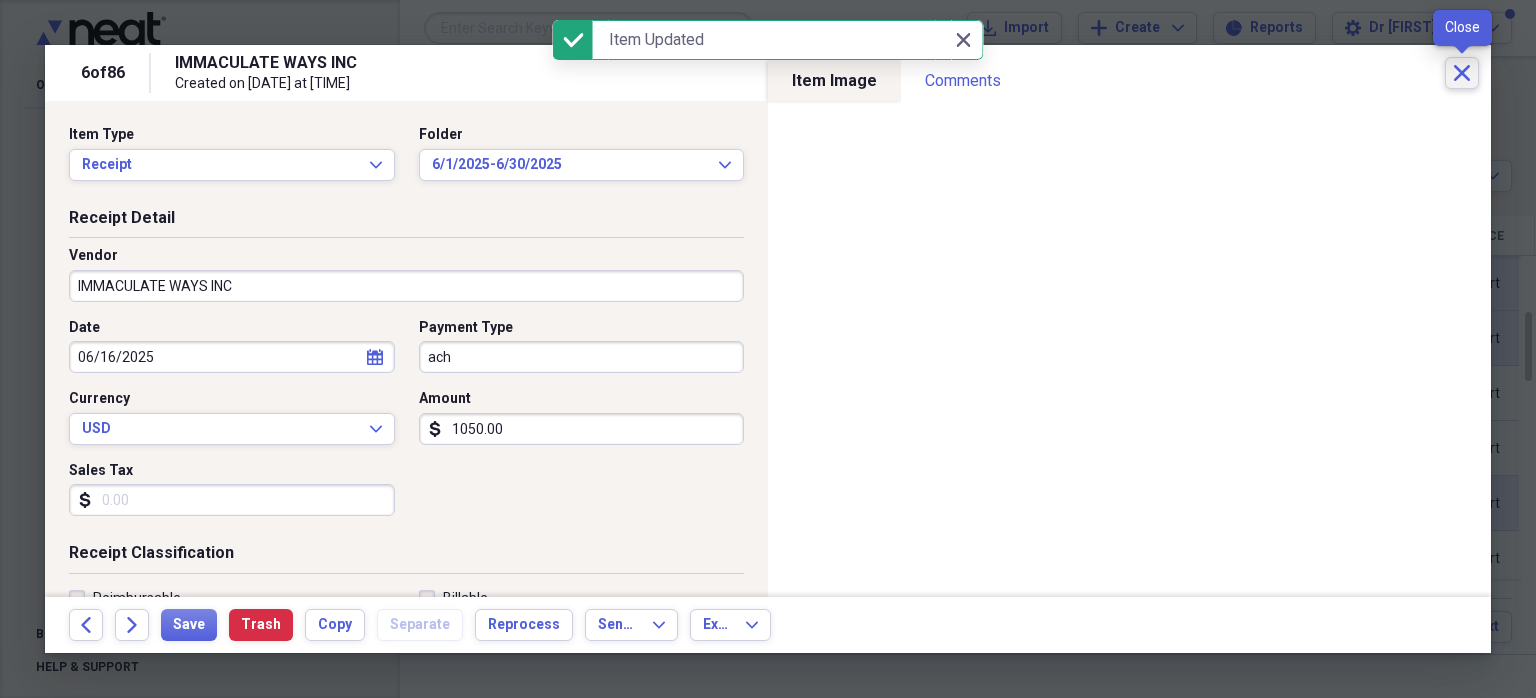 click 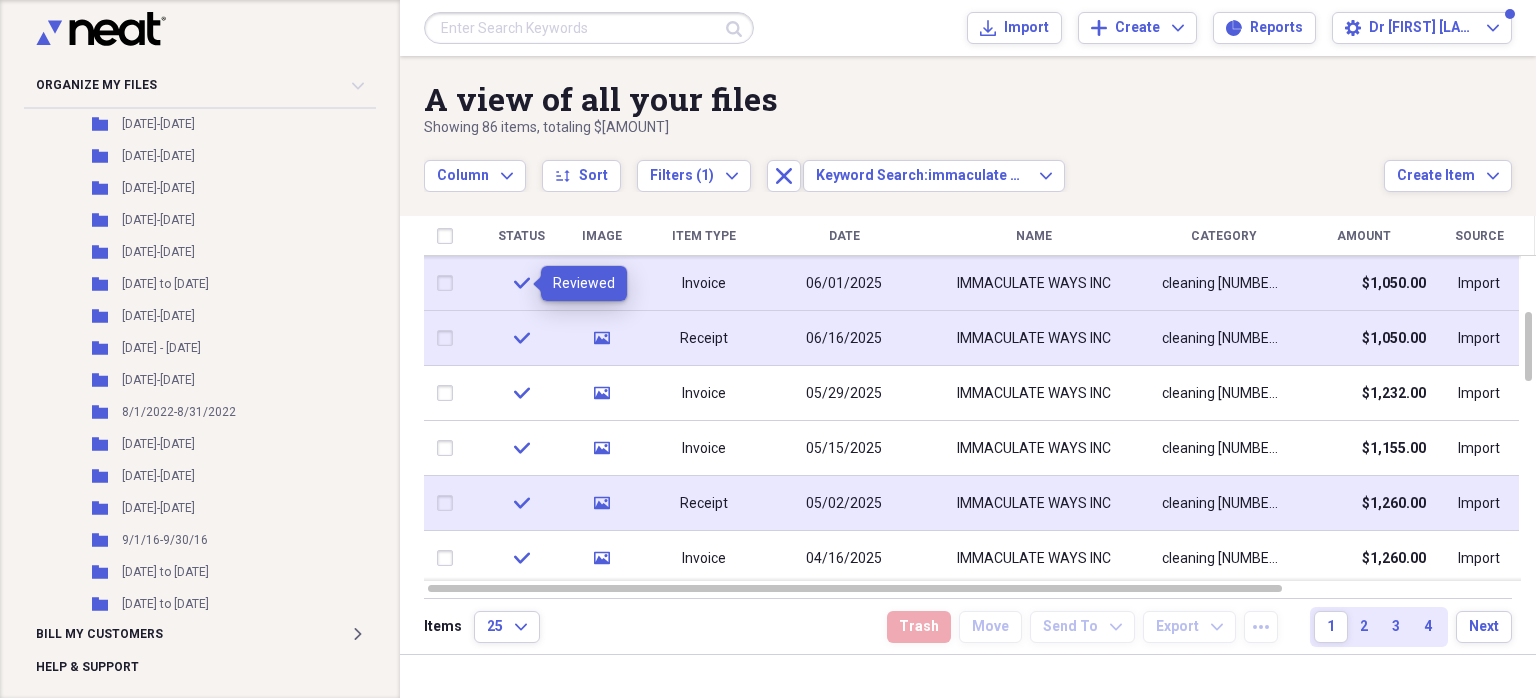 click 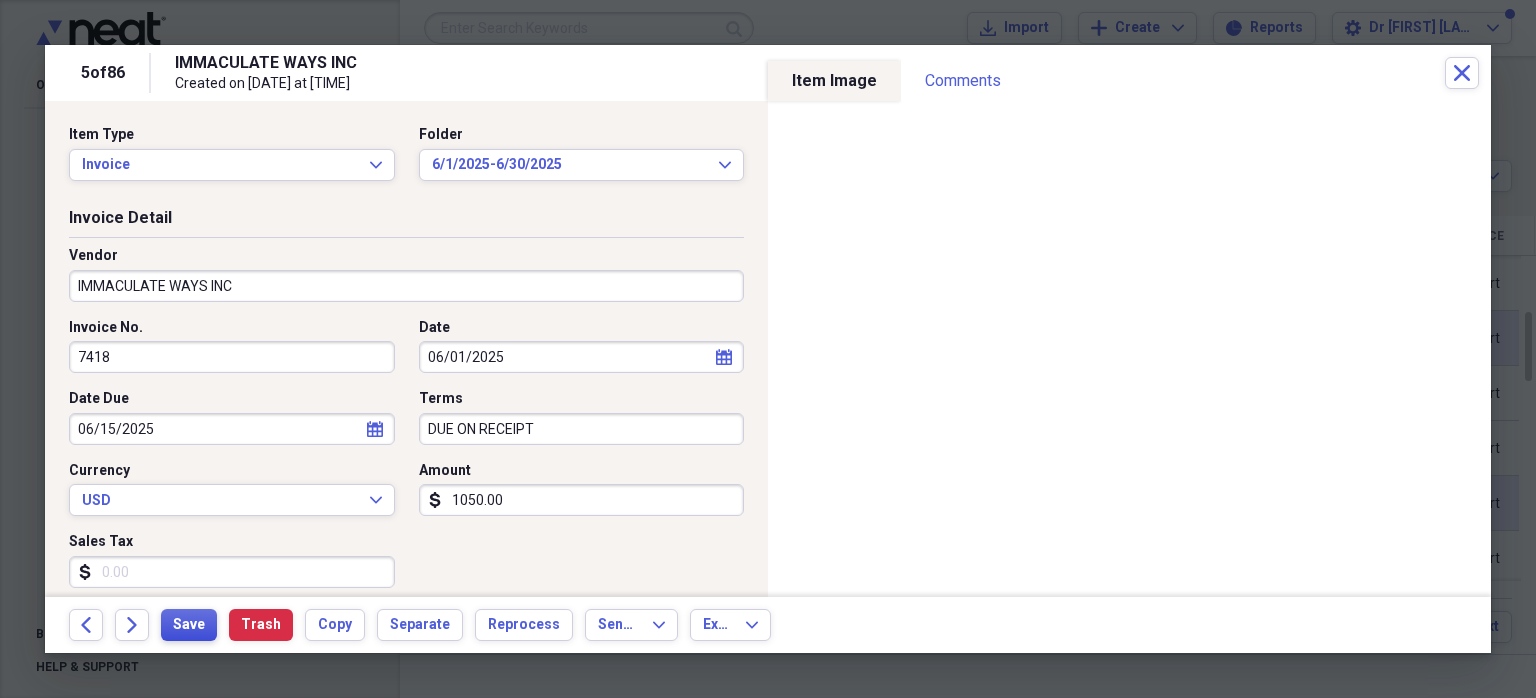 click on "Save" at bounding box center (189, 625) 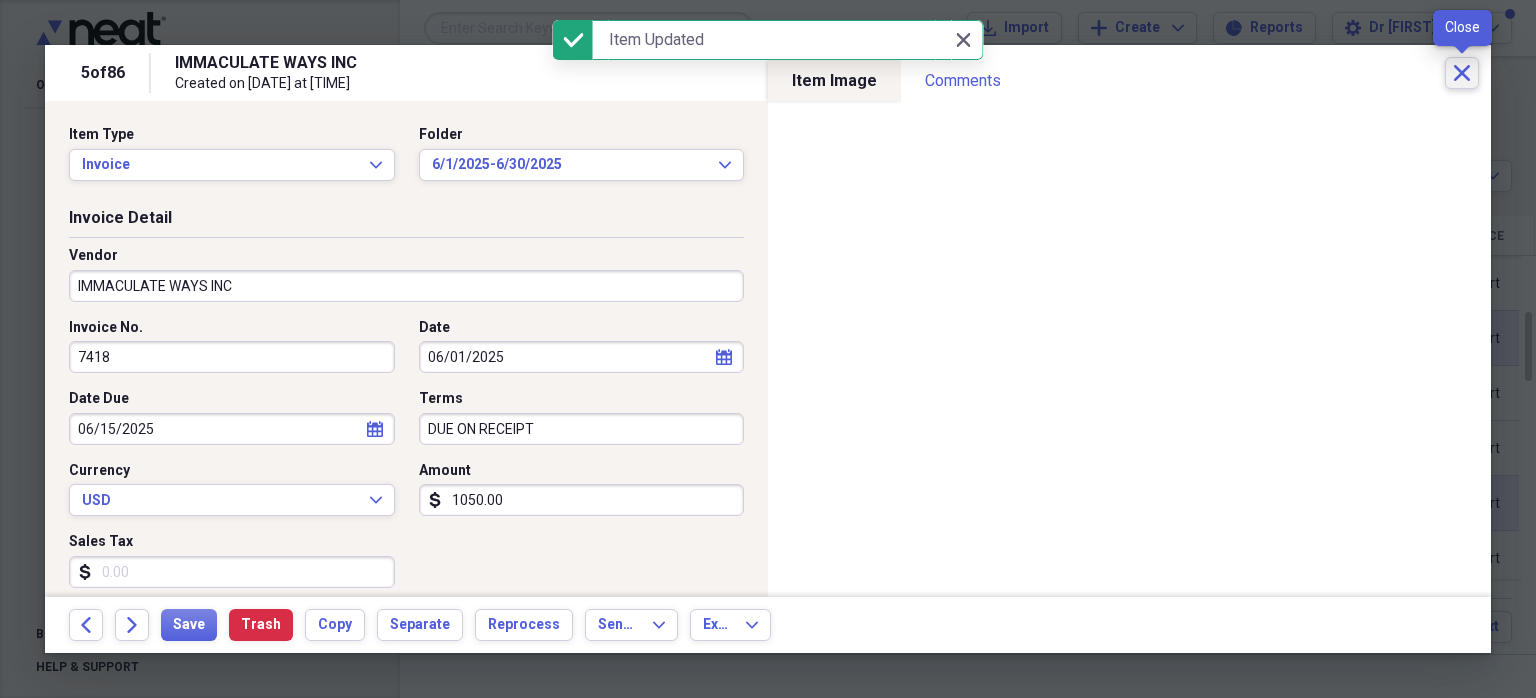 click on "Close" at bounding box center (1462, 73) 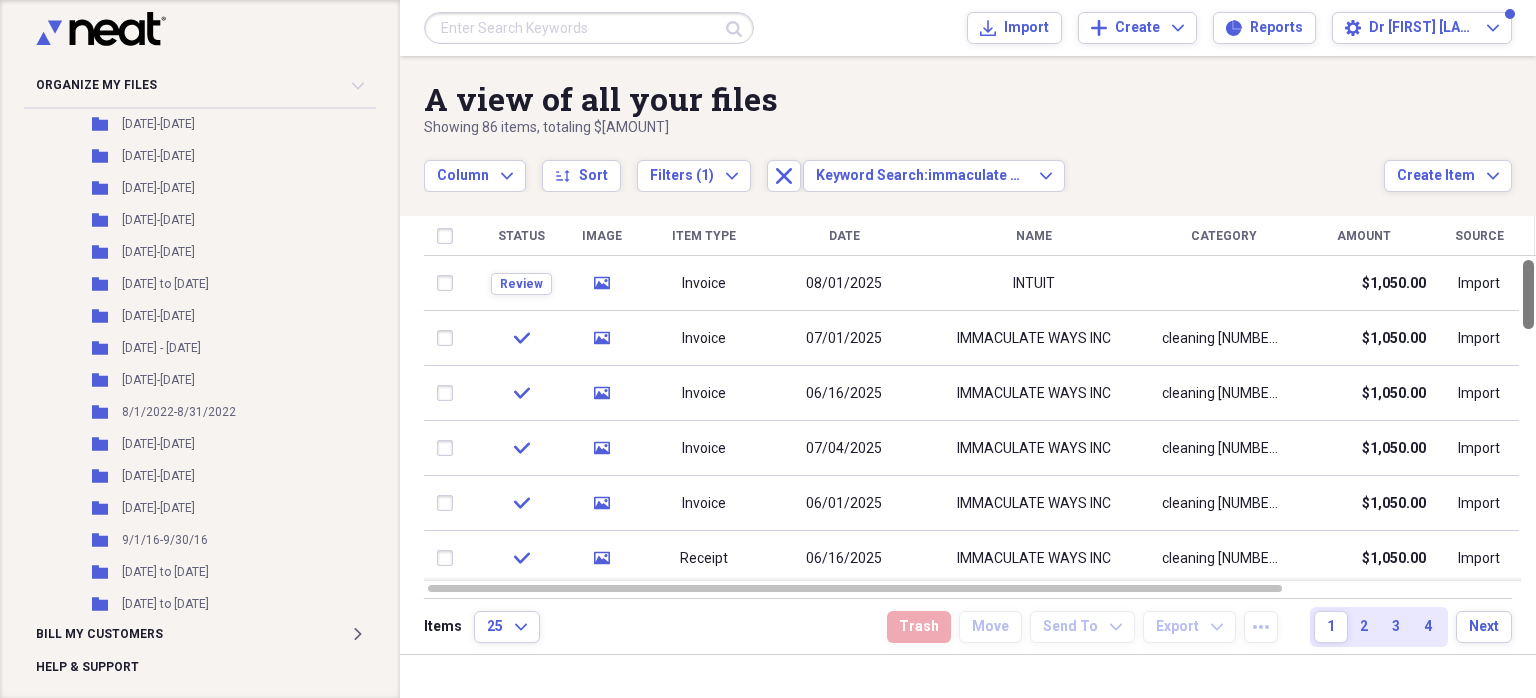 drag, startPoint x: 1528, startPoint y: 320, endPoint x: 1526, endPoint y: 262, distance: 58.034473 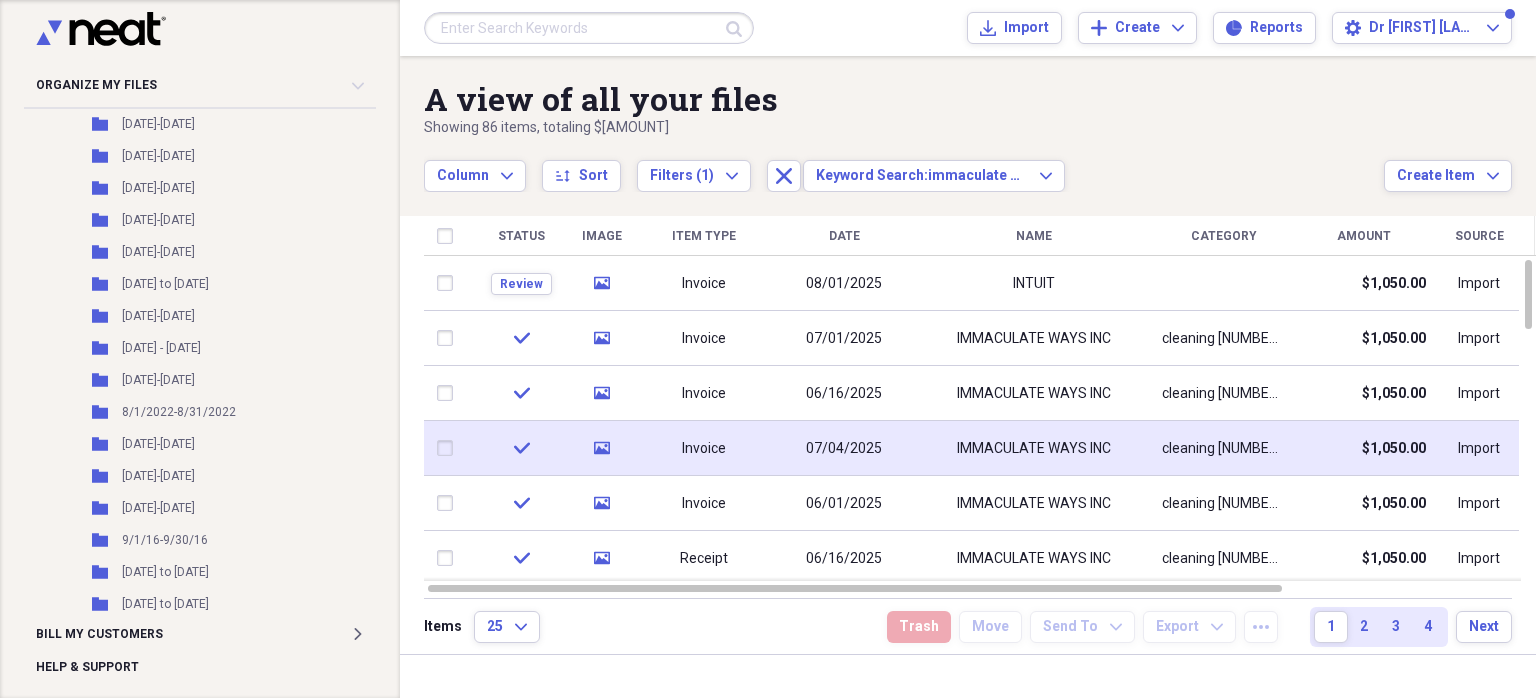 click on "check" at bounding box center (521, 448) 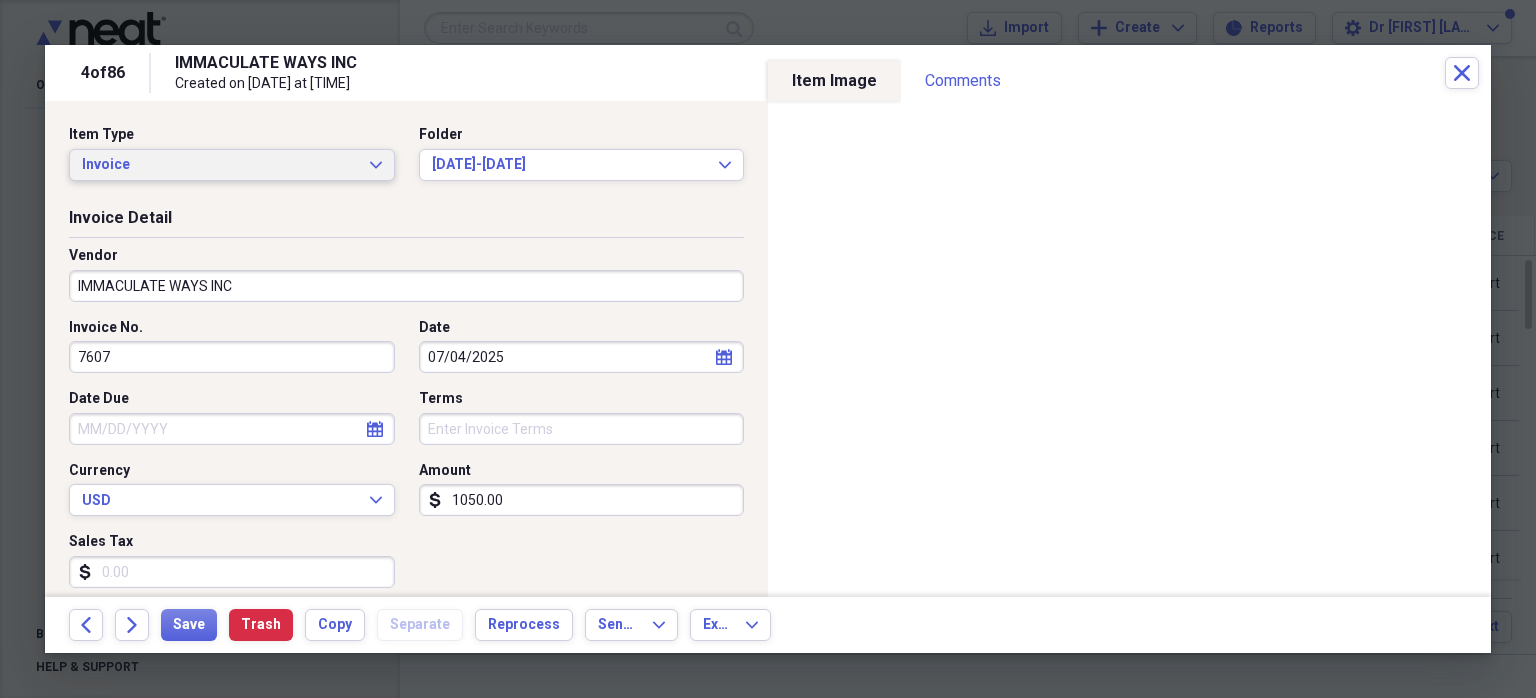 click on "Invoice Expand" at bounding box center [232, 165] 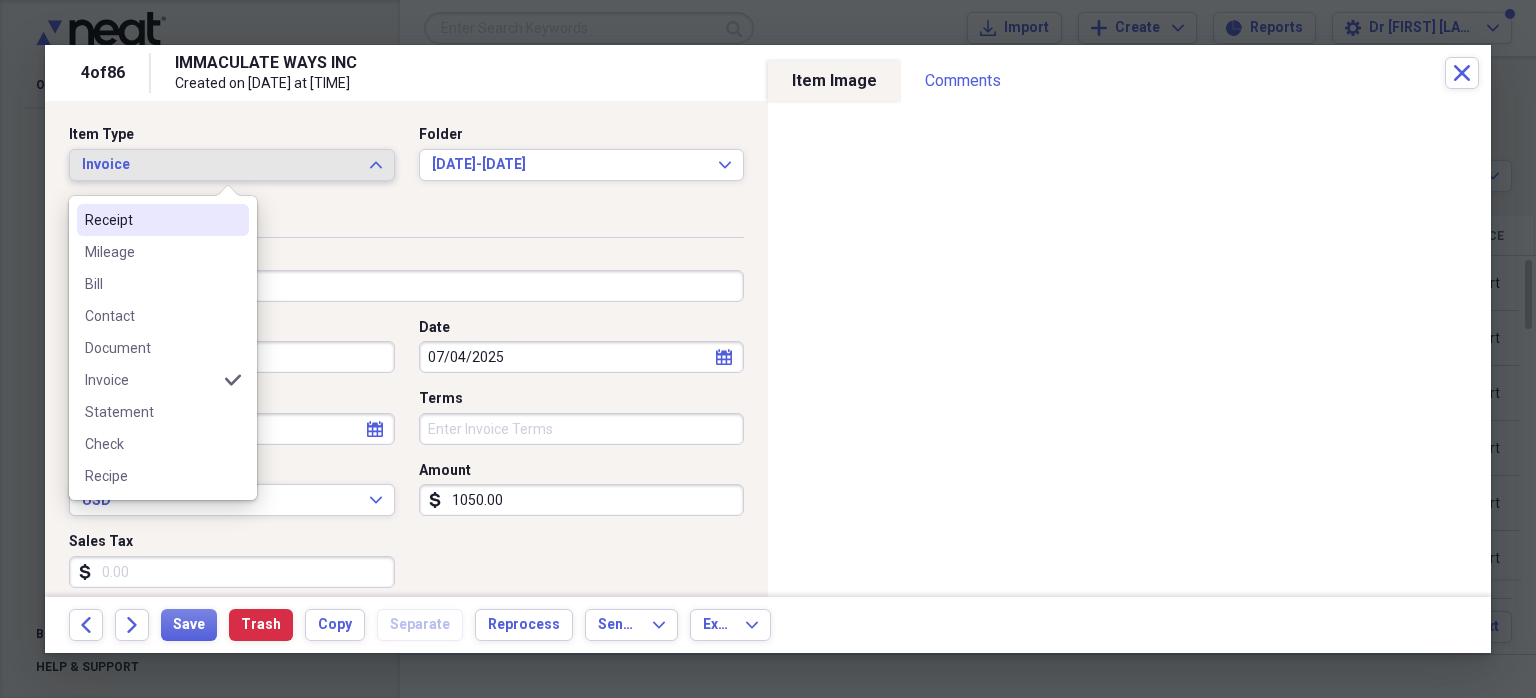 click at bounding box center [233, 220] 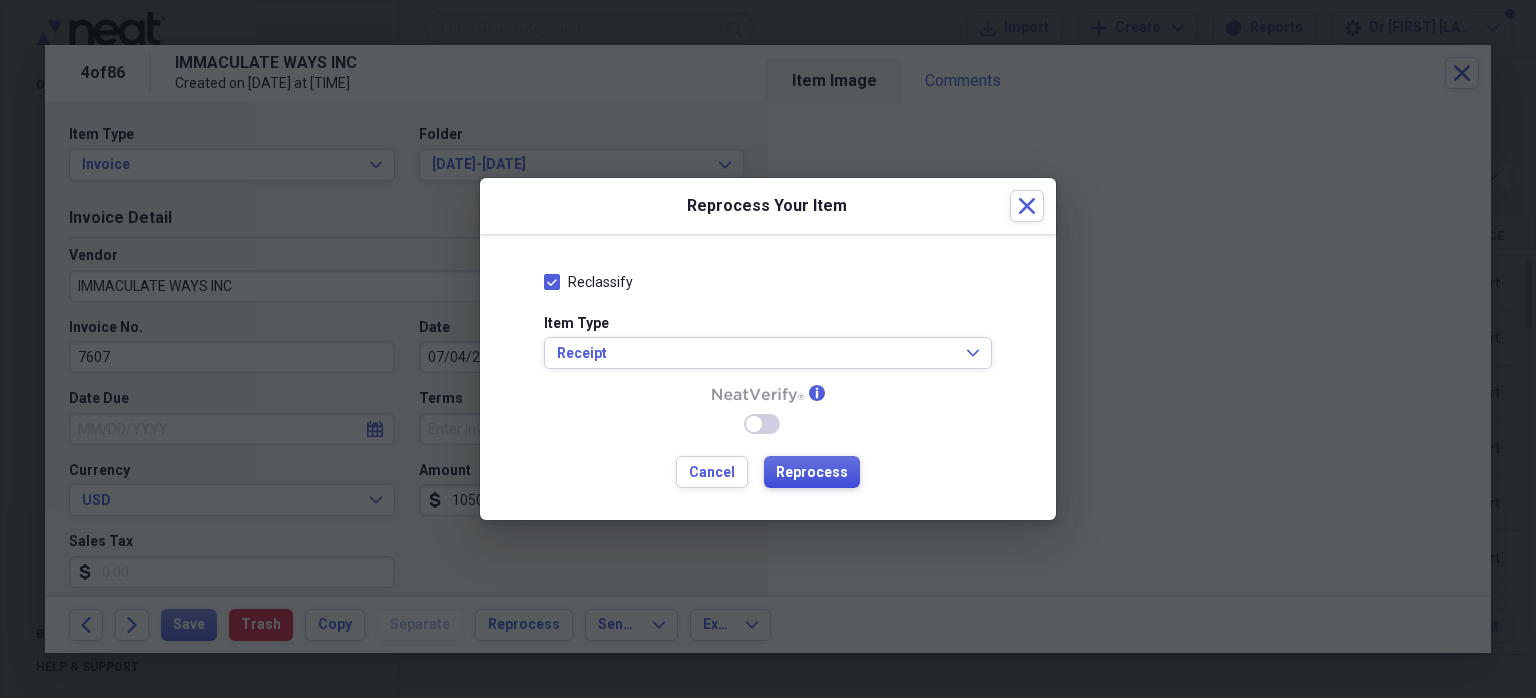 click on "Reprocess" at bounding box center [812, 472] 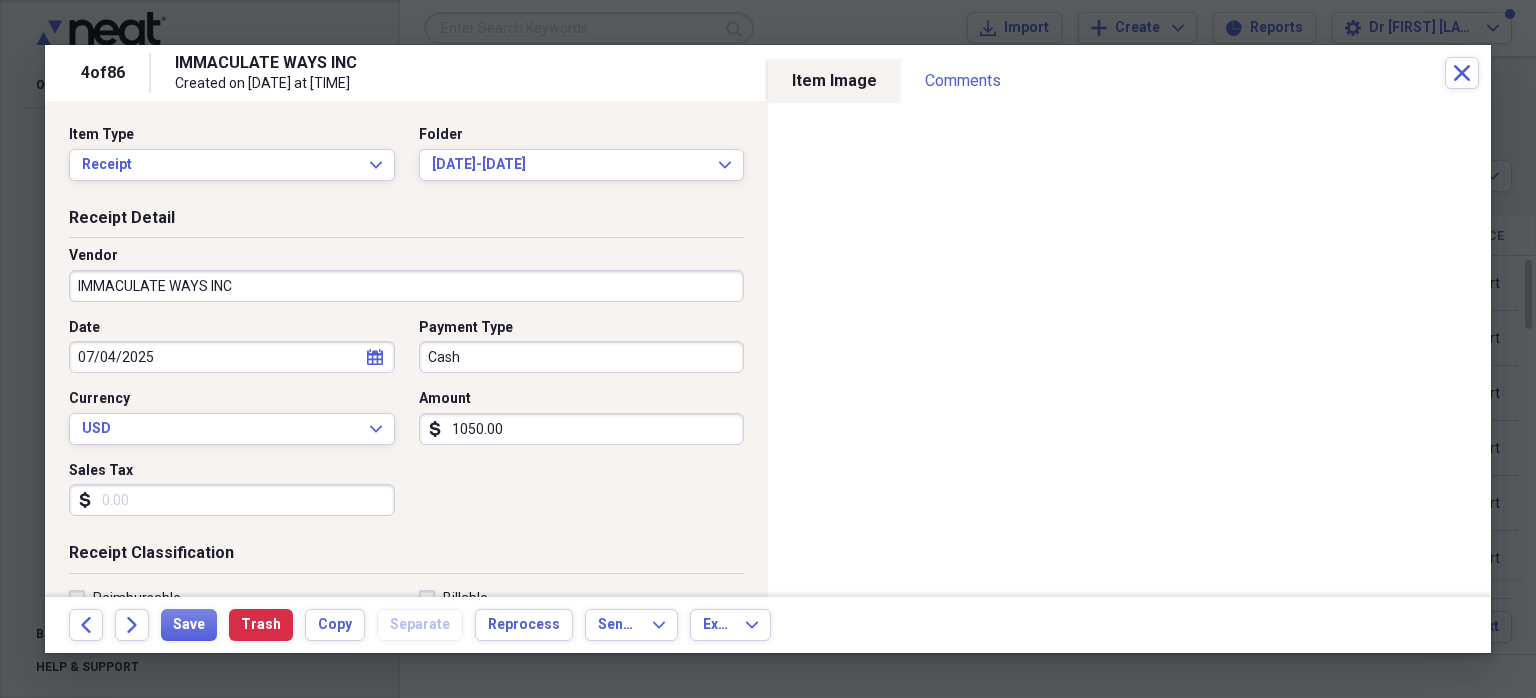 click on "Cash" at bounding box center [582, 357] 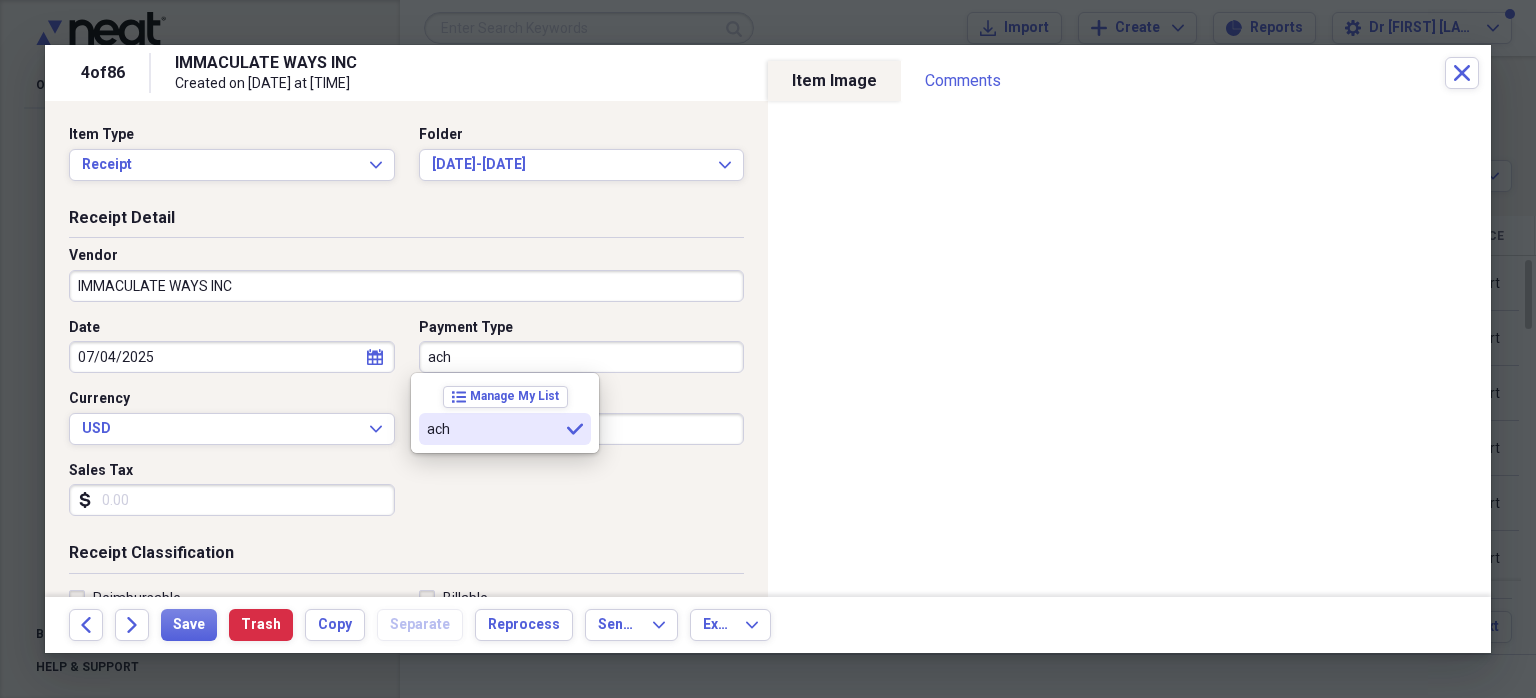 type on "ach" 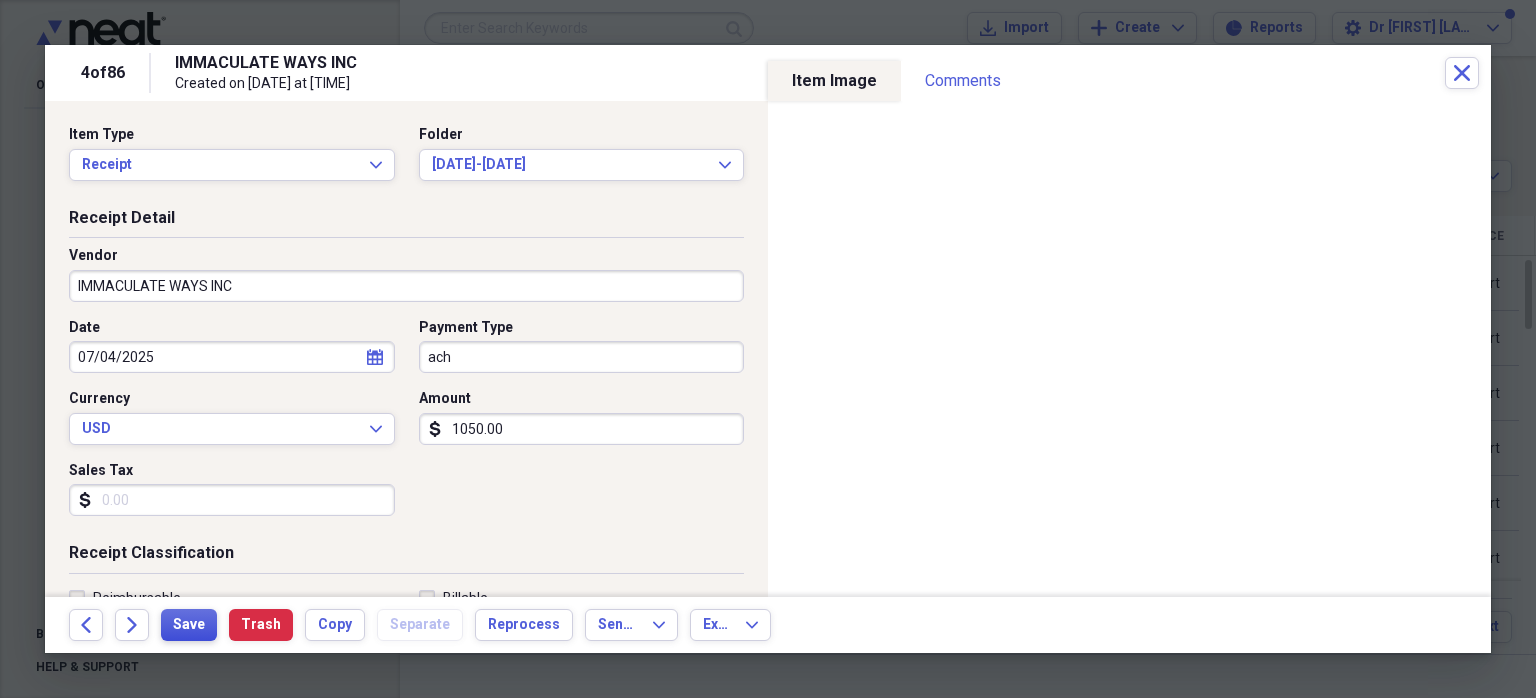 click on "Save" at bounding box center [189, 625] 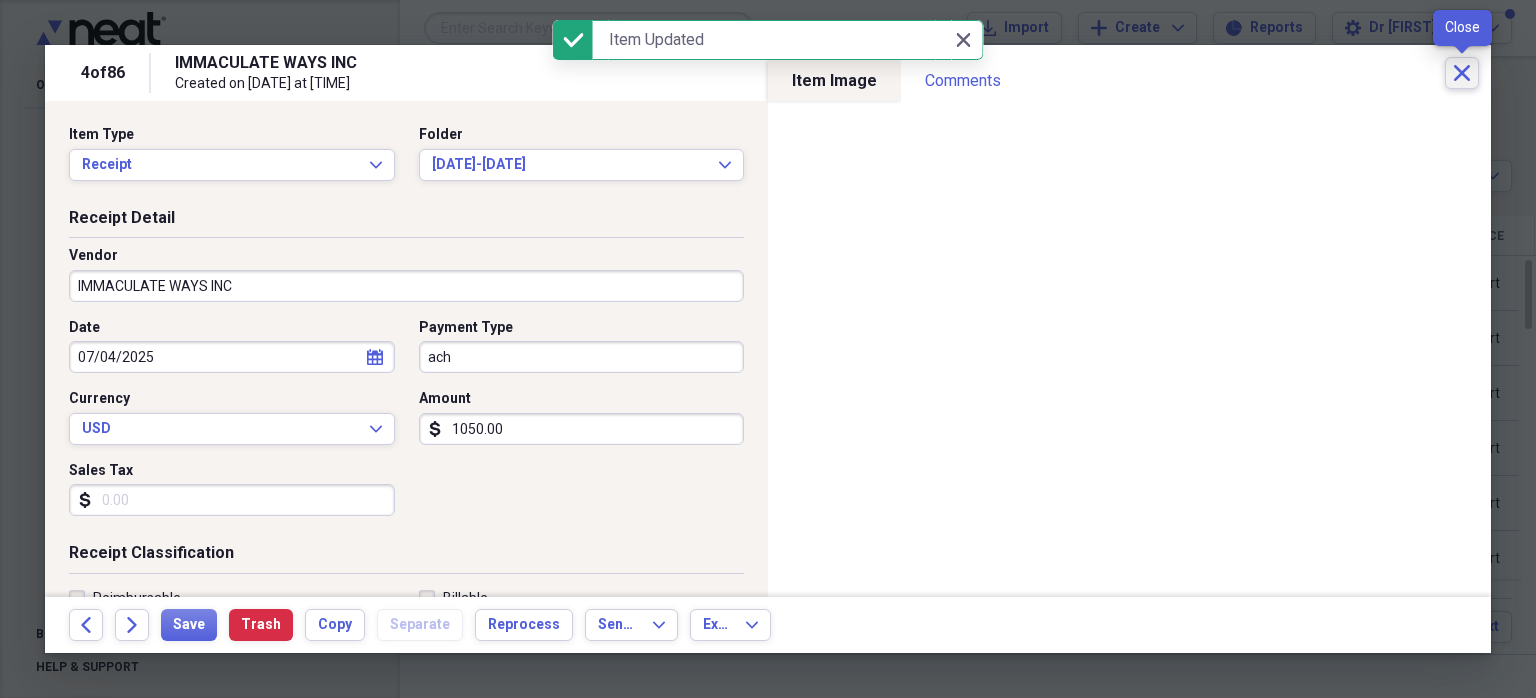 click on "Close" at bounding box center (1462, 73) 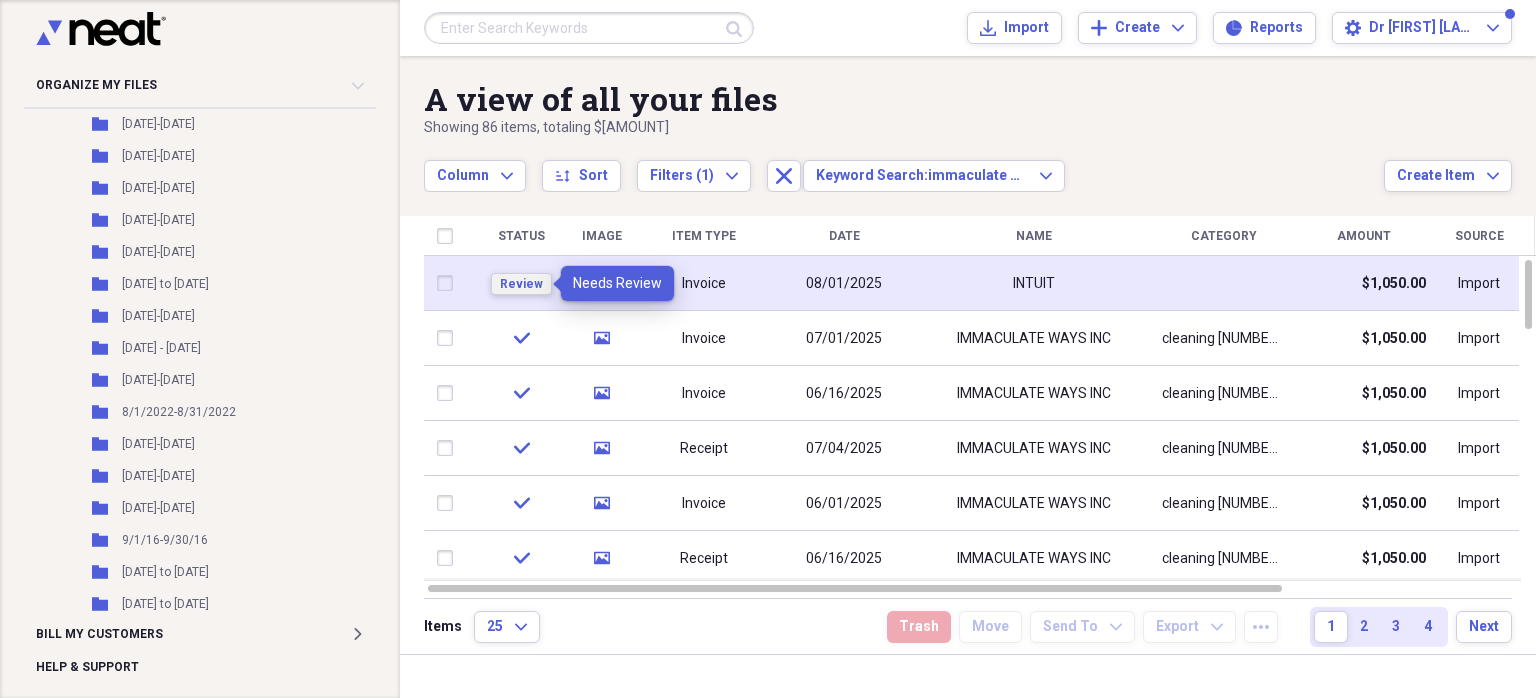 click on "Review" at bounding box center [521, 284] 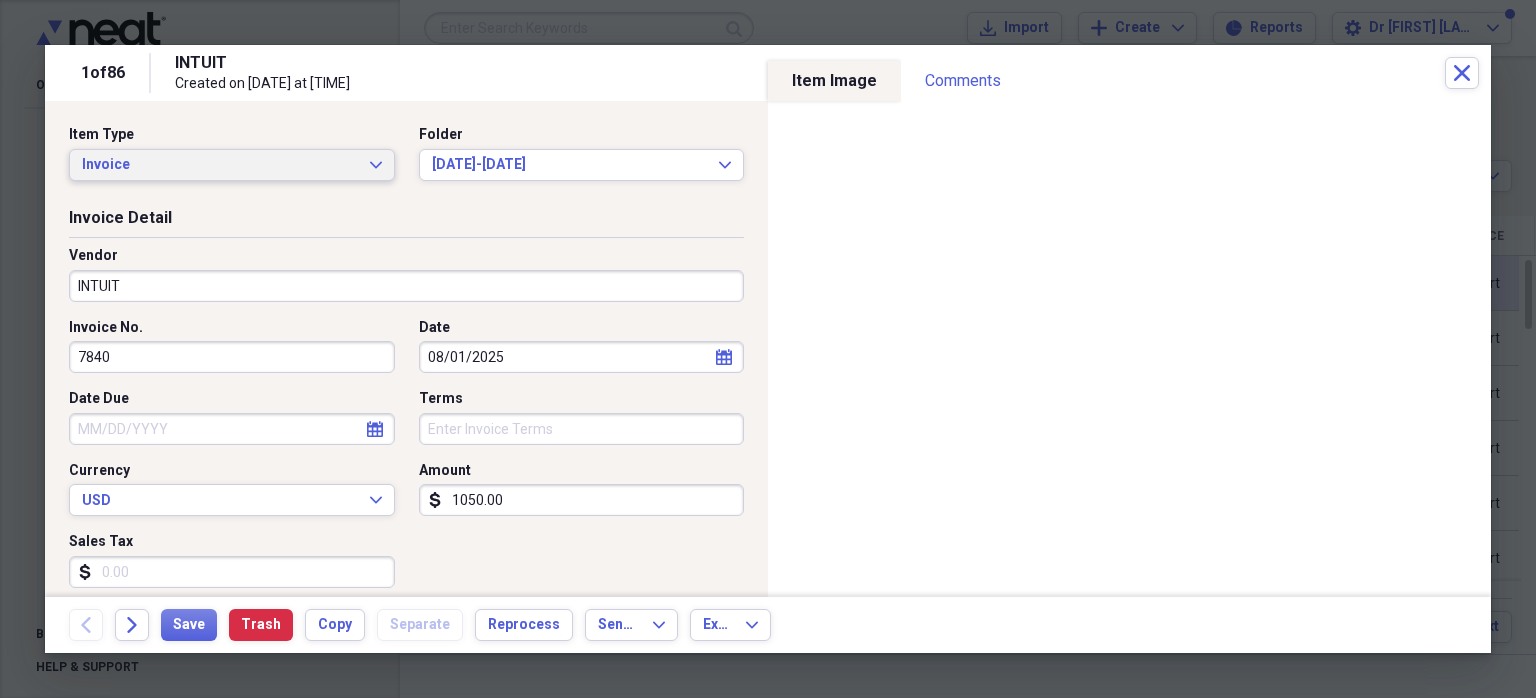 click on "Invoice Expand" at bounding box center (232, 165) 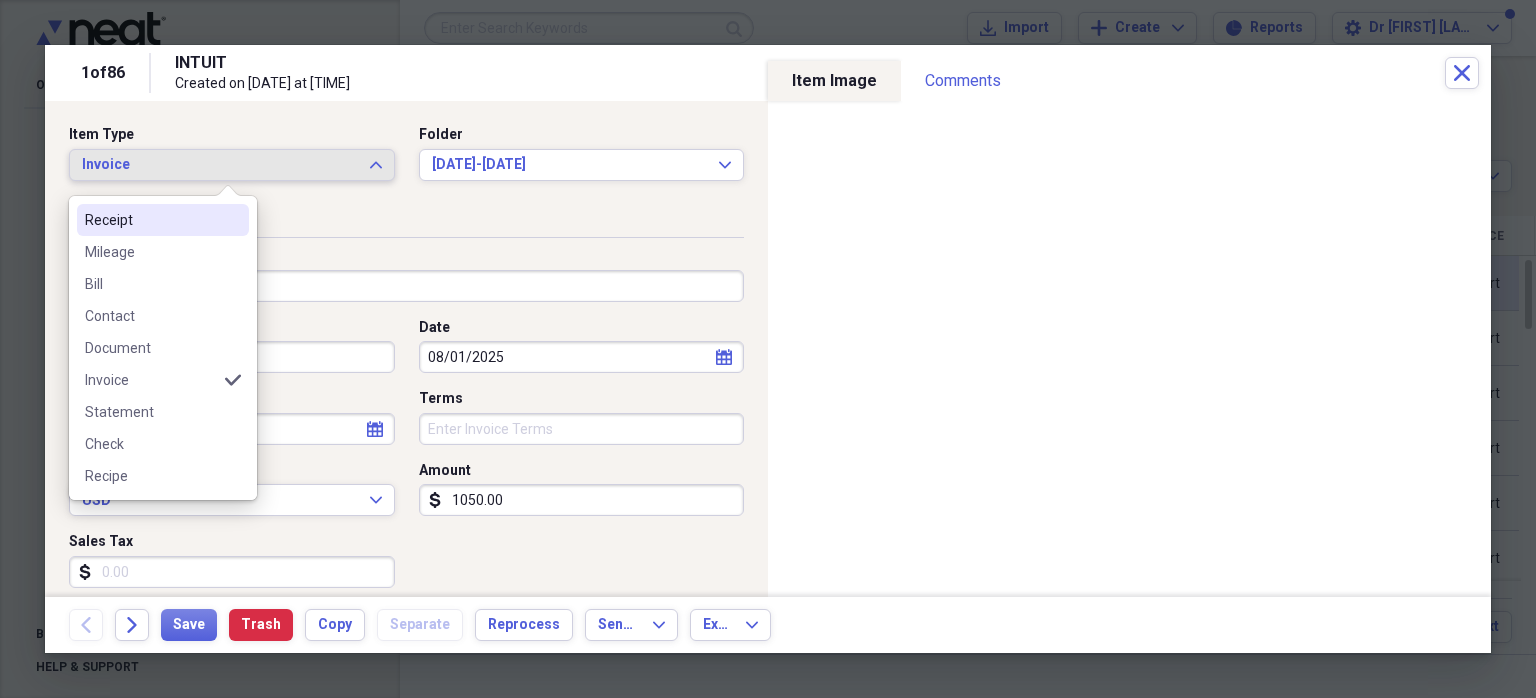 click on "Receipt" at bounding box center (163, 220) 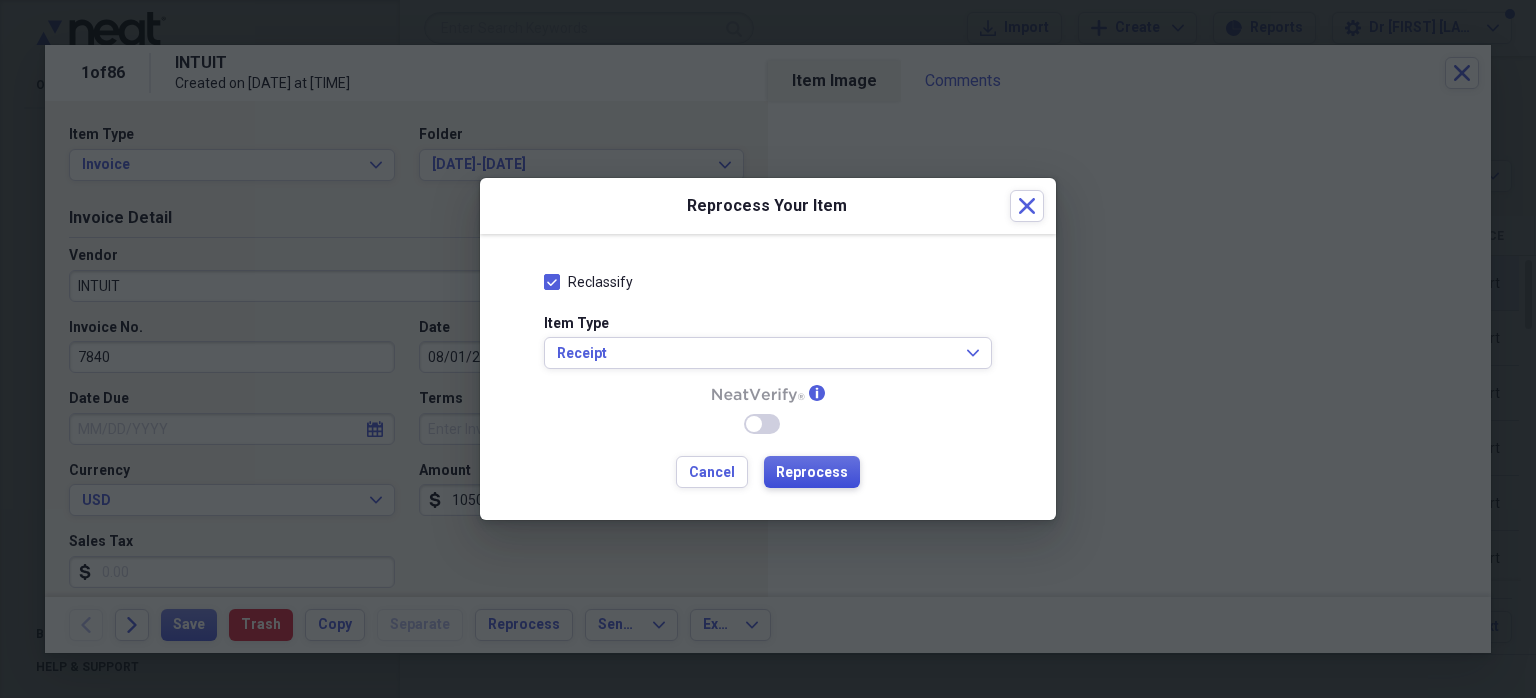 click on "Reprocess" at bounding box center [812, 473] 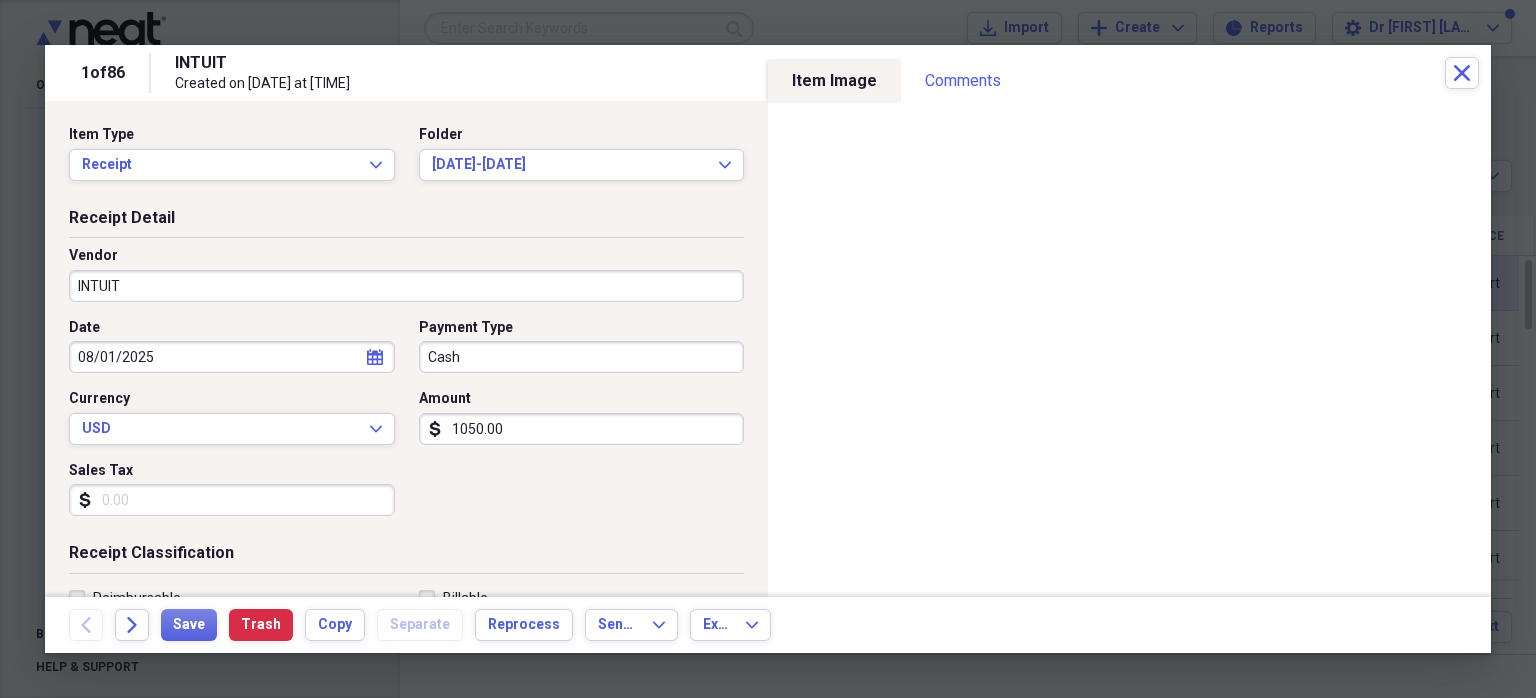 type on "Cash" 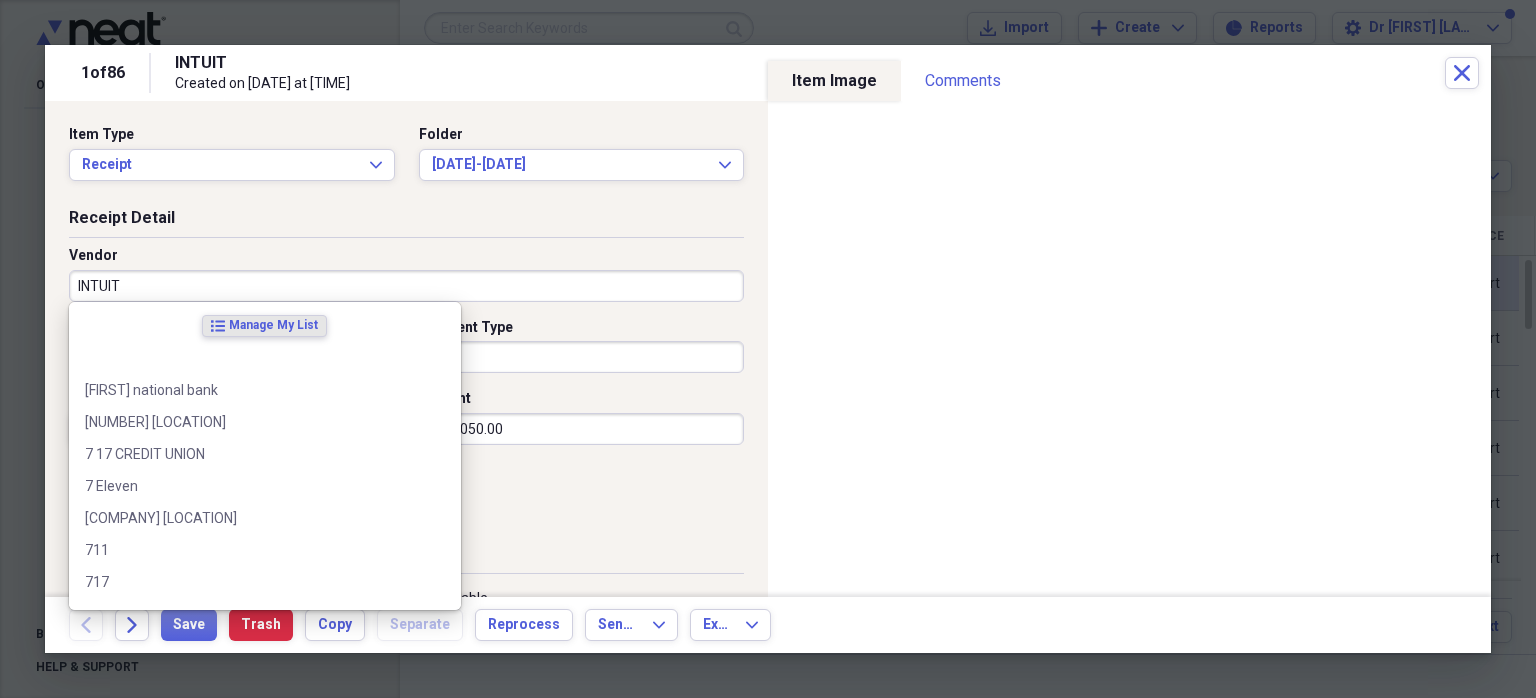 click on "INTUIT" at bounding box center (406, 286) 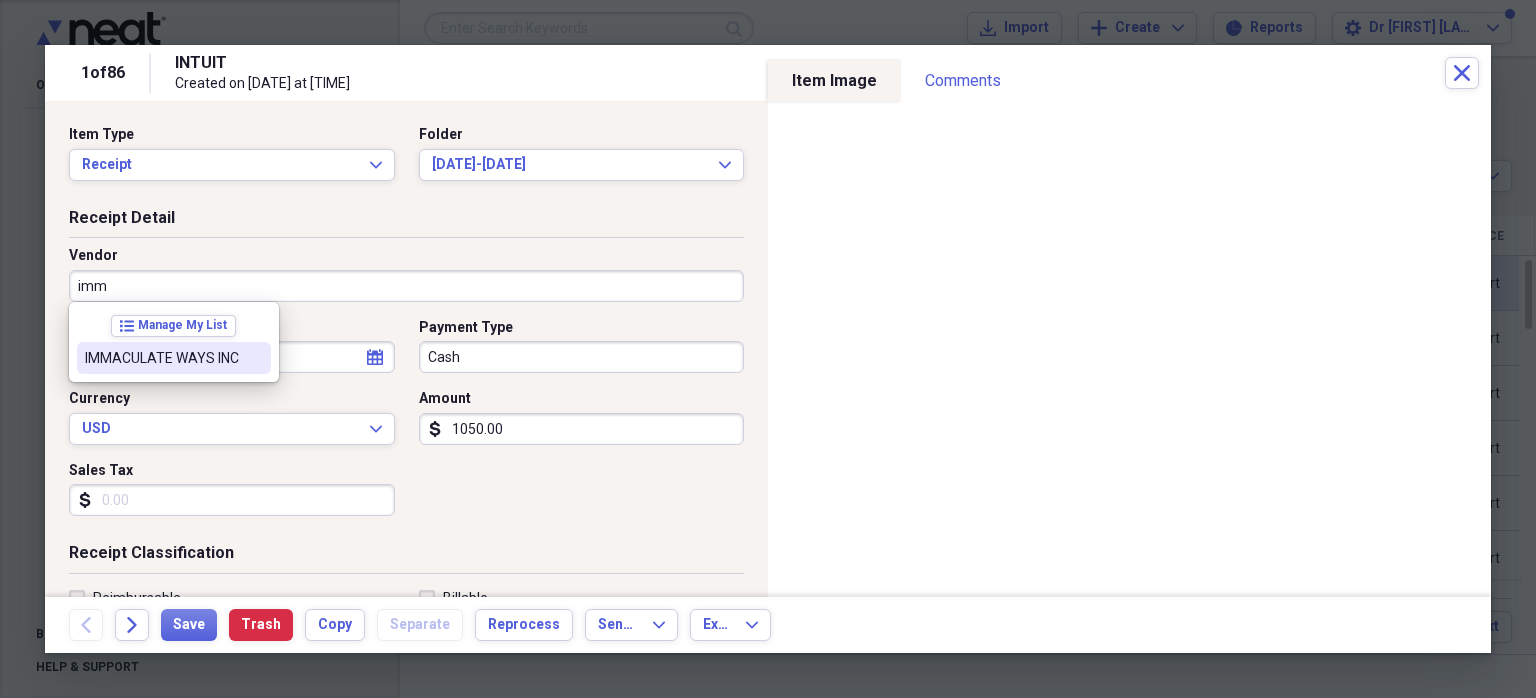 click on "IMMACULATE WAYS INC" at bounding box center [162, 358] 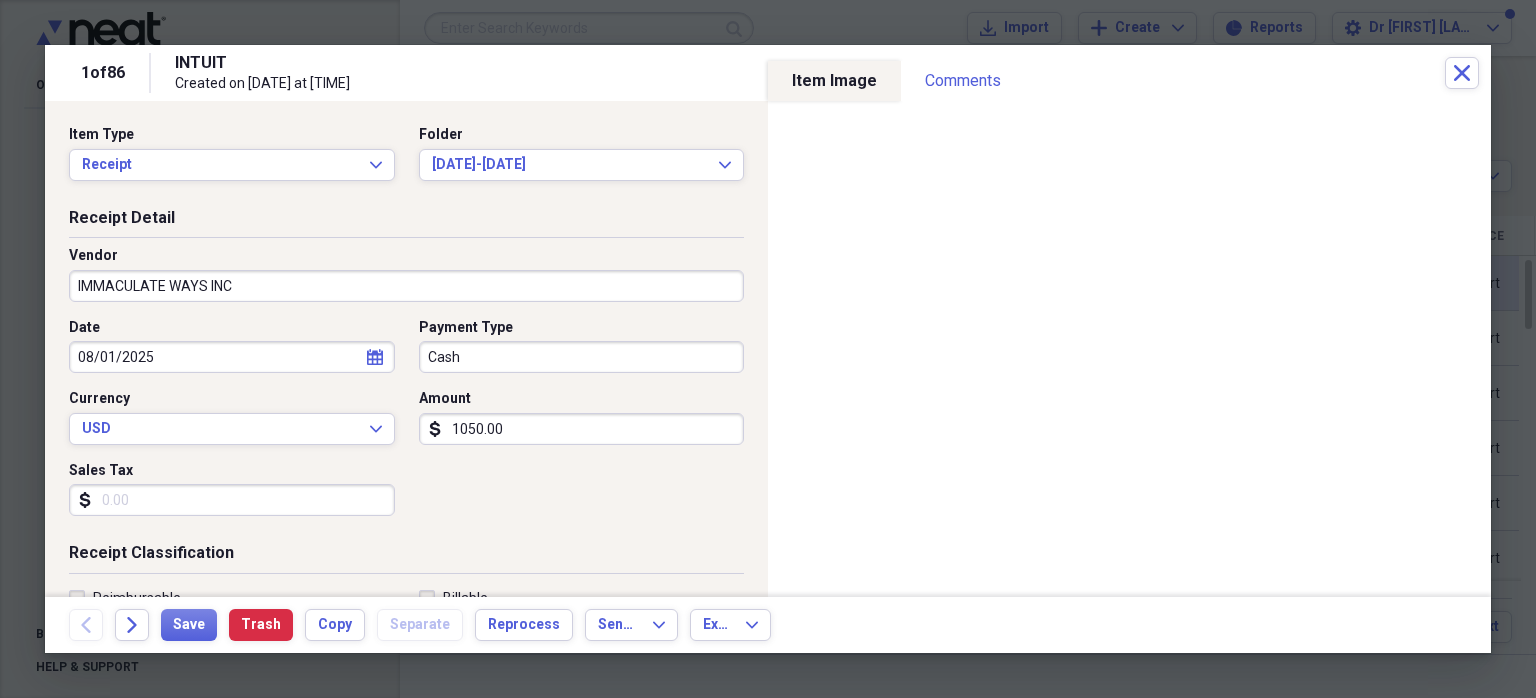 type on "cleaning [NUMBER] [LOCATION] properties" 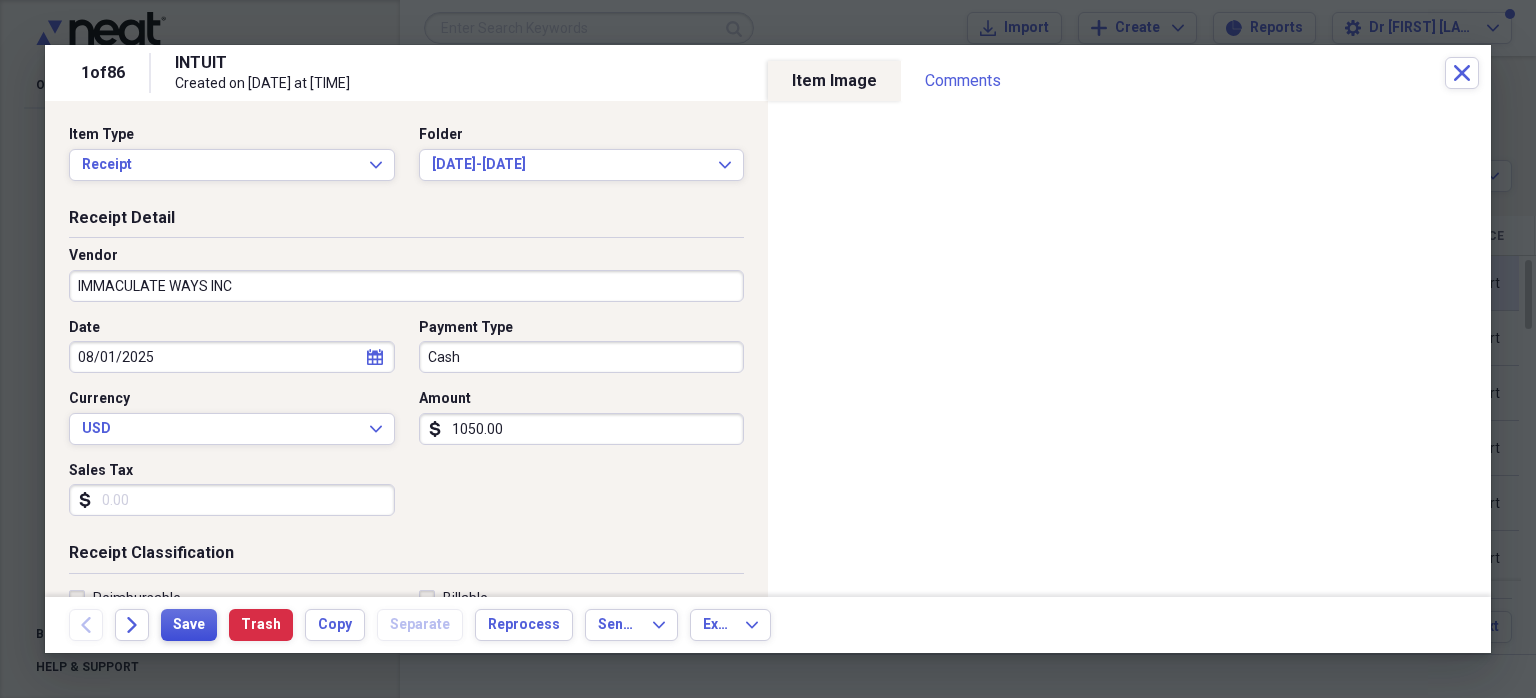 click on "Save" at bounding box center [189, 625] 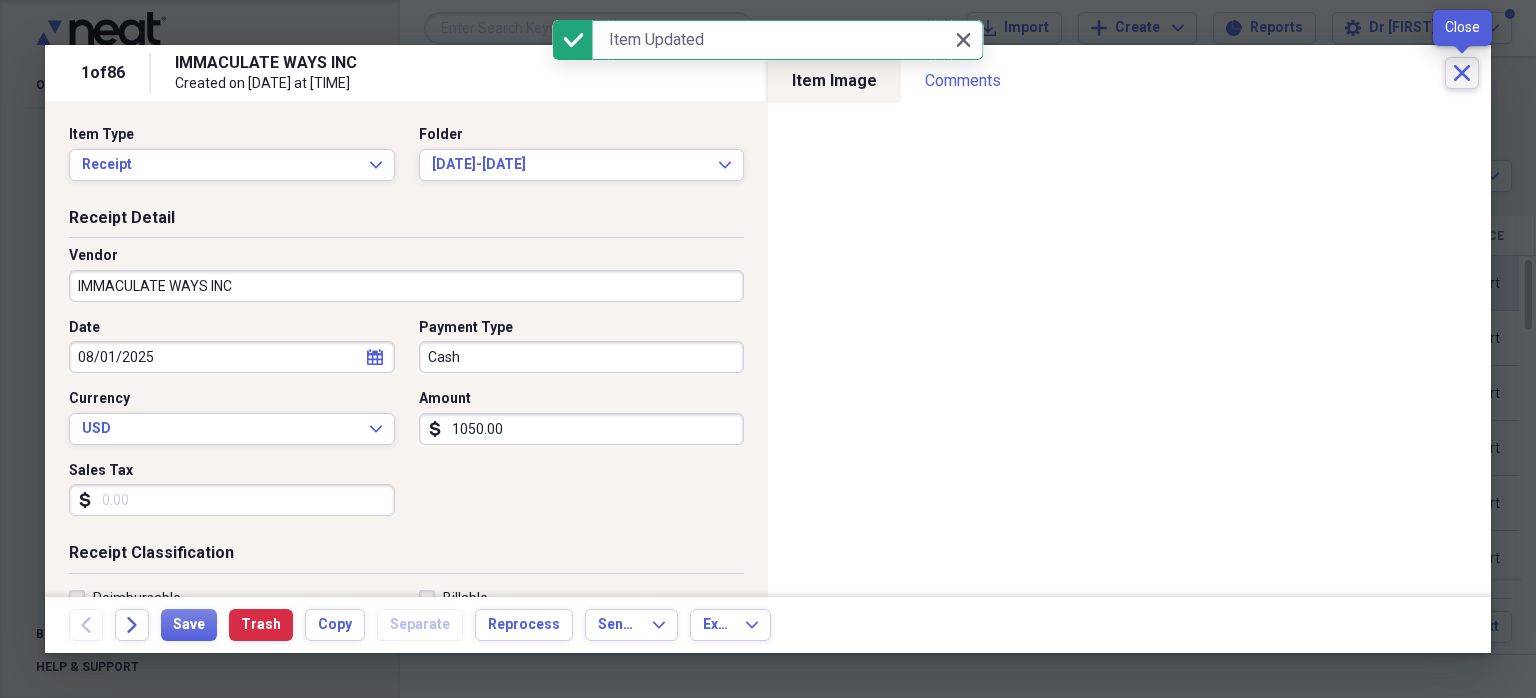 click 